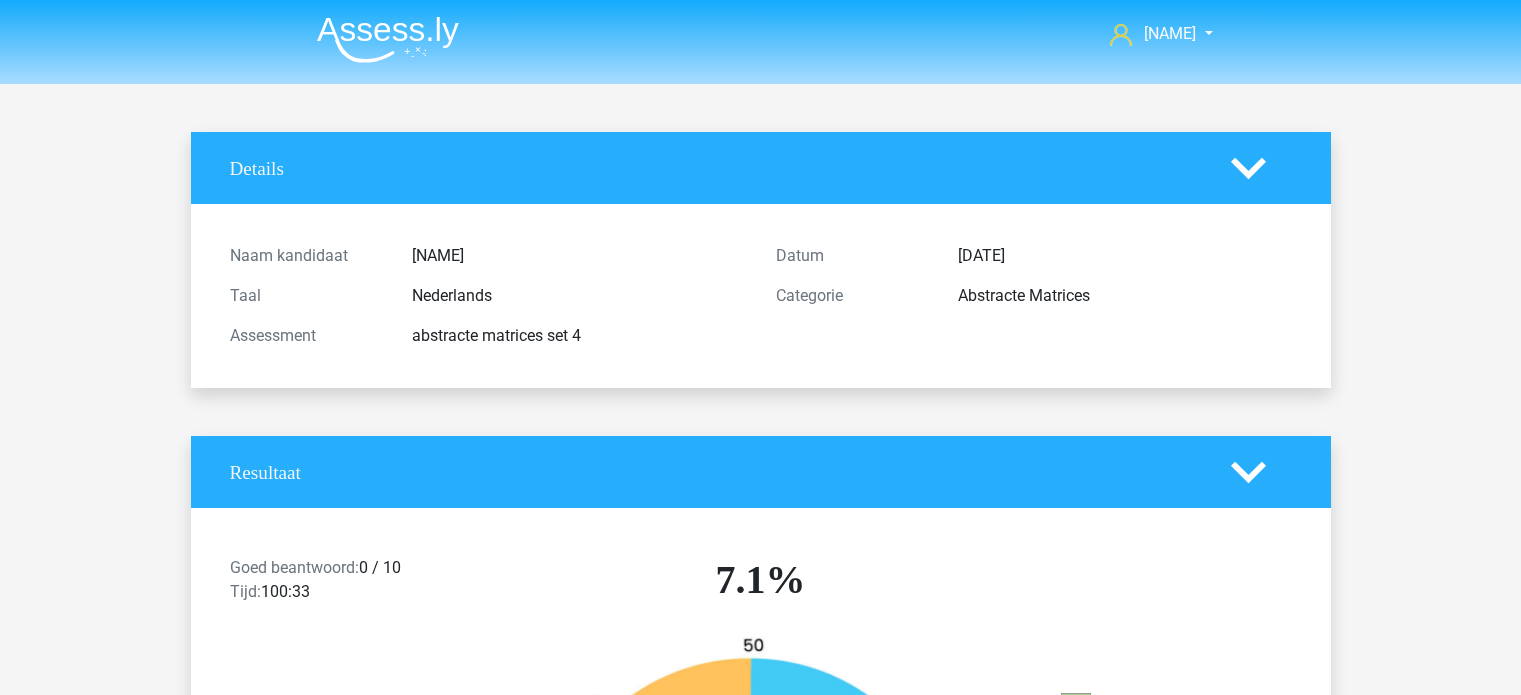 scroll, scrollTop: 0, scrollLeft: 0, axis: both 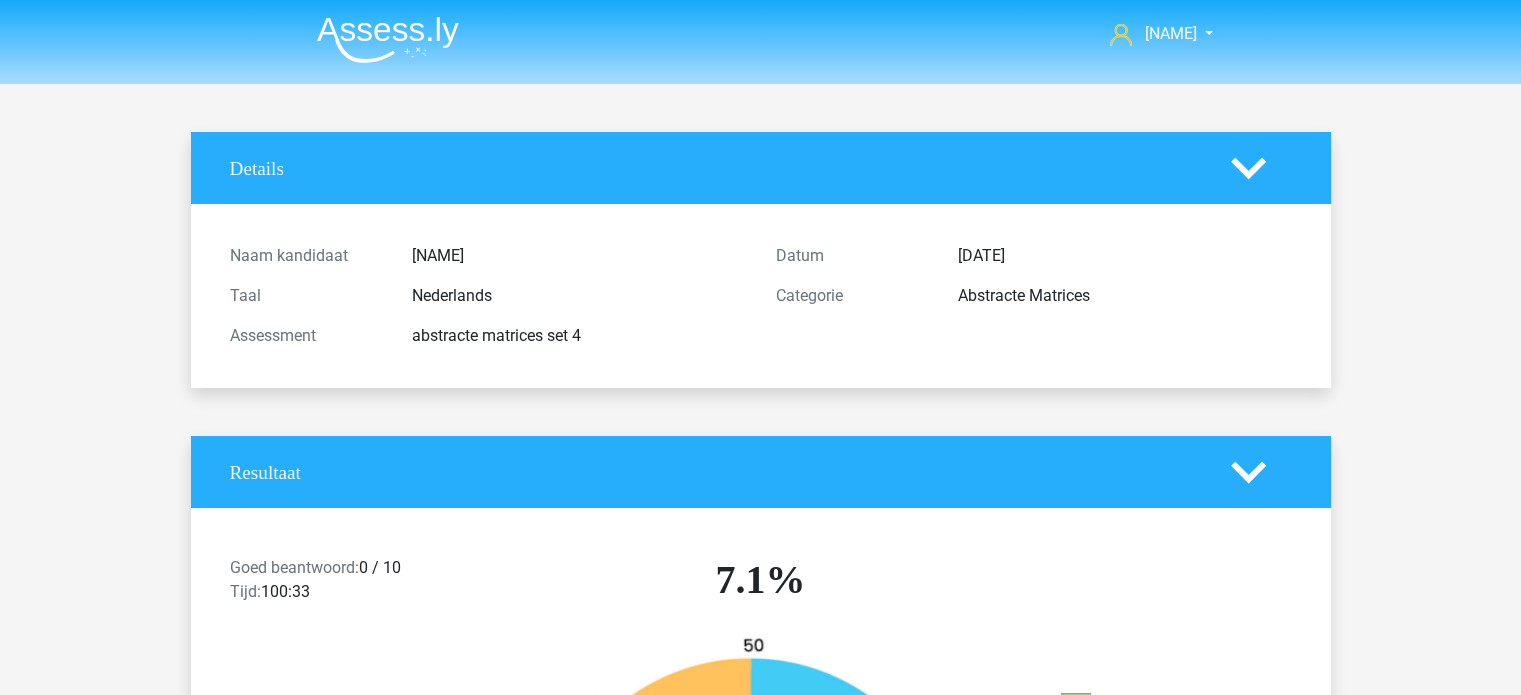 click at bounding box center (388, 39) 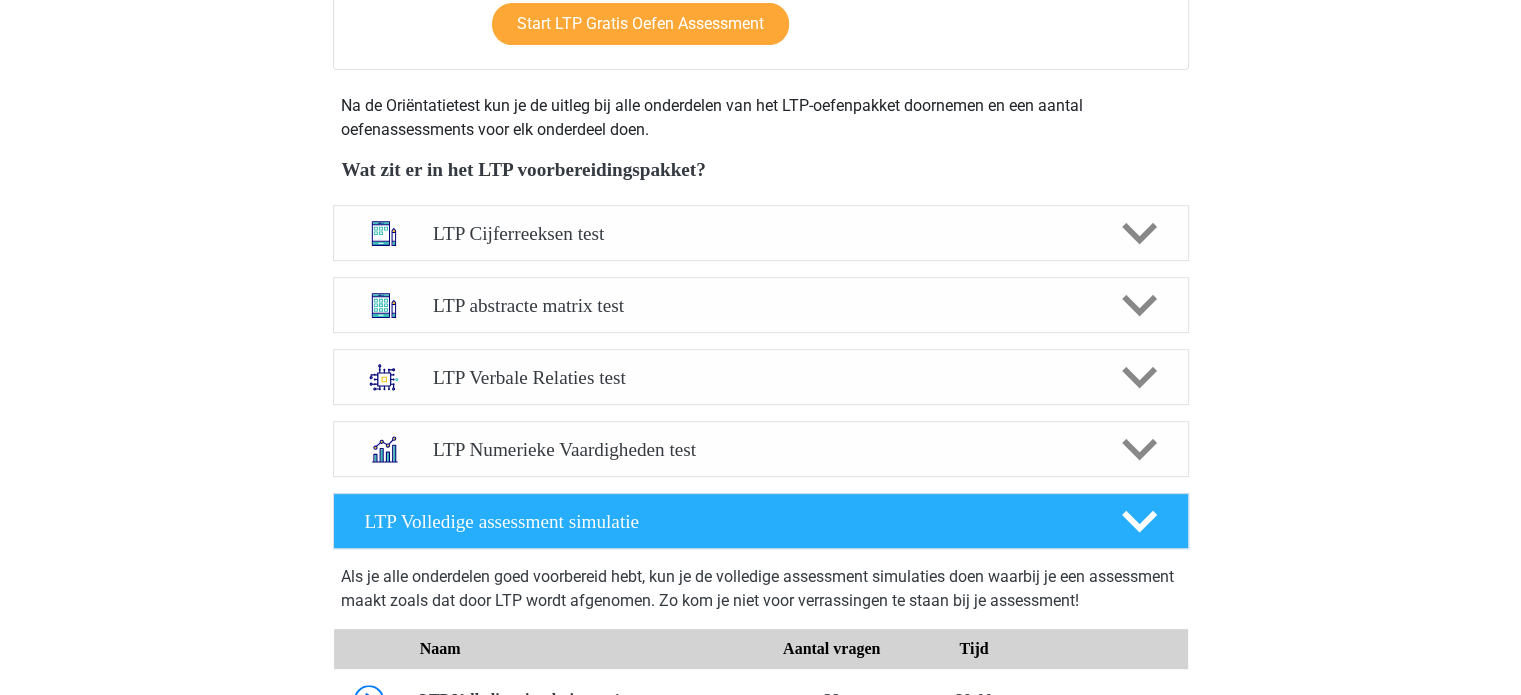 scroll, scrollTop: 660, scrollLeft: 0, axis: vertical 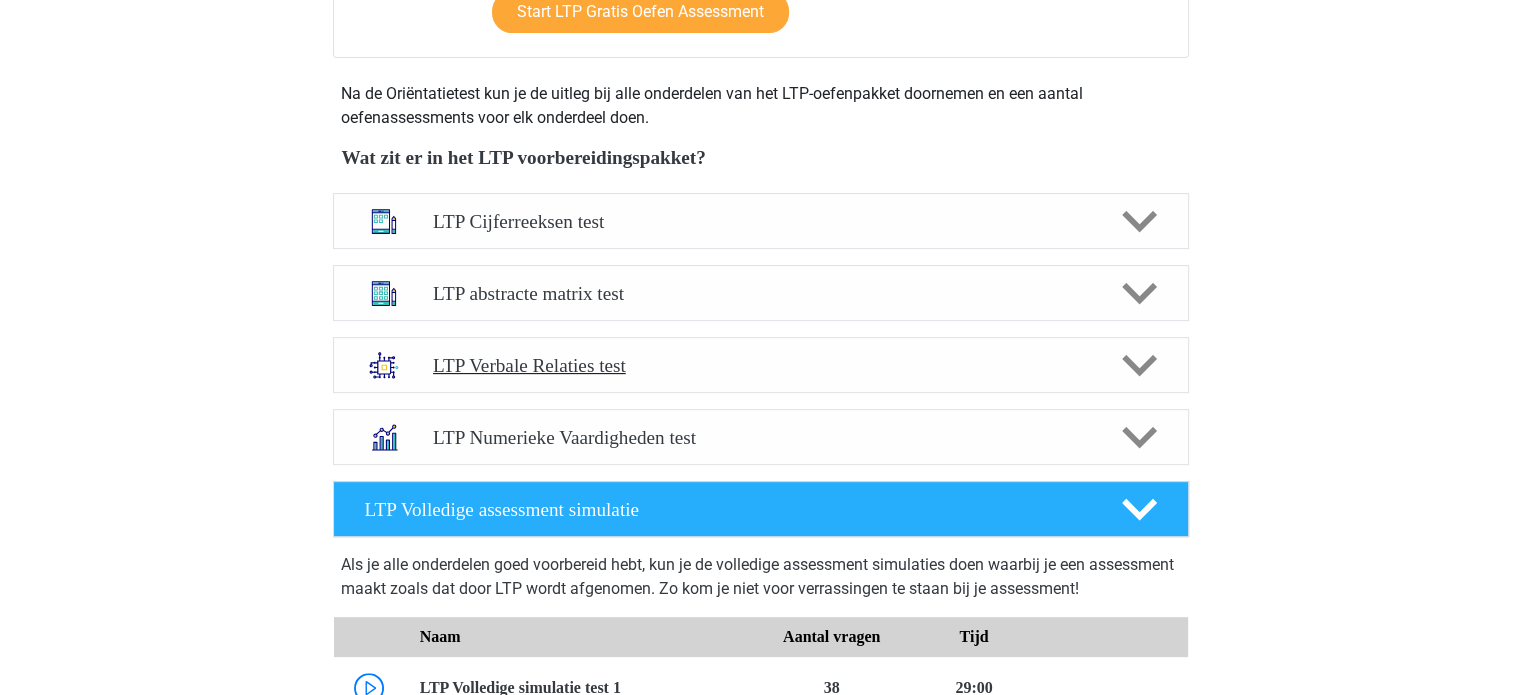 click on "LTP Verbale Relaties test" at bounding box center (760, 365) 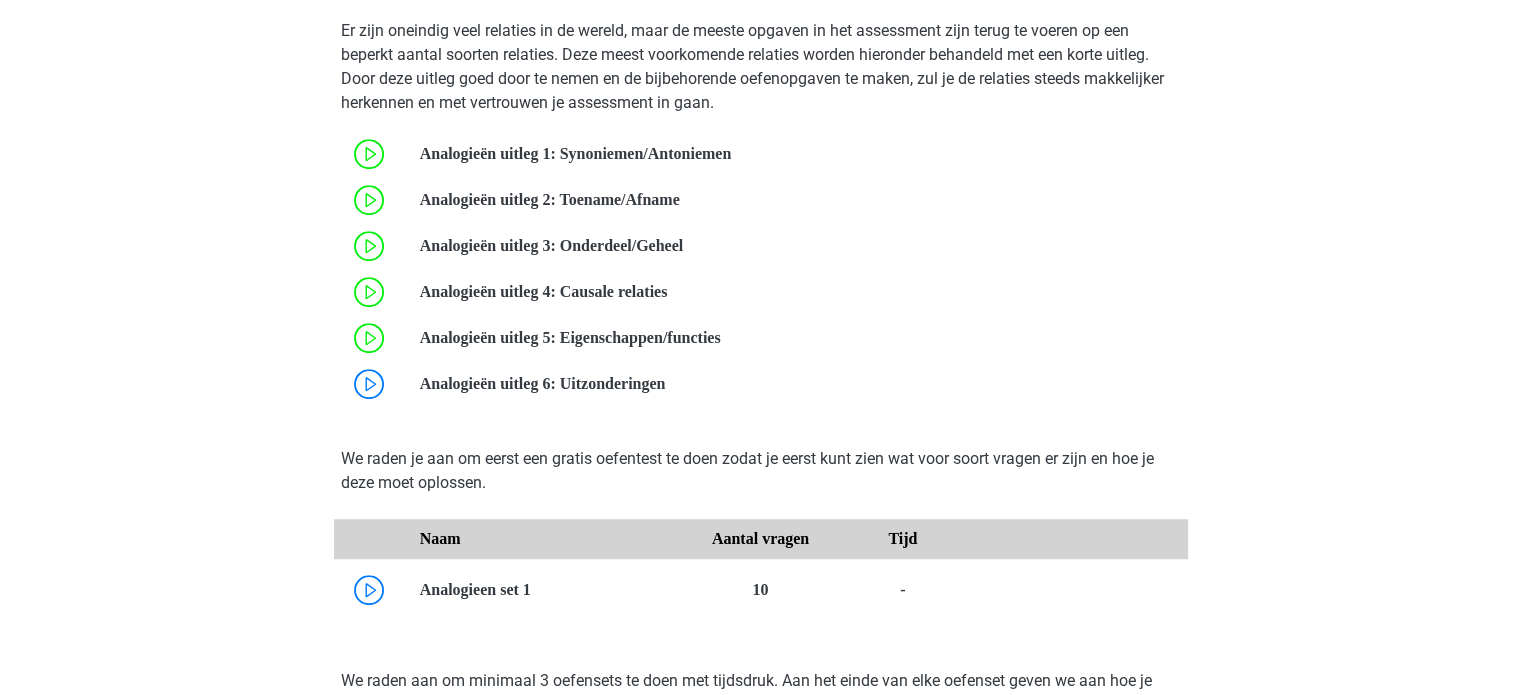 scroll, scrollTop: 1243, scrollLeft: 0, axis: vertical 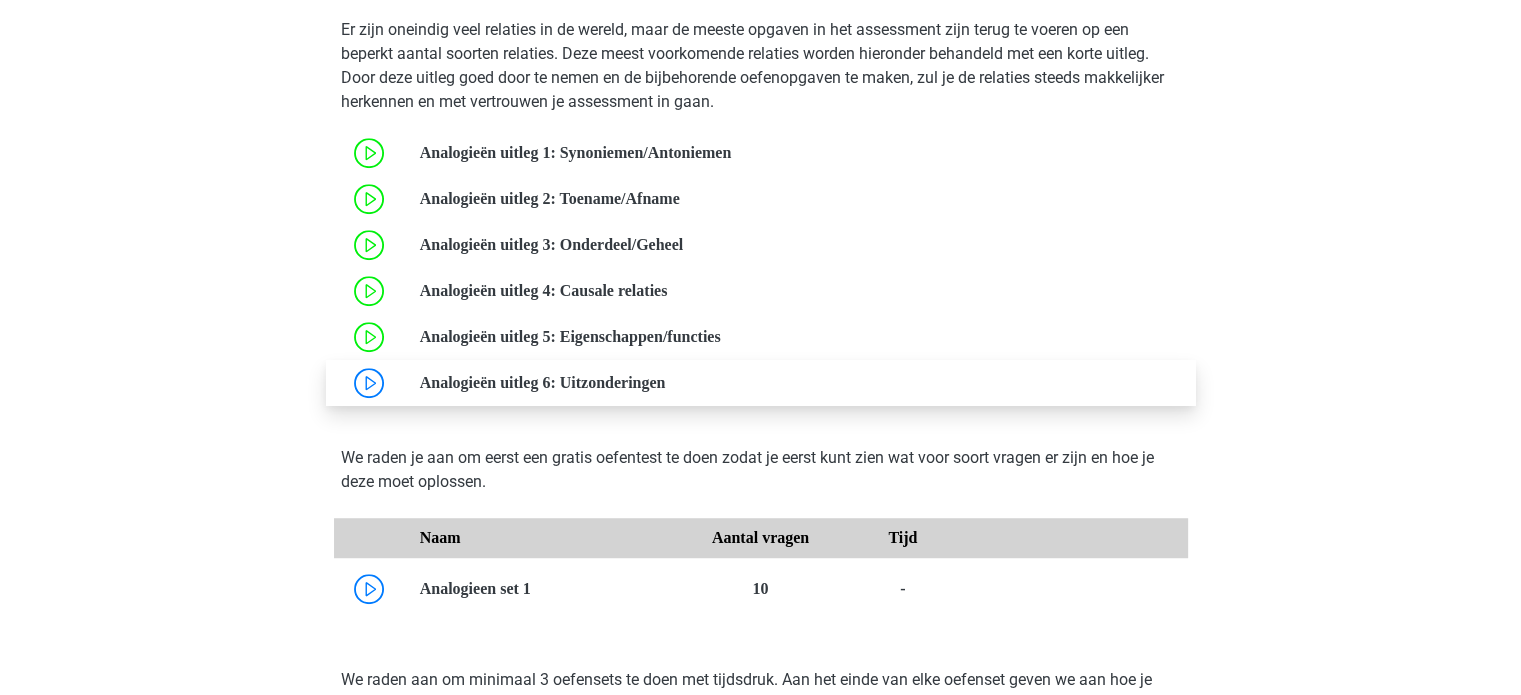 click at bounding box center (665, 382) 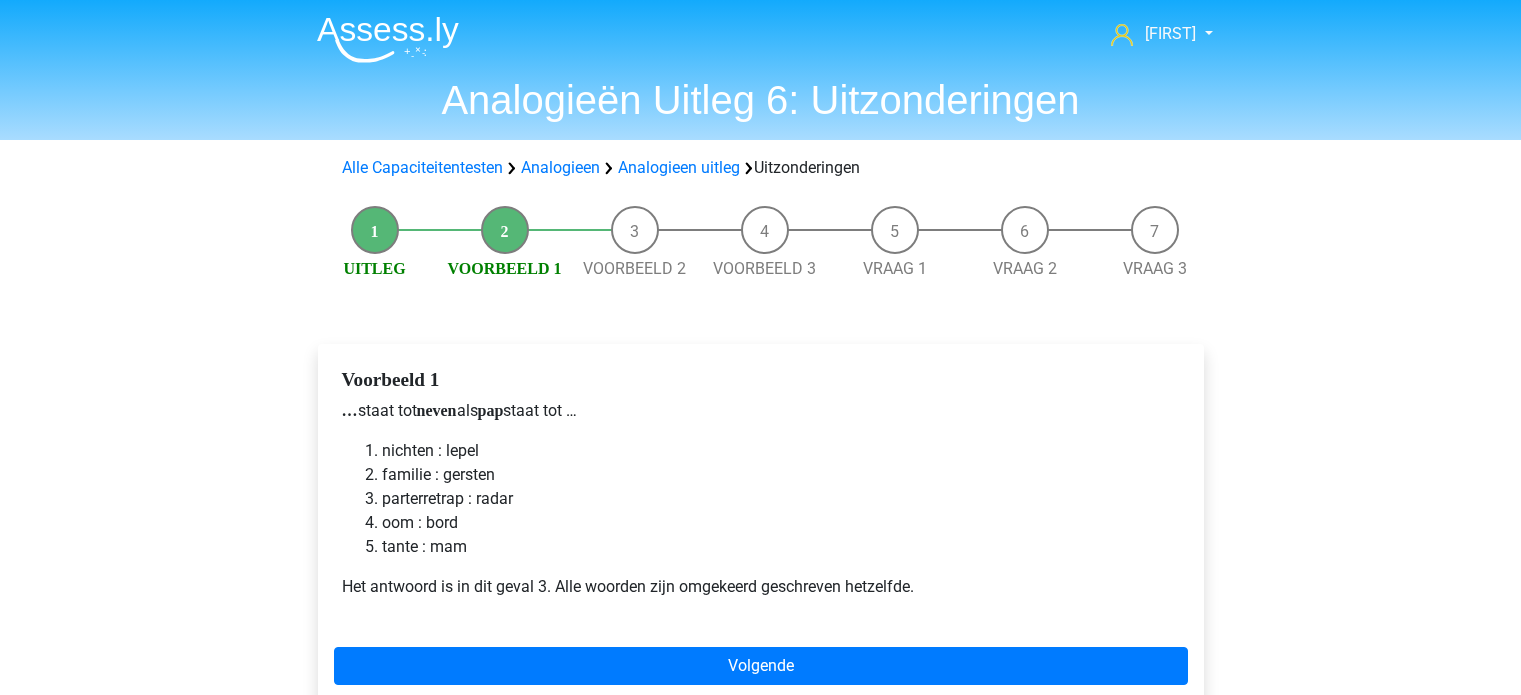 scroll, scrollTop: 236, scrollLeft: 0, axis: vertical 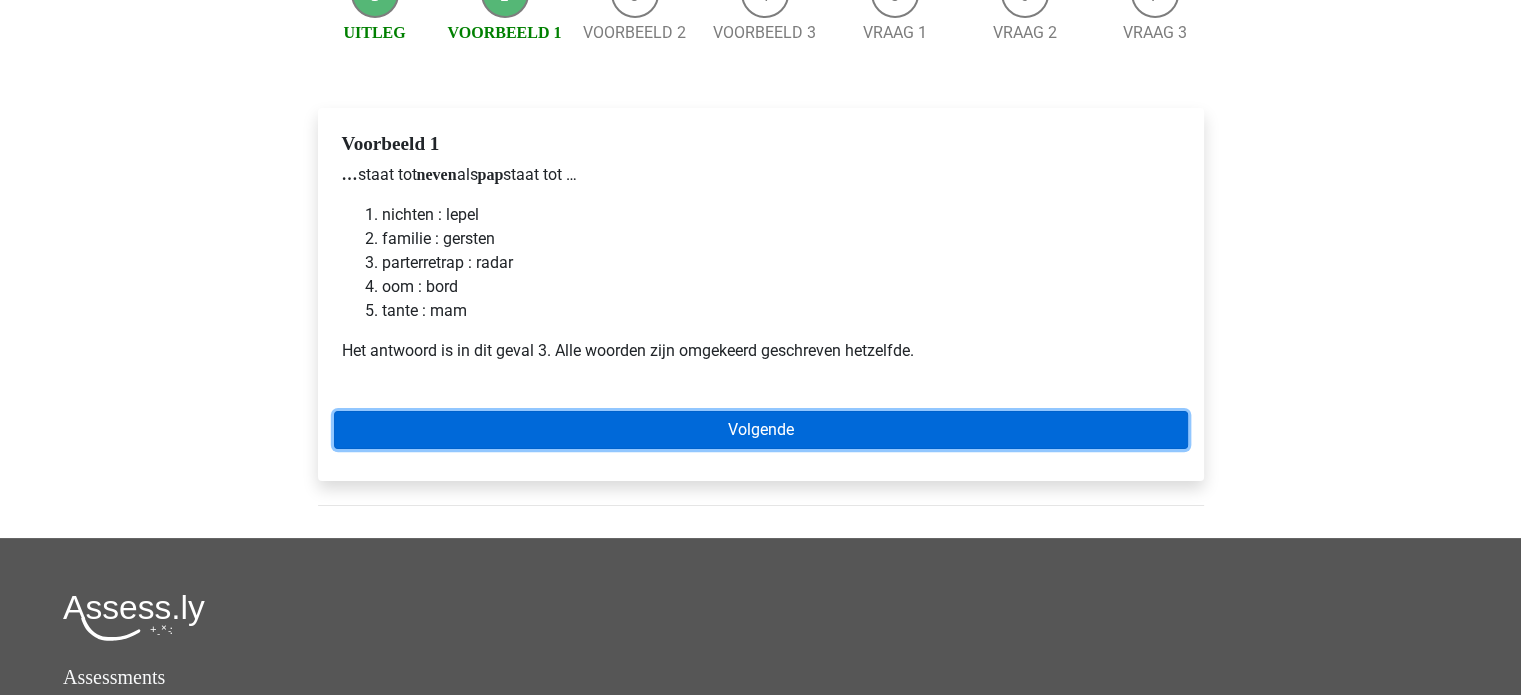 click on "Volgende" at bounding box center [761, 430] 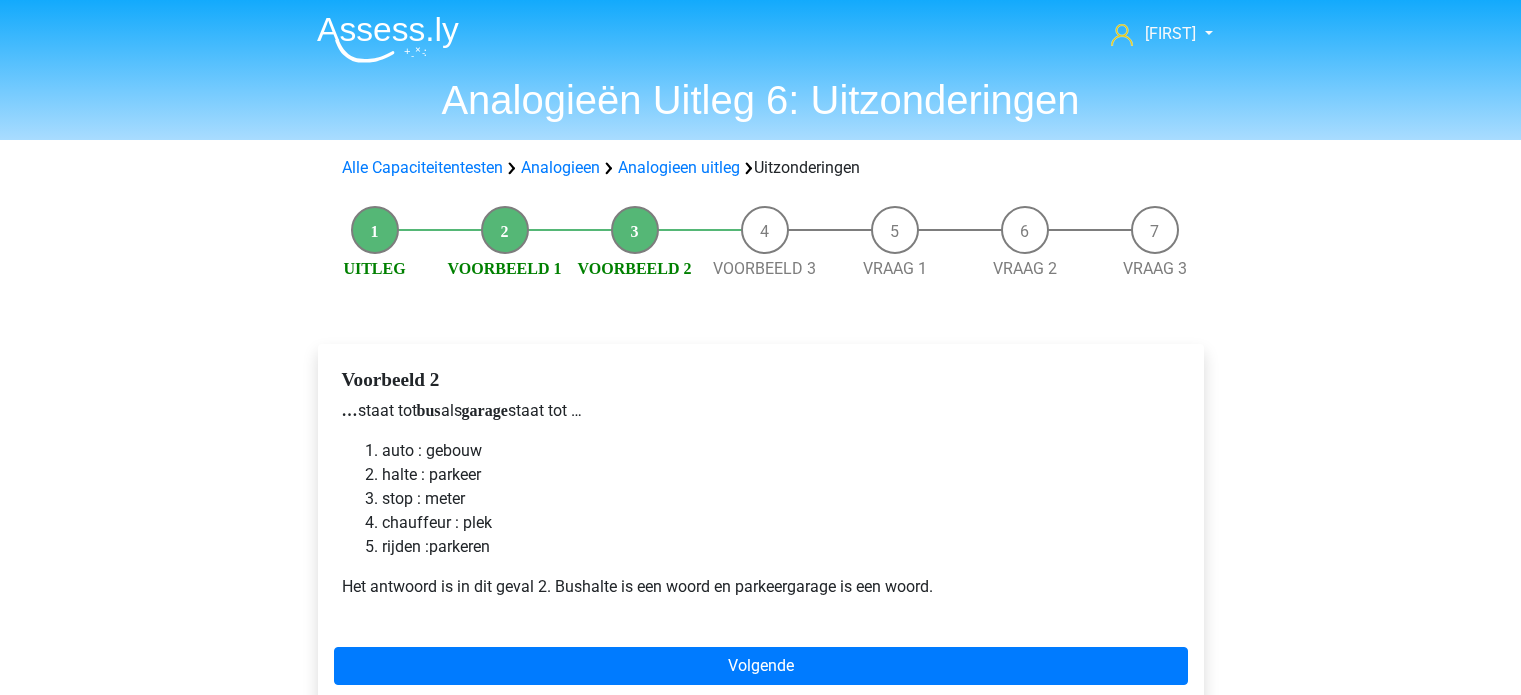 scroll, scrollTop: 0, scrollLeft: 0, axis: both 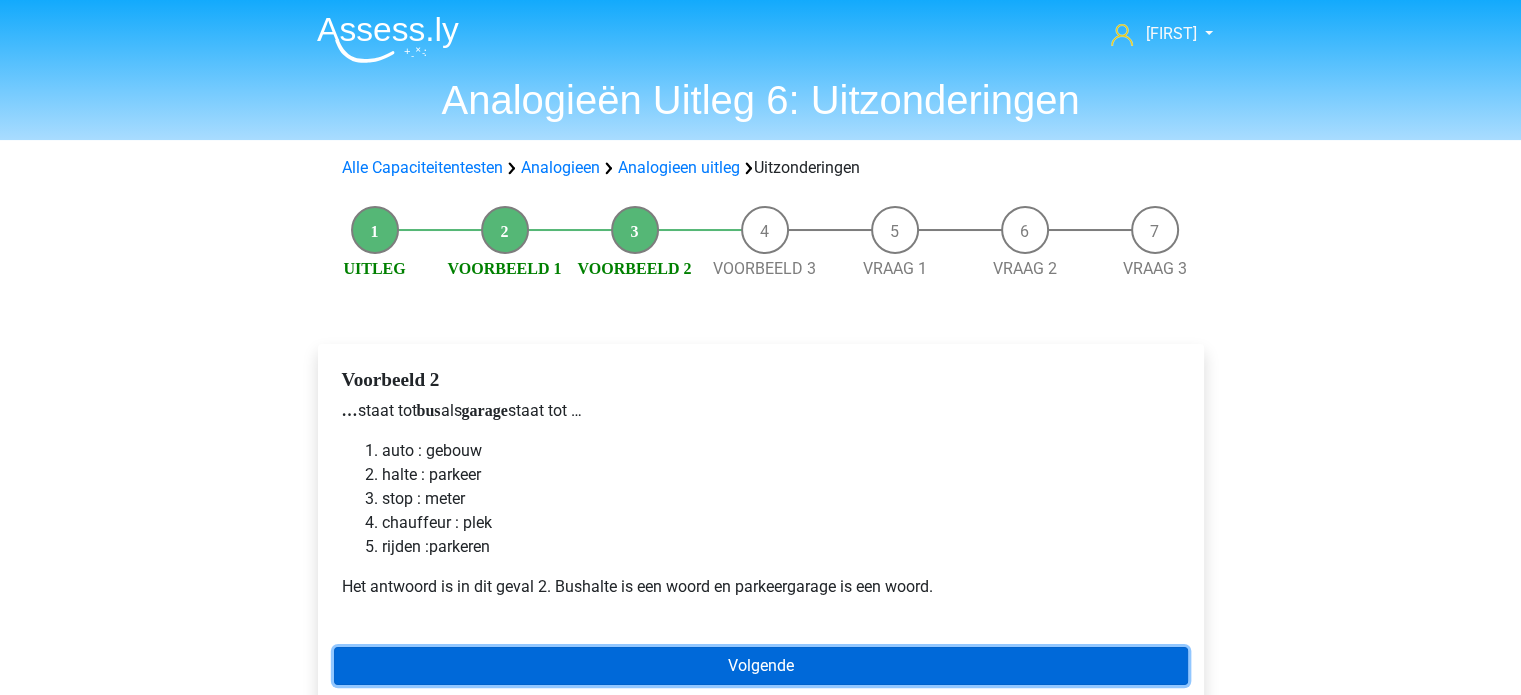 click on "Volgende" at bounding box center (761, 666) 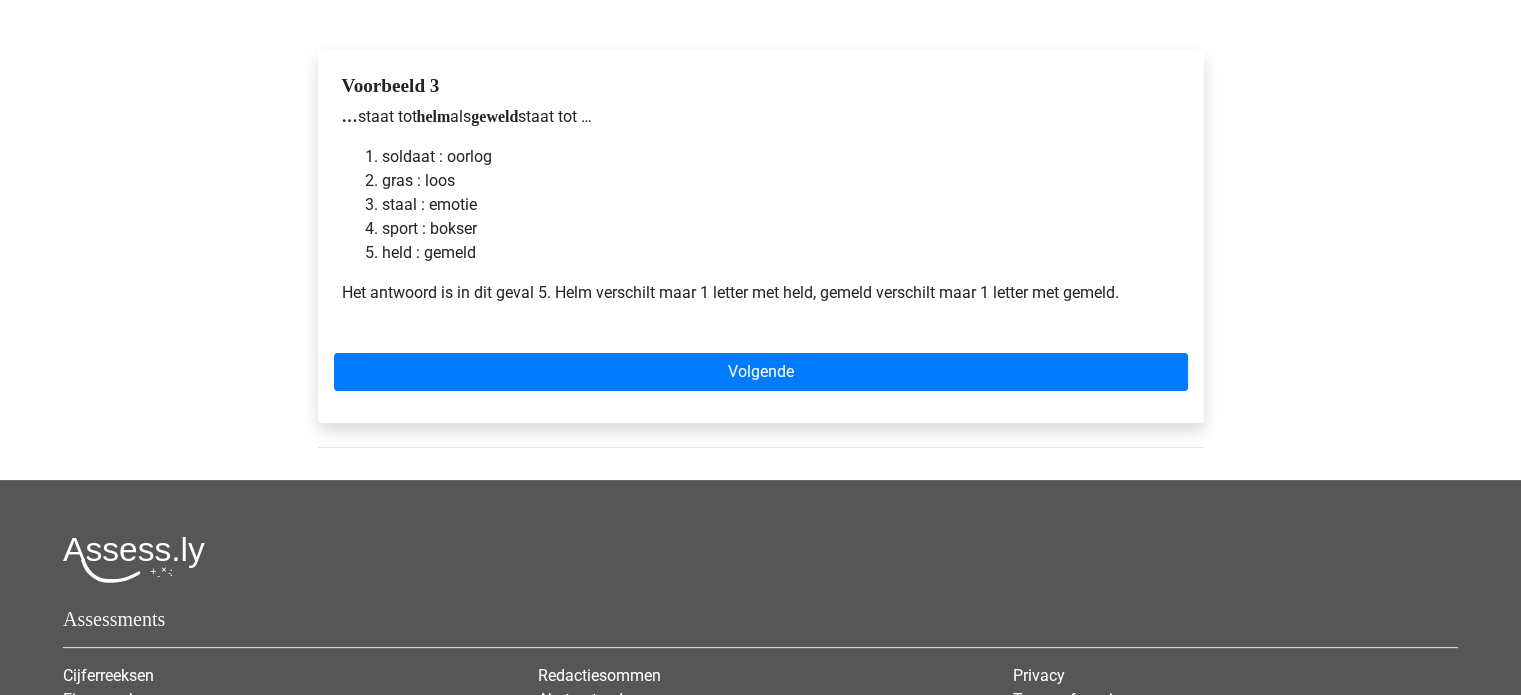 scroll, scrollTop: 152, scrollLeft: 0, axis: vertical 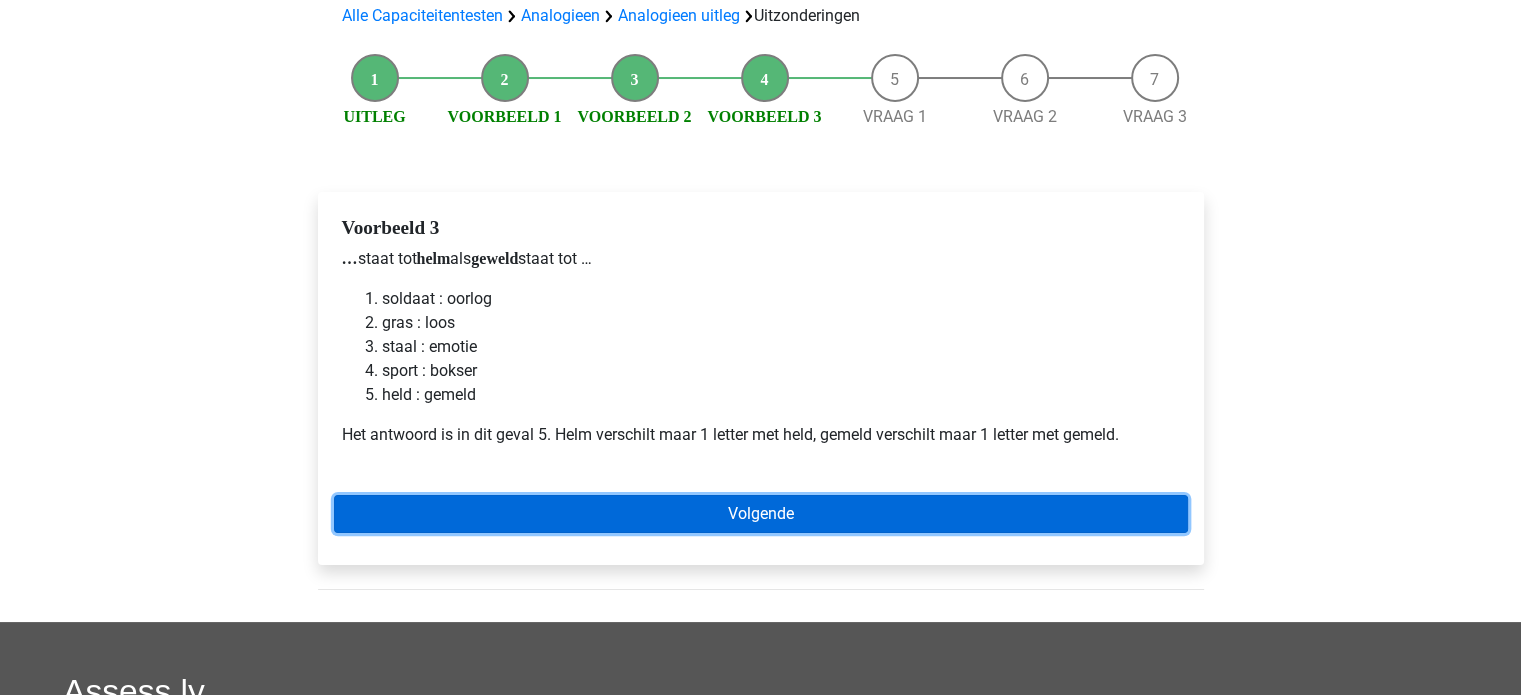 click on "Volgende" at bounding box center [761, 514] 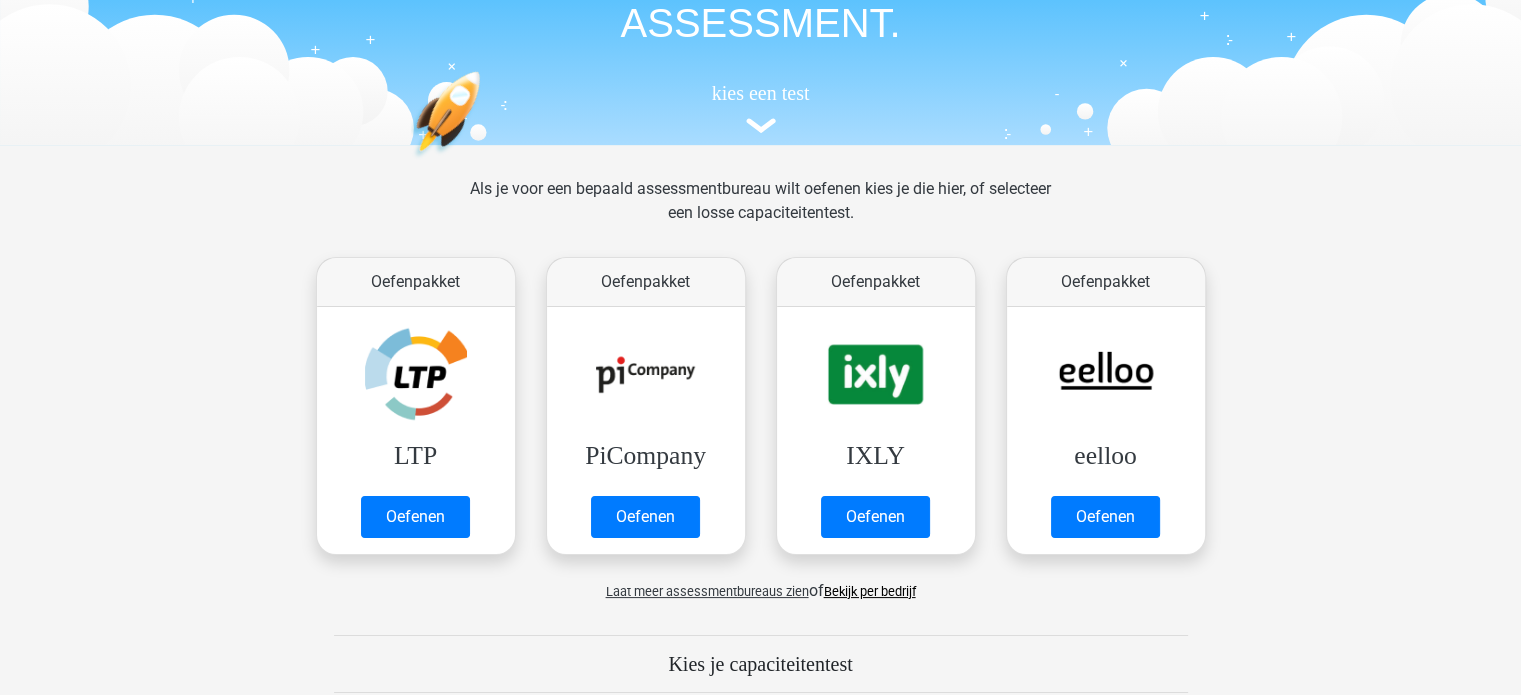 scroll, scrollTop: 140, scrollLeft: 0, axis: vertical 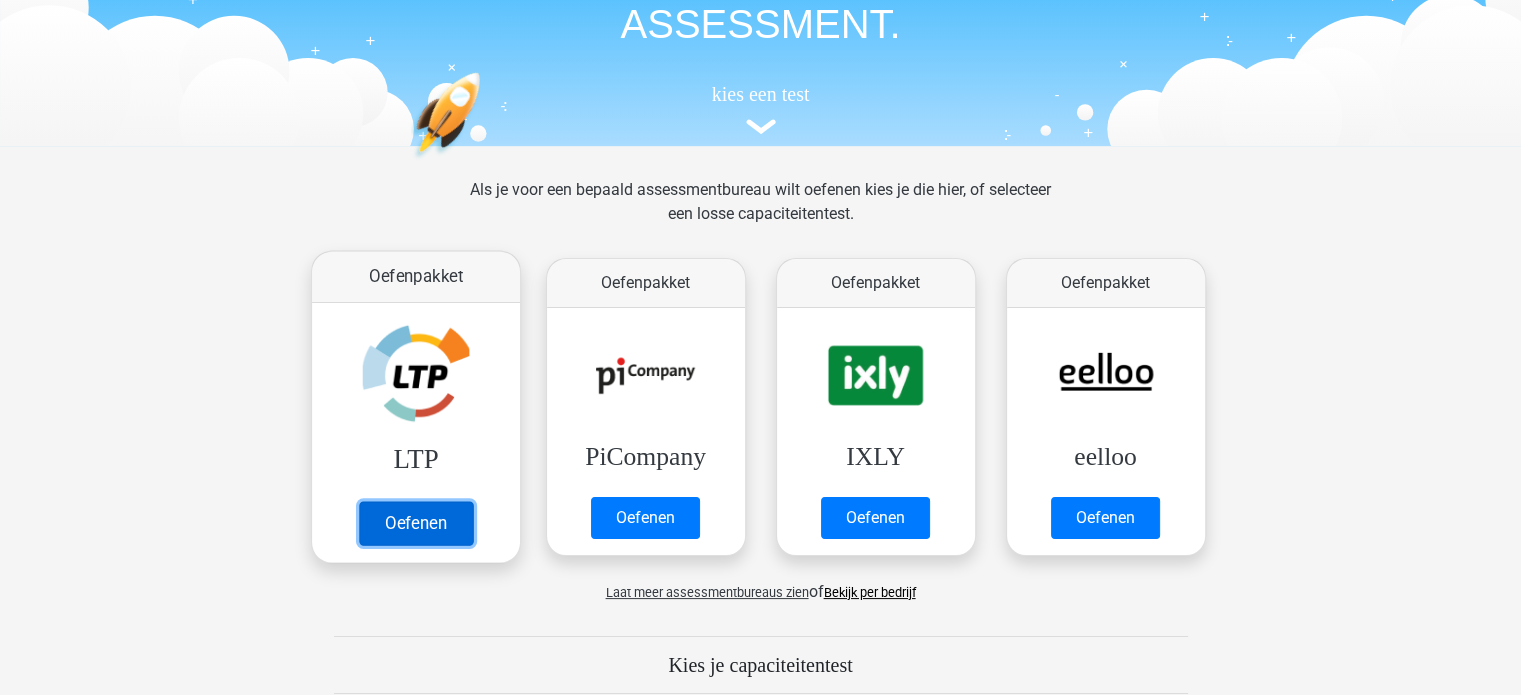 click on "Oefenen" at bounding box center [415, 523] 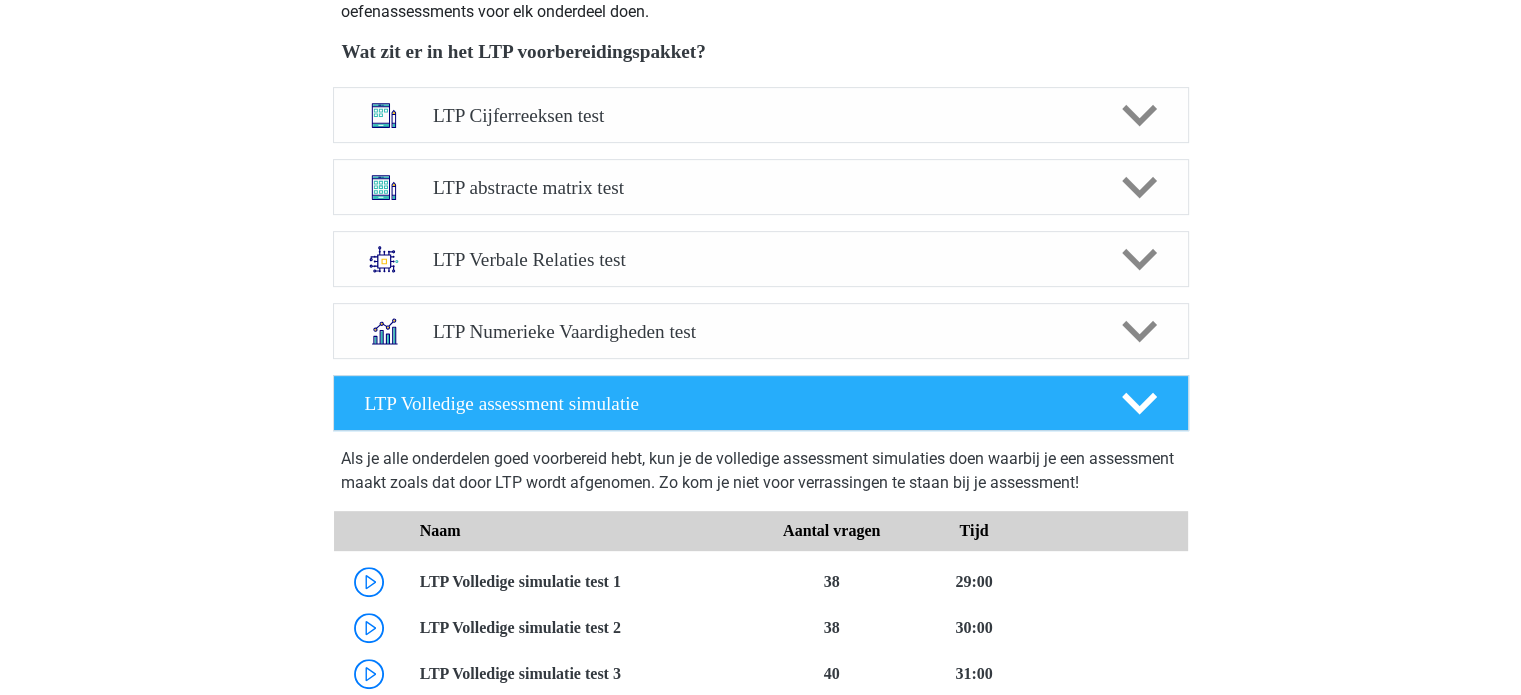scroll, scrollTop: 764, scrollLeft: 0, axis: vertical 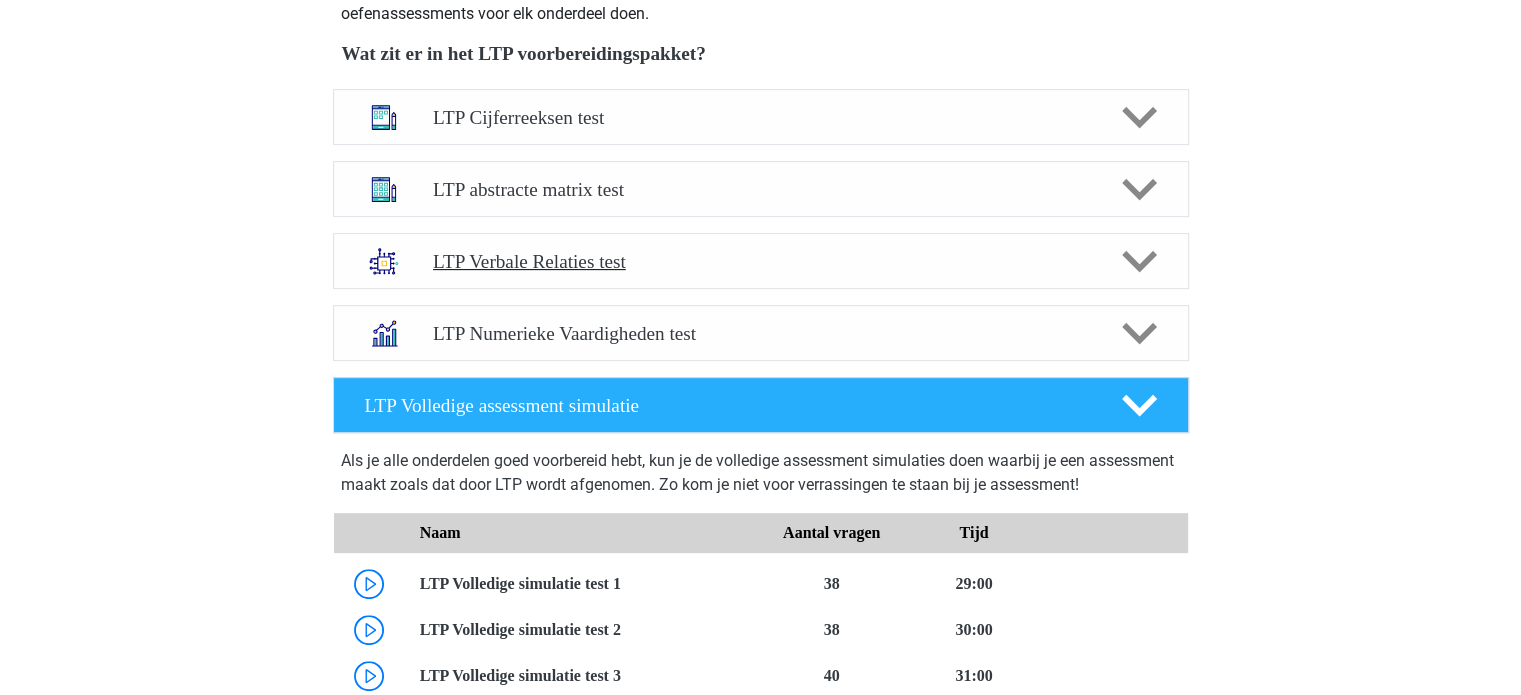 click on "LTP Verbale Relaties test" at bounding box center (760, 261) 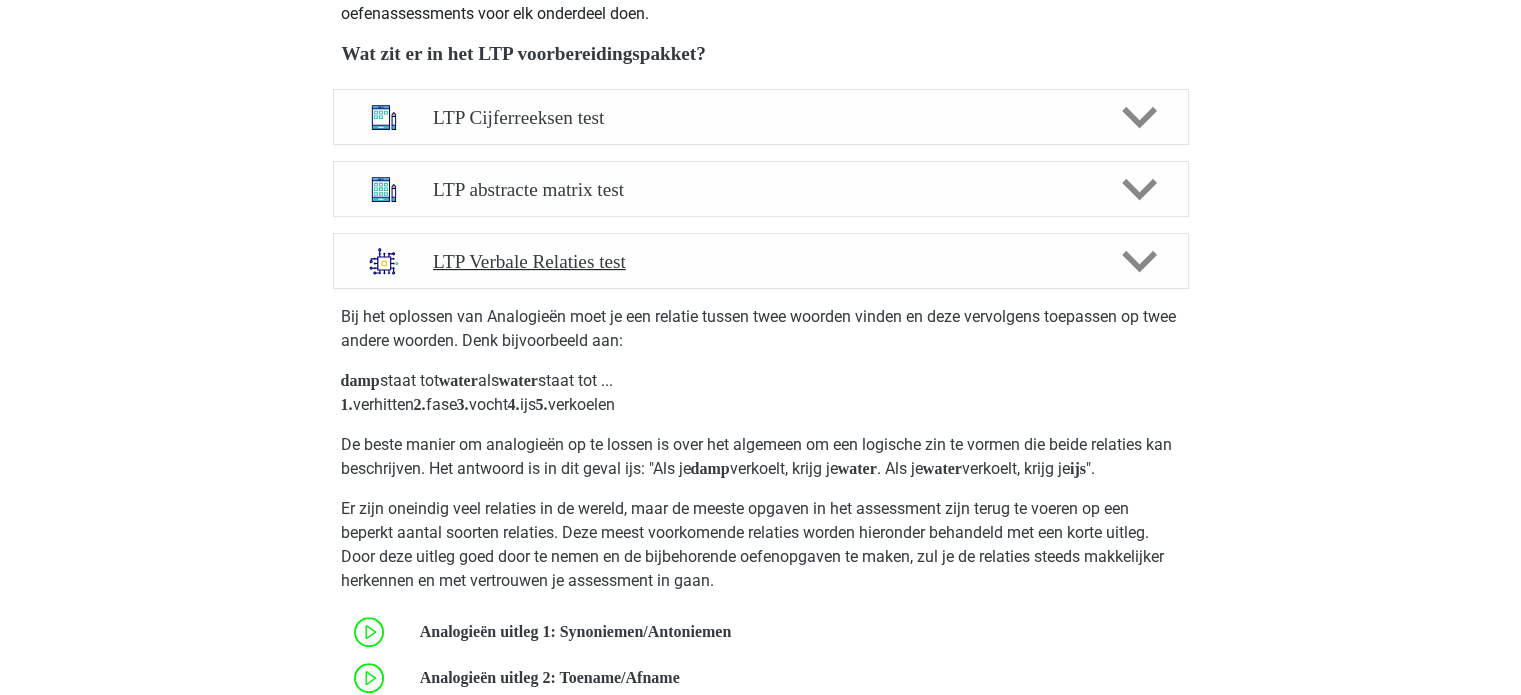 click on "LTP Verbale Relaties test" at bounding box center (760, 261) 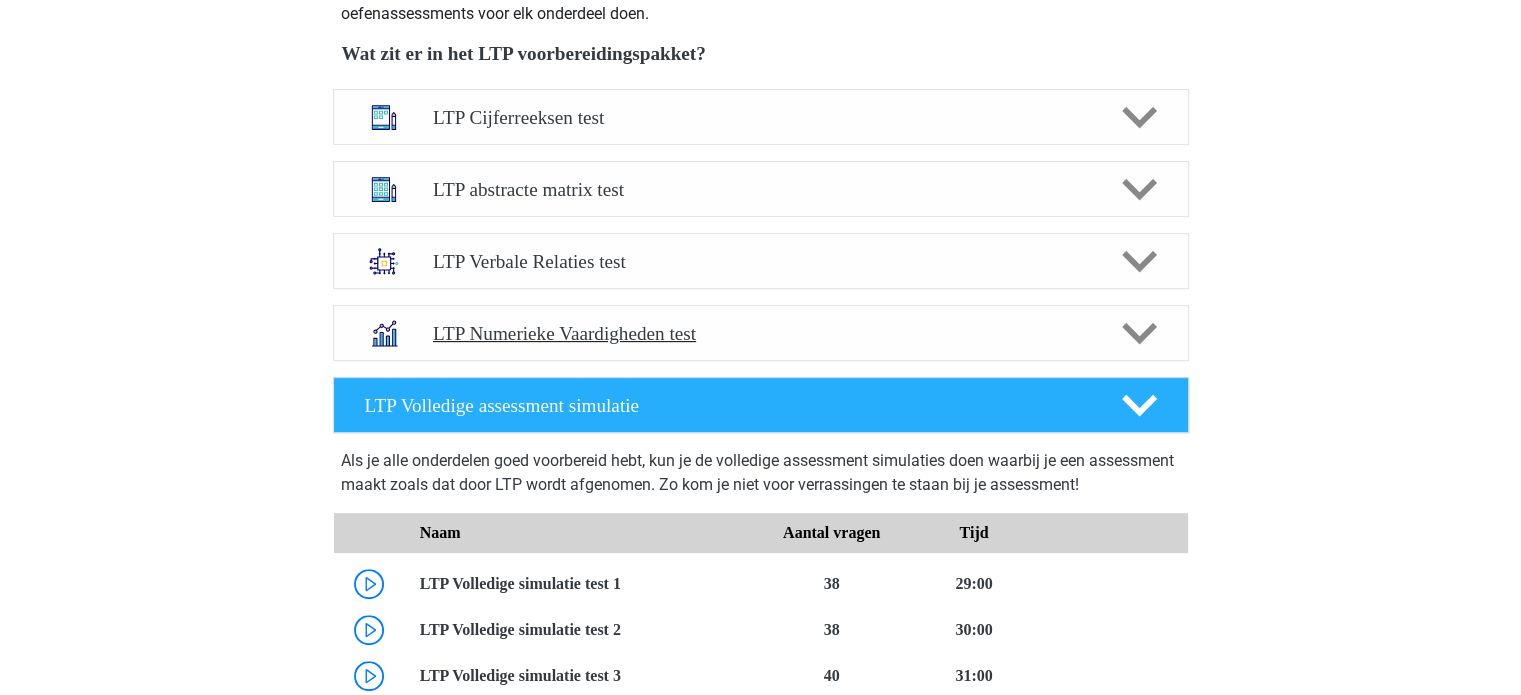 click on "LTP Numerieke Vaardigheden test" at bounding box center (760, 333) 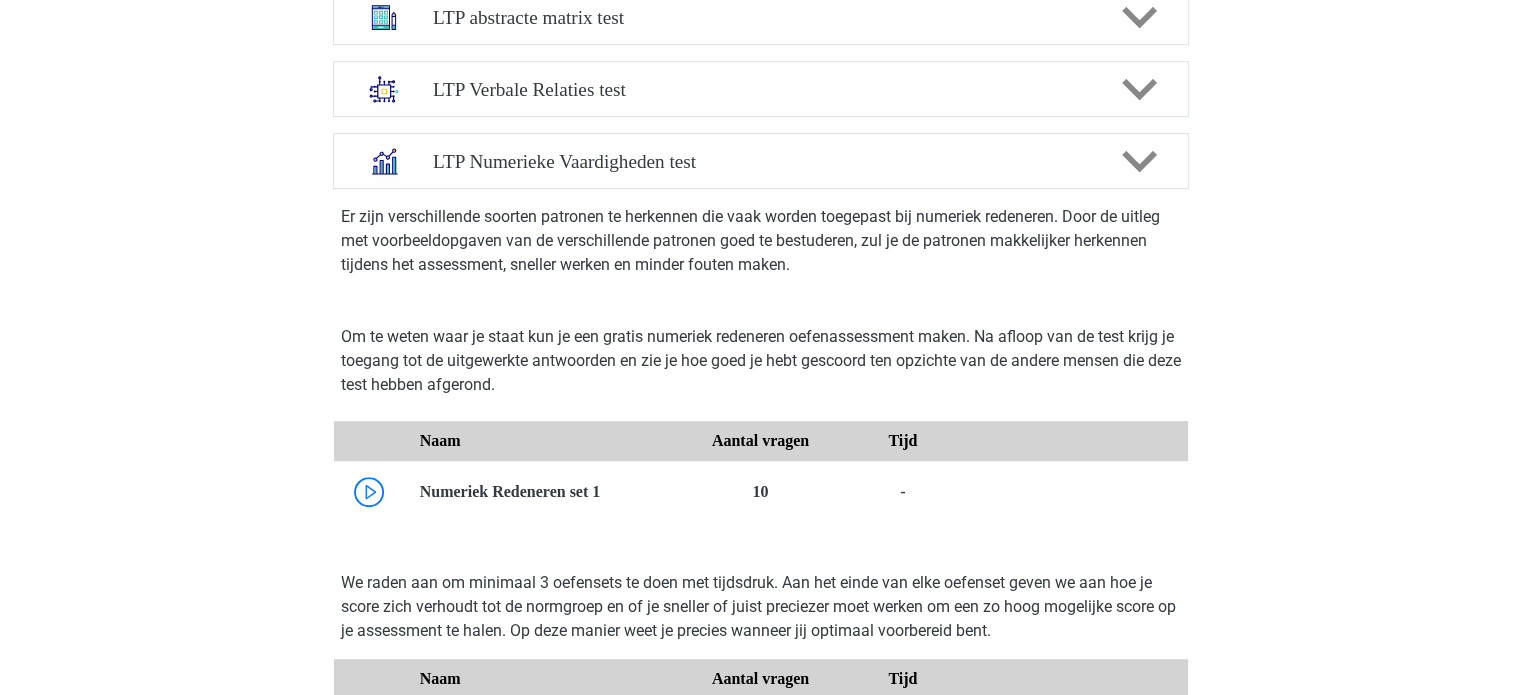 scroll, scrollTop: 954, scrollLeft: 0, axis: vertical 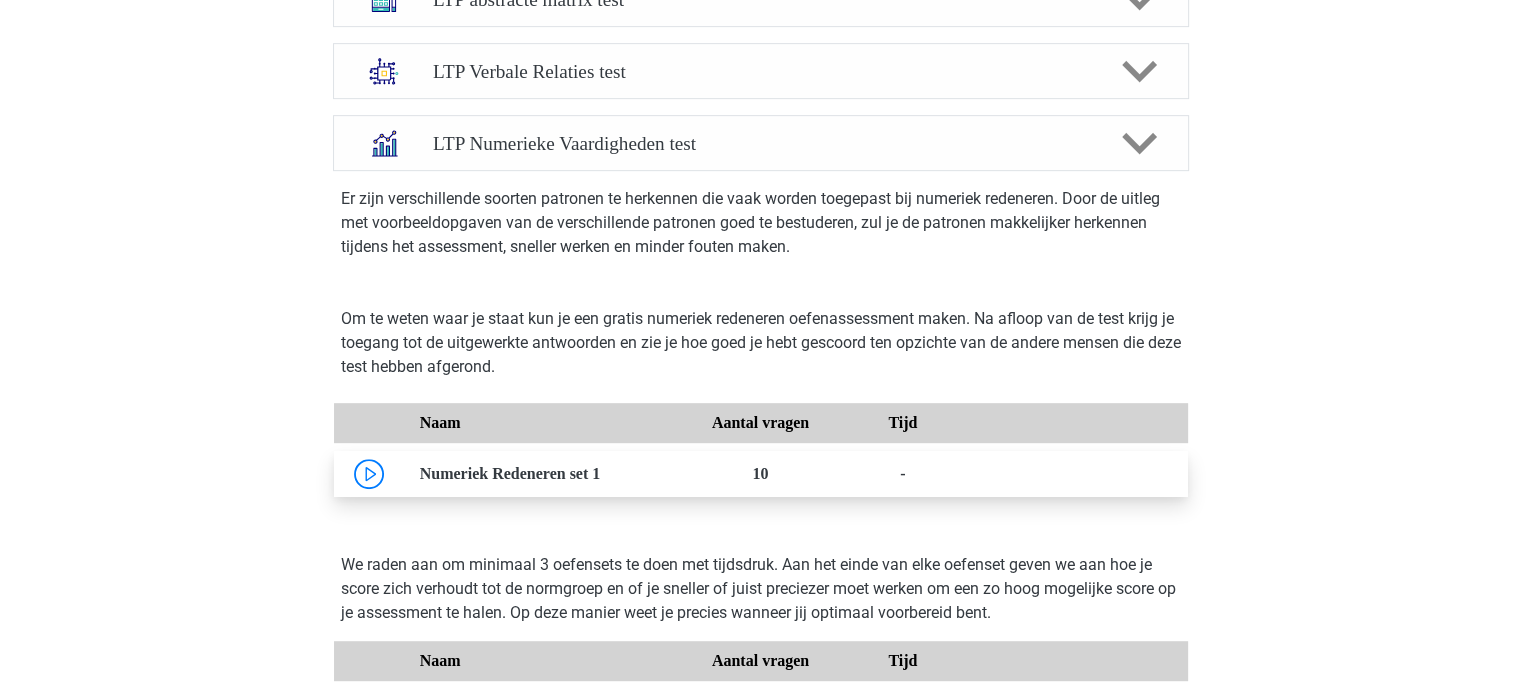 click at bounding box center (600, 473) 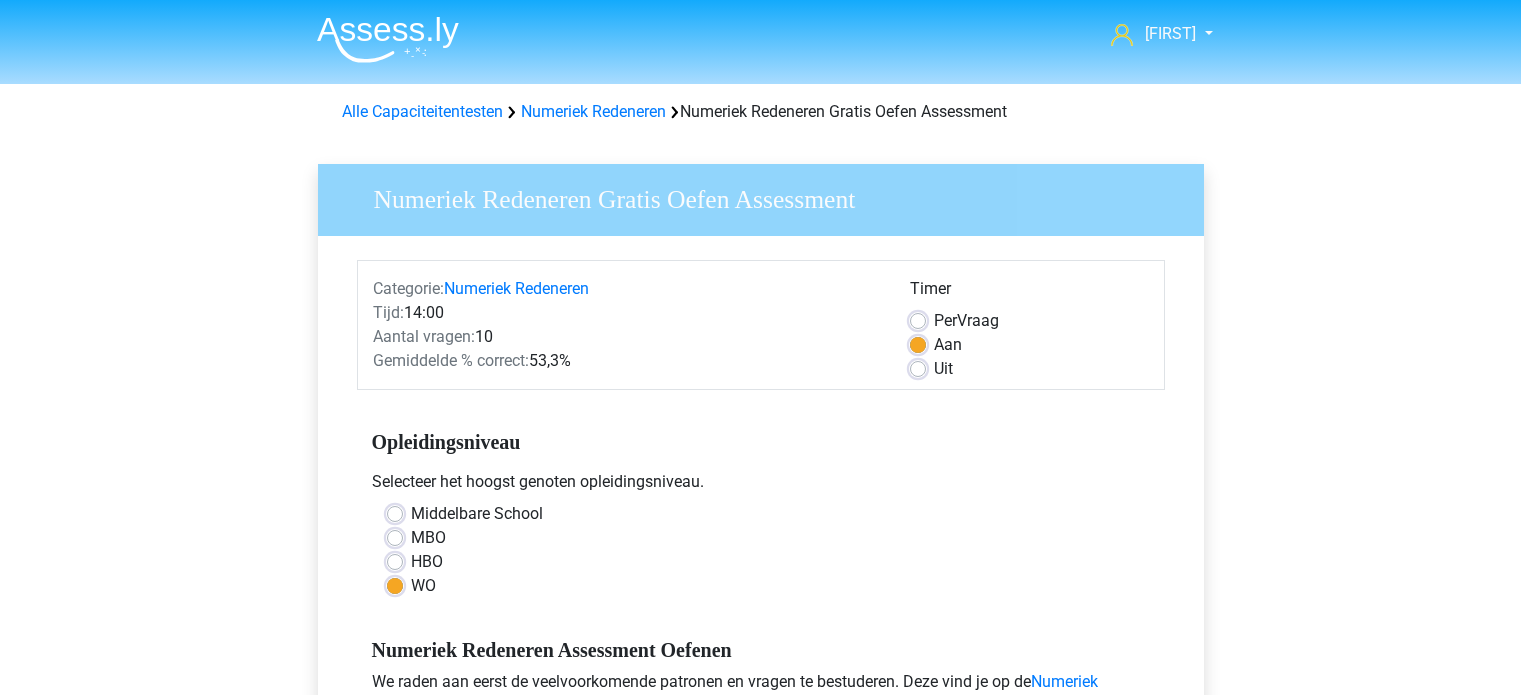 scroll, scrollTop: 427, scrollLeft: 0, axis: vertical 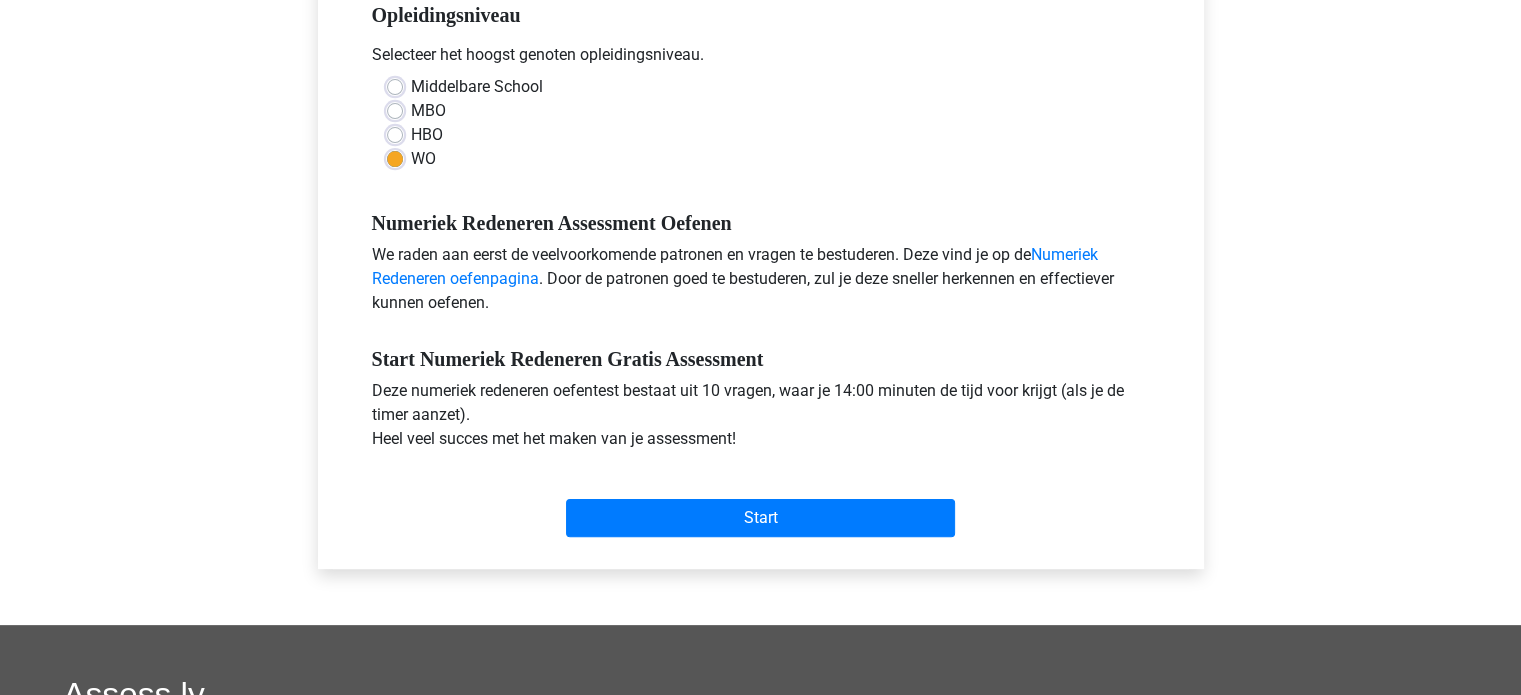 click on "Start" at bounding box center (761, 502) 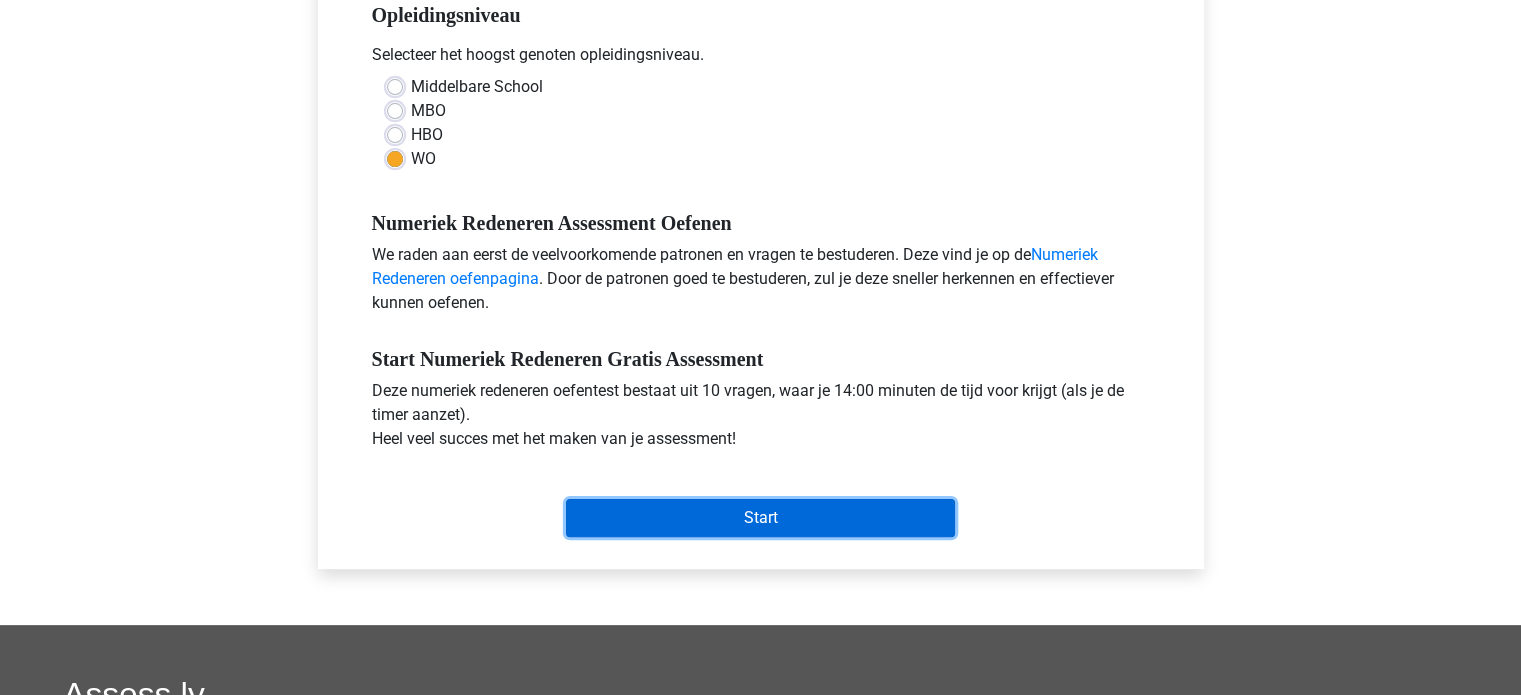 click on "Start" at bounding box center (760, 518) 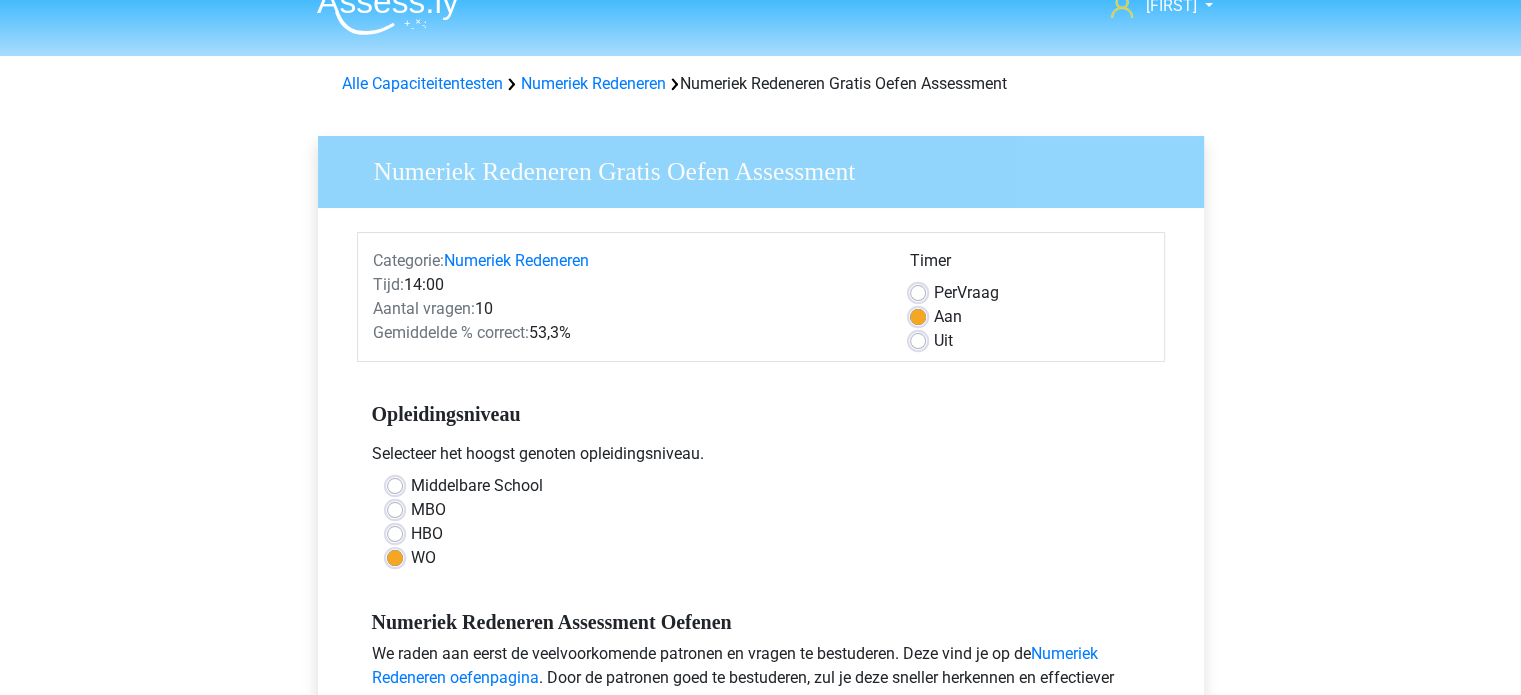 scroll, scrollTop: 27, scrollLeft: 0, axis: vertical 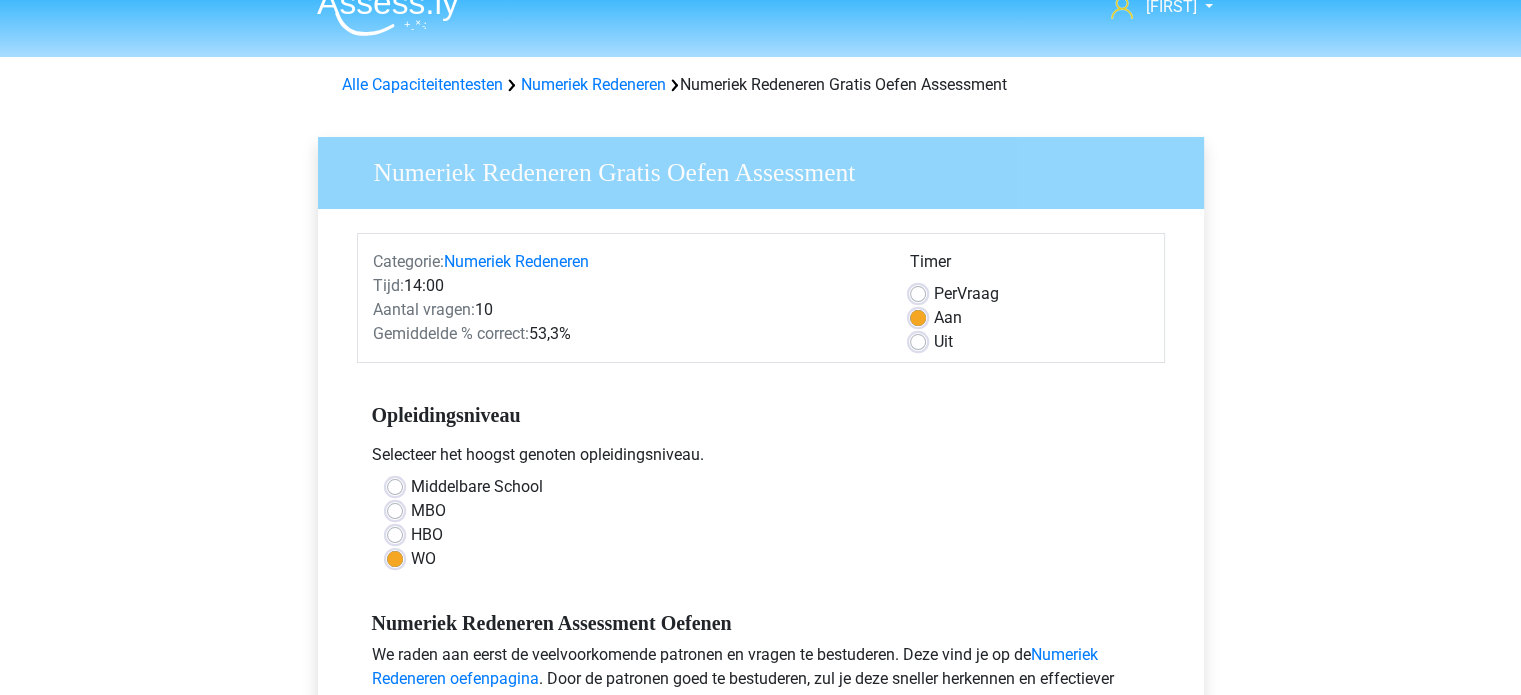 click on "Uit" at bounding box center [1029, 342] 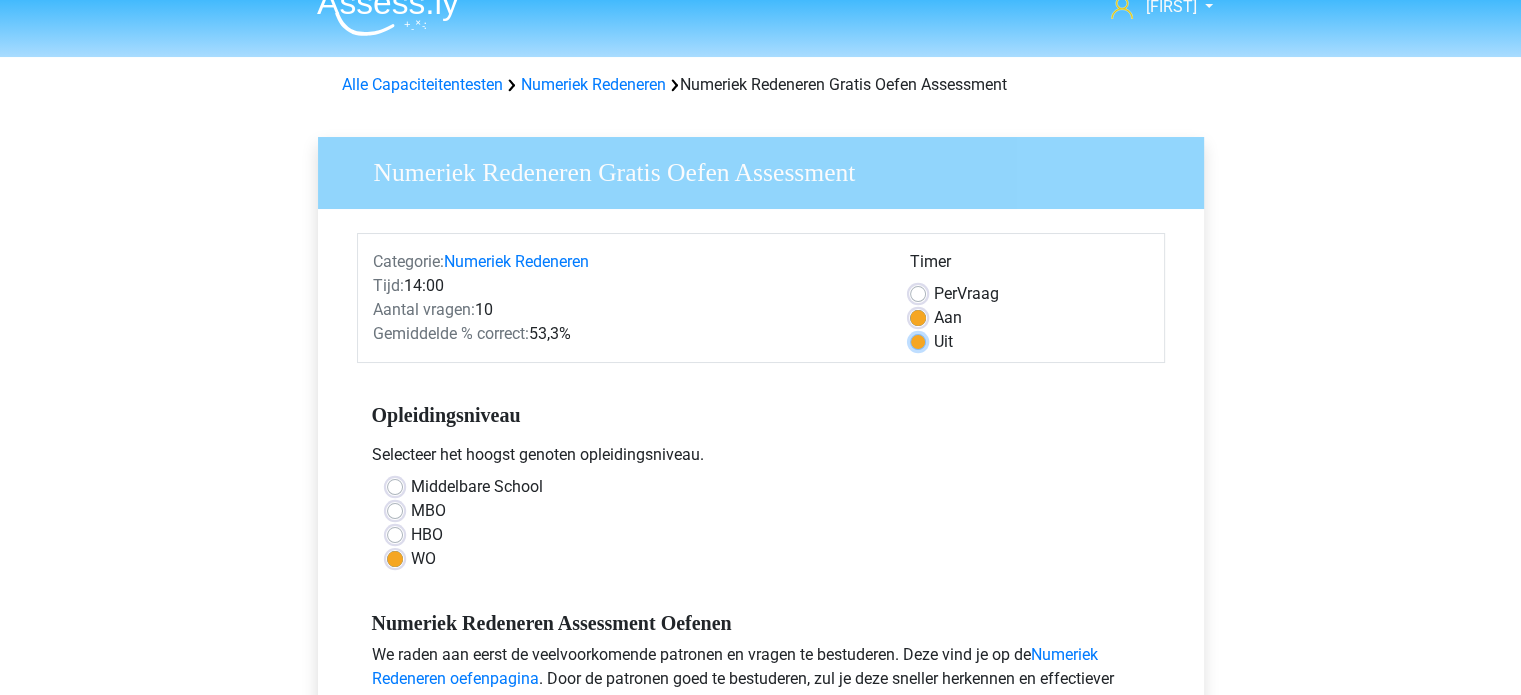click on "Uit" at bounding box center (918, 340) 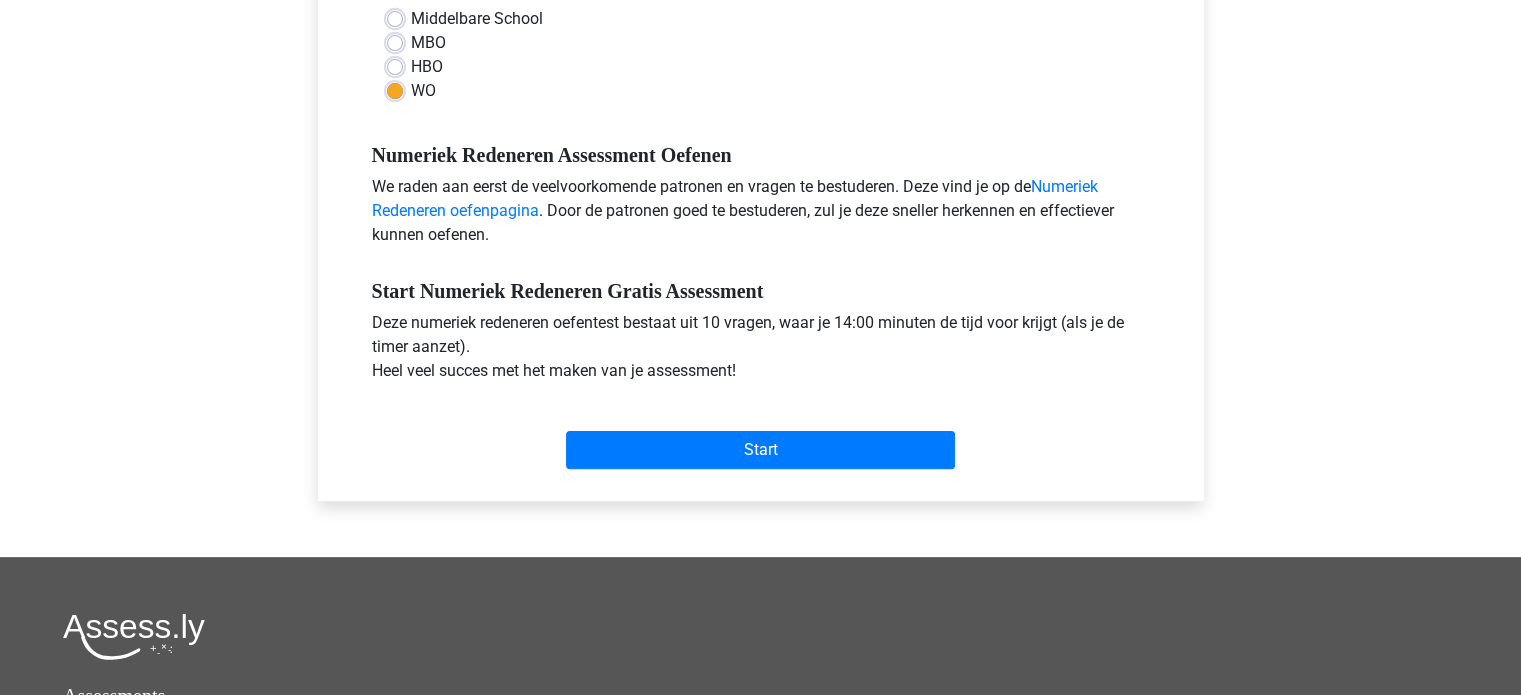 scroll, scrollTop: 496, scrollLeft: 0, axis: vertical 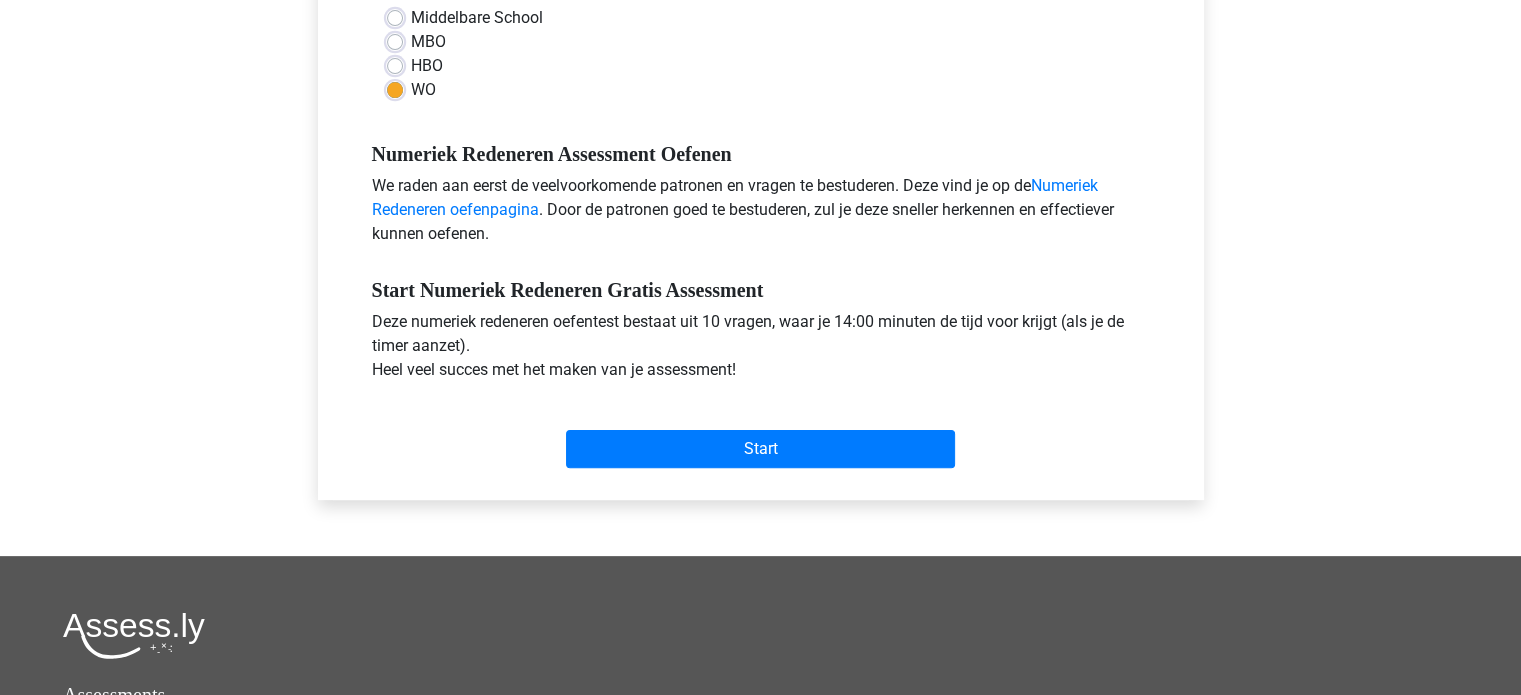 click on "Start" at bounding box center (761, 433) 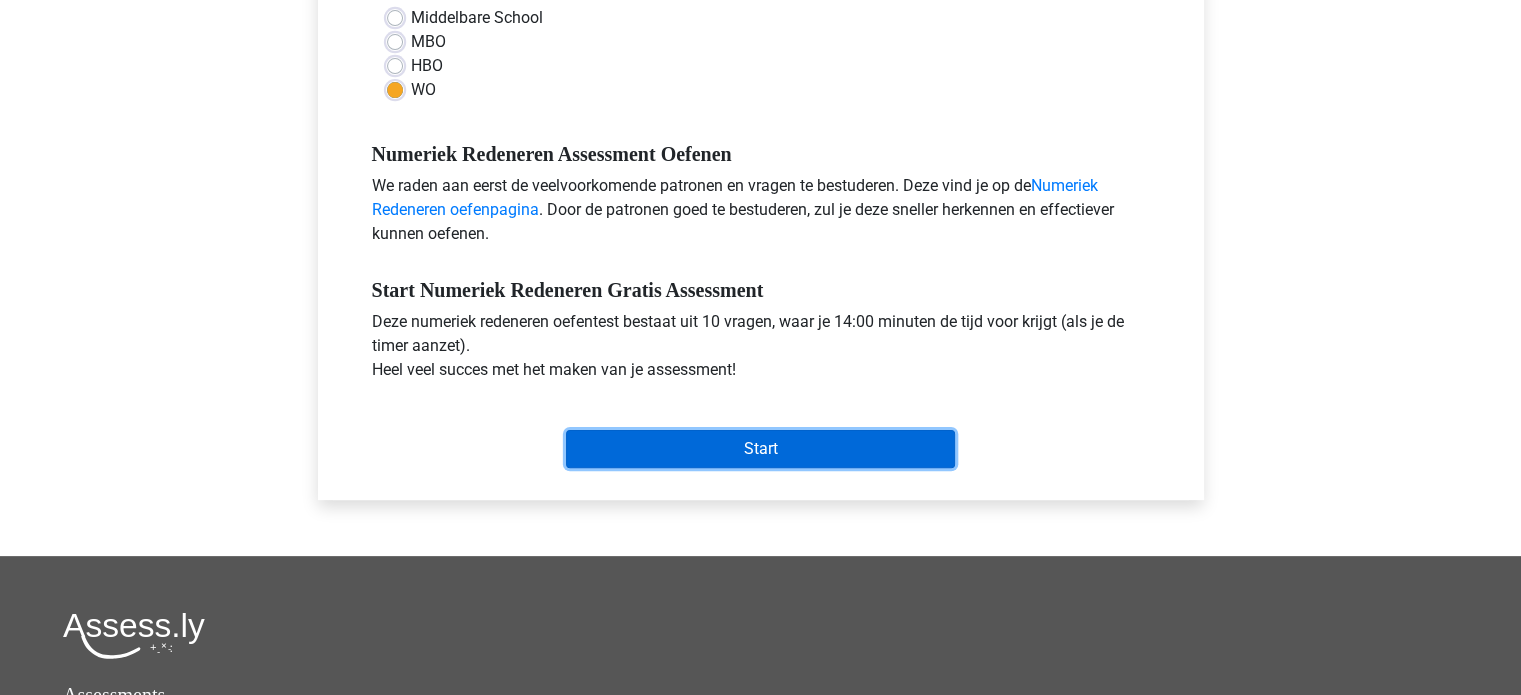 click on "Start" at bounding box center [760, 449] 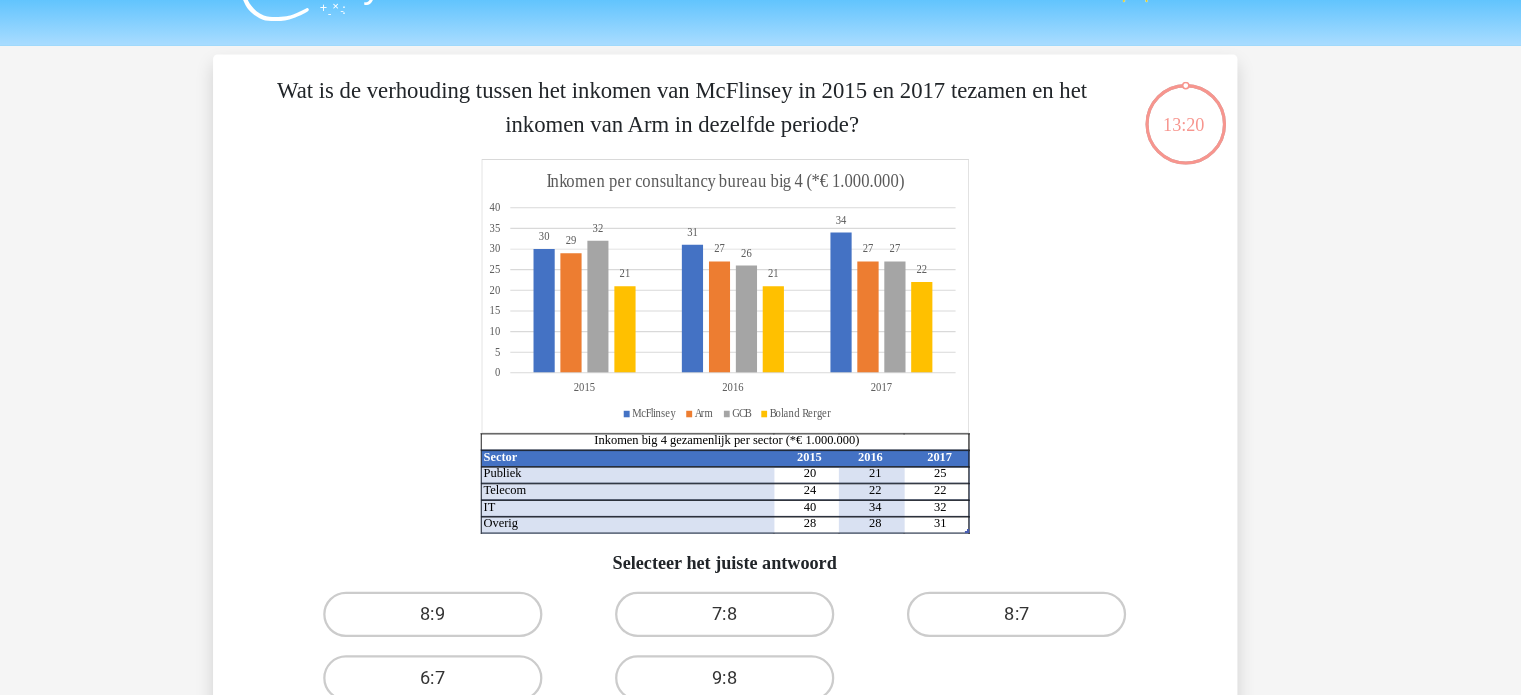 scroll, scrollTop: 0, scrollLeft: 0, axis: both 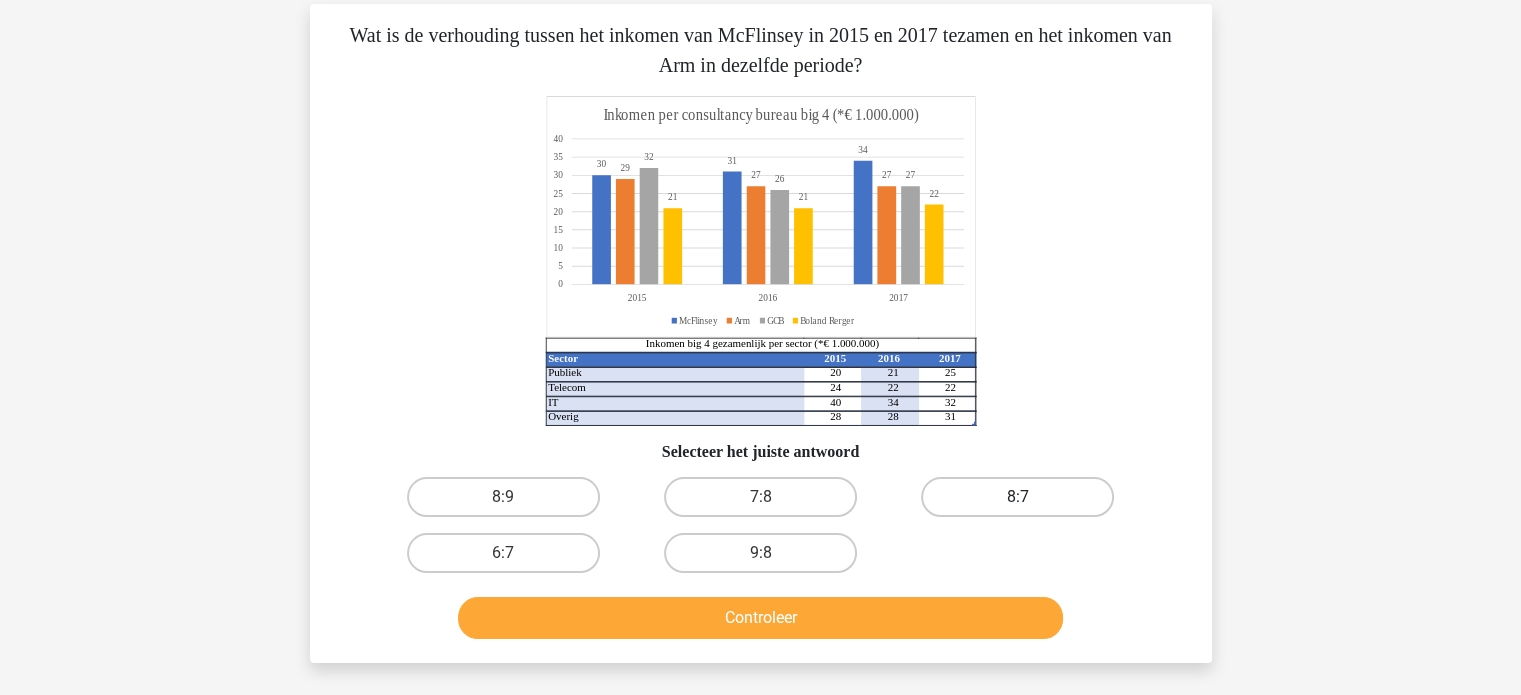 click on "8:7" at bounding box center (1017, 497) 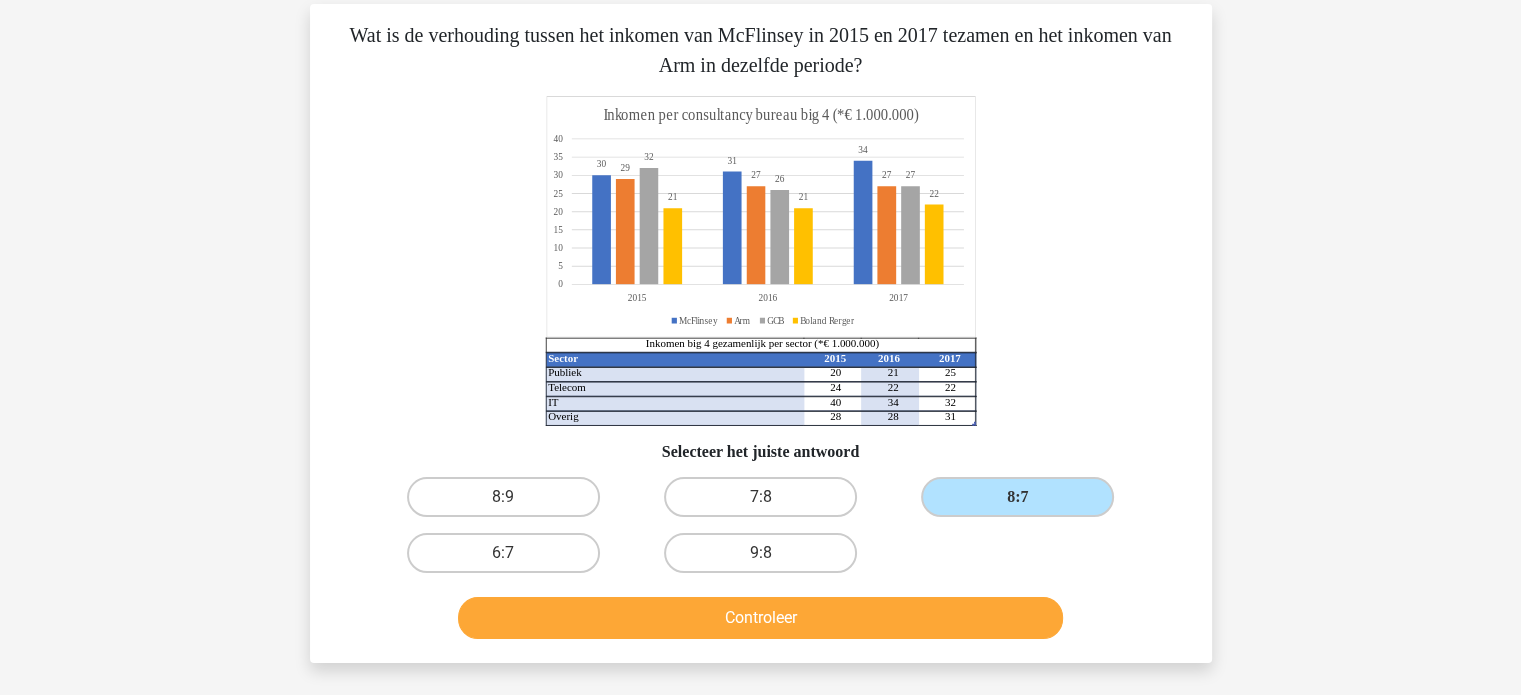 click on "Controleer" at bounding box center [761, 622] 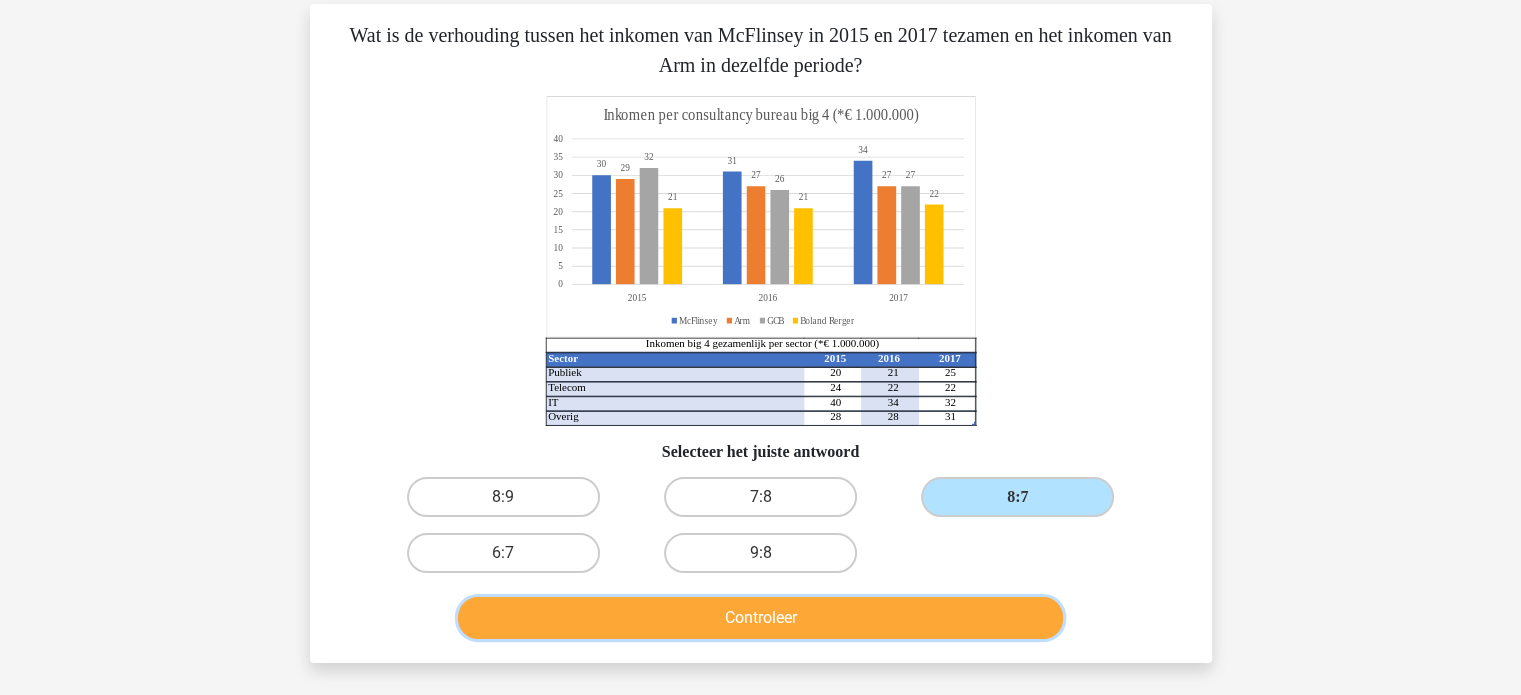 click on "Controleer" at bounding box center [760, 618] 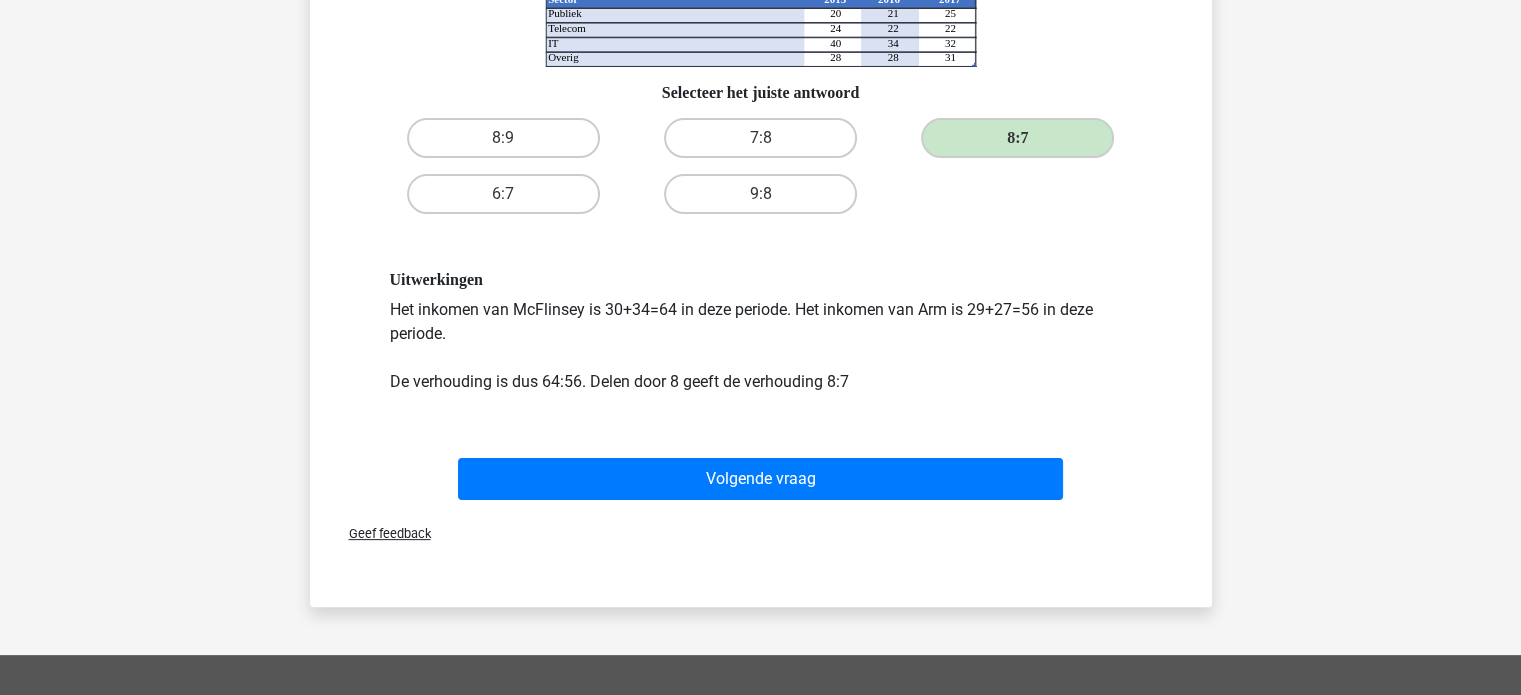 scroll, scrollTop: 468, scrollLeft: 0, axis: vertical 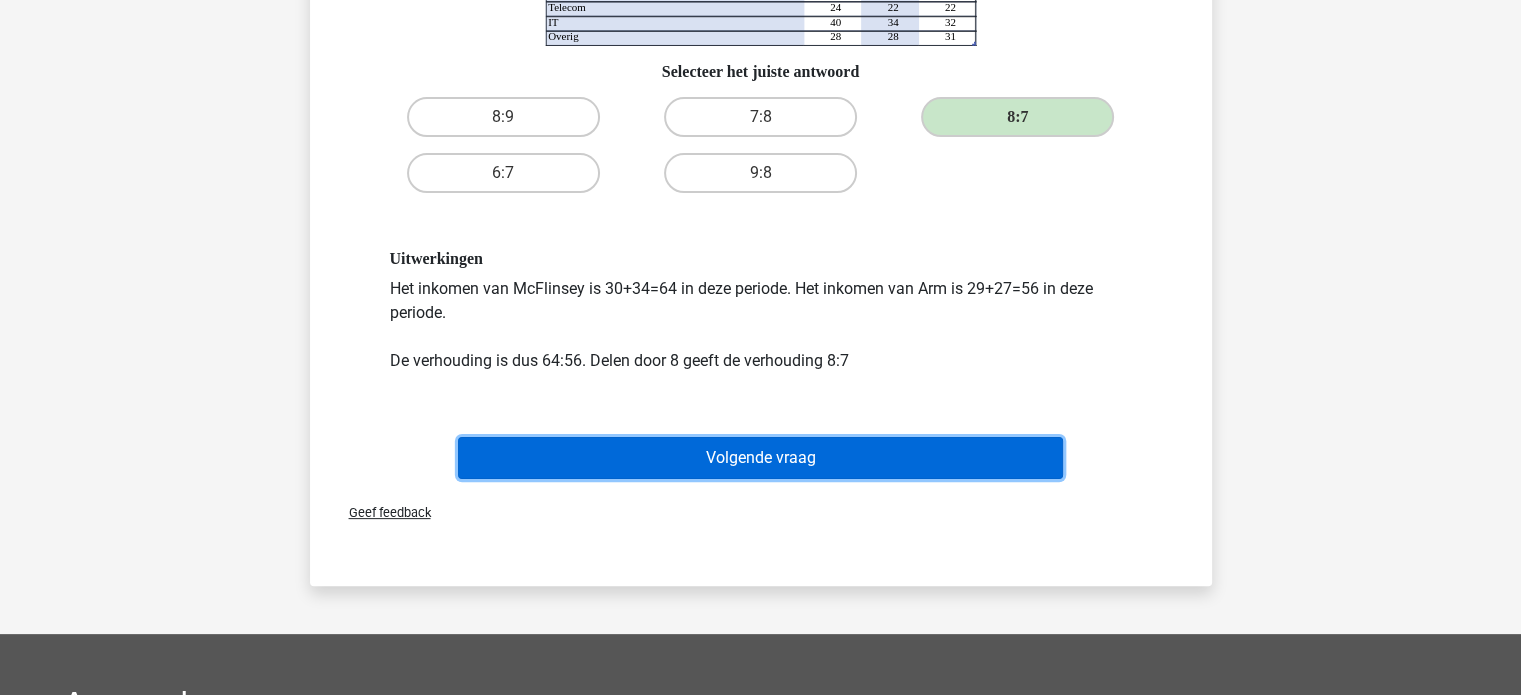 click on "Volgende vraag" at bounding box center (760, 458) 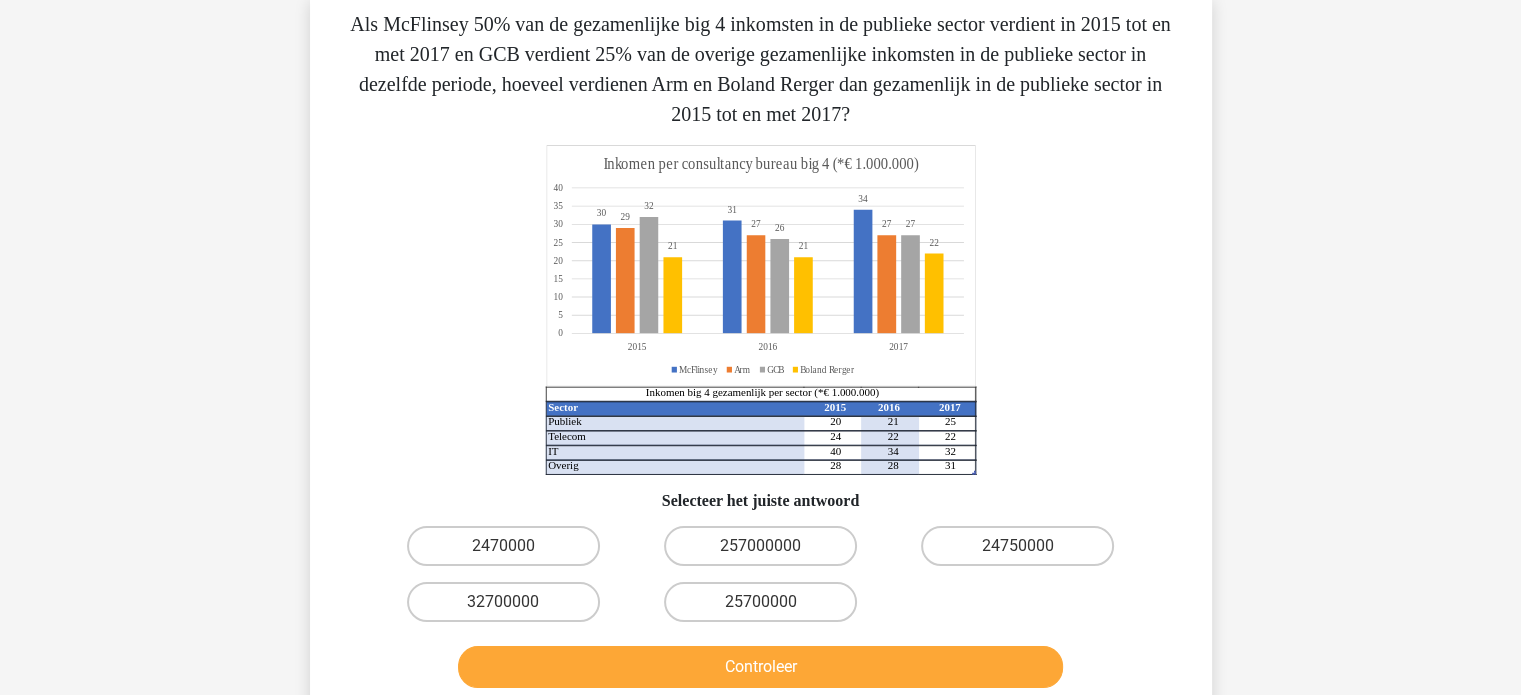 scroll, scrollTop: 100, scrollLeft: 0, axis: vertical 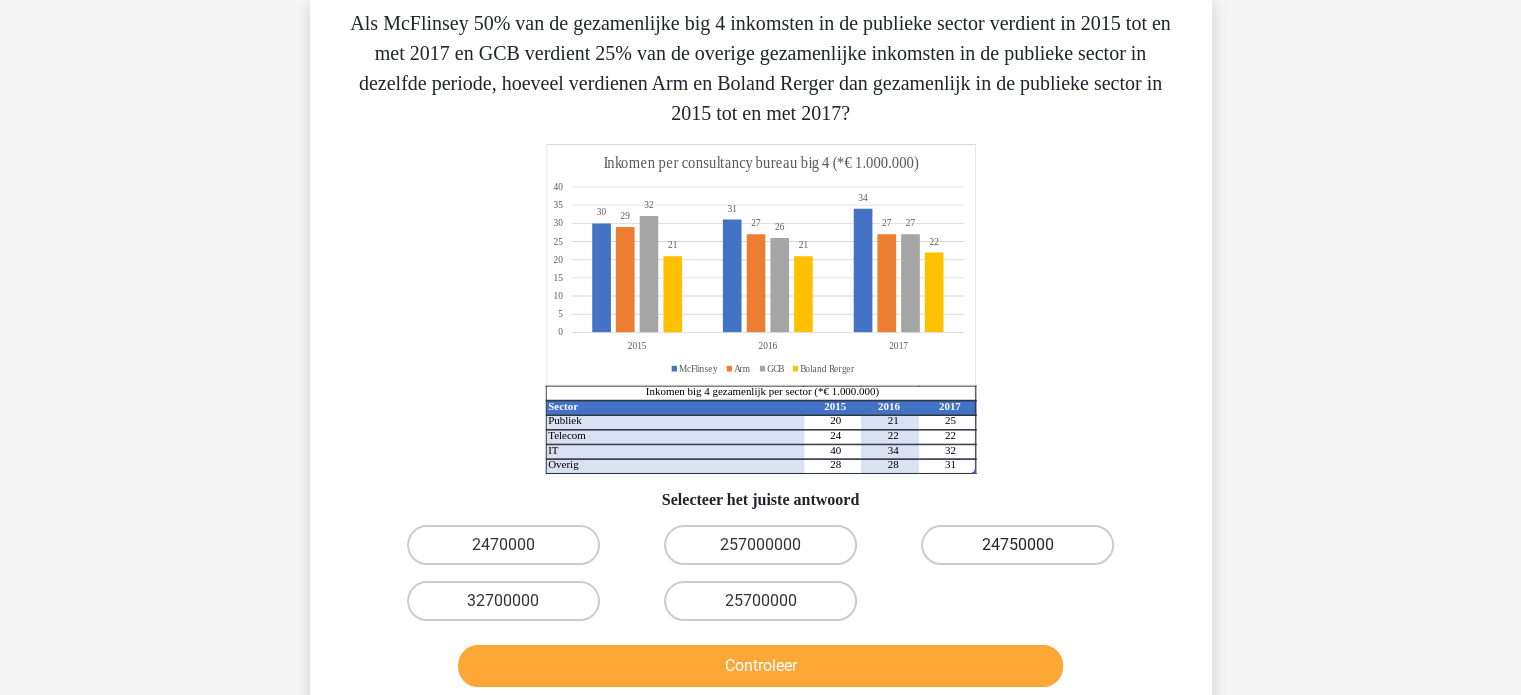 click on "24750000" at bounding box center (1017, 545) 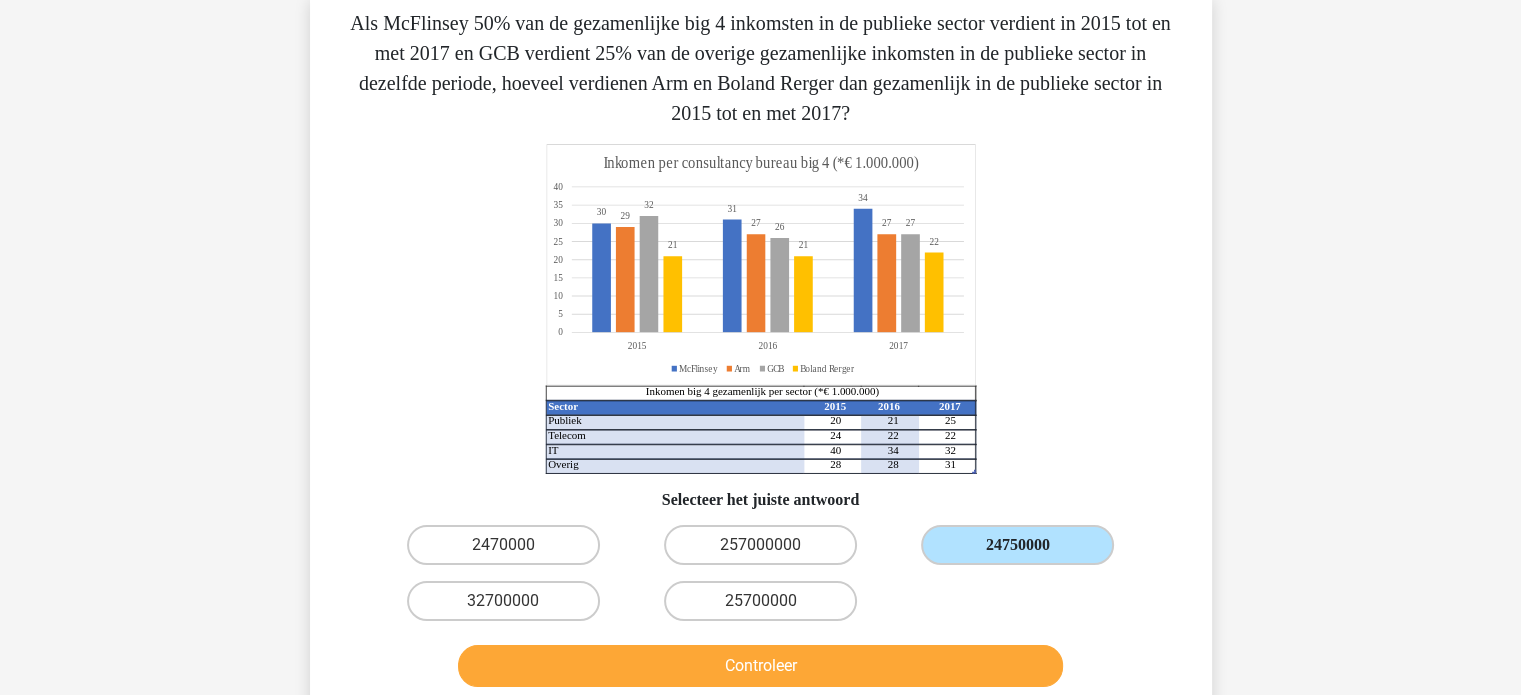 click on "24750000" at bounding box center [1017, 545] 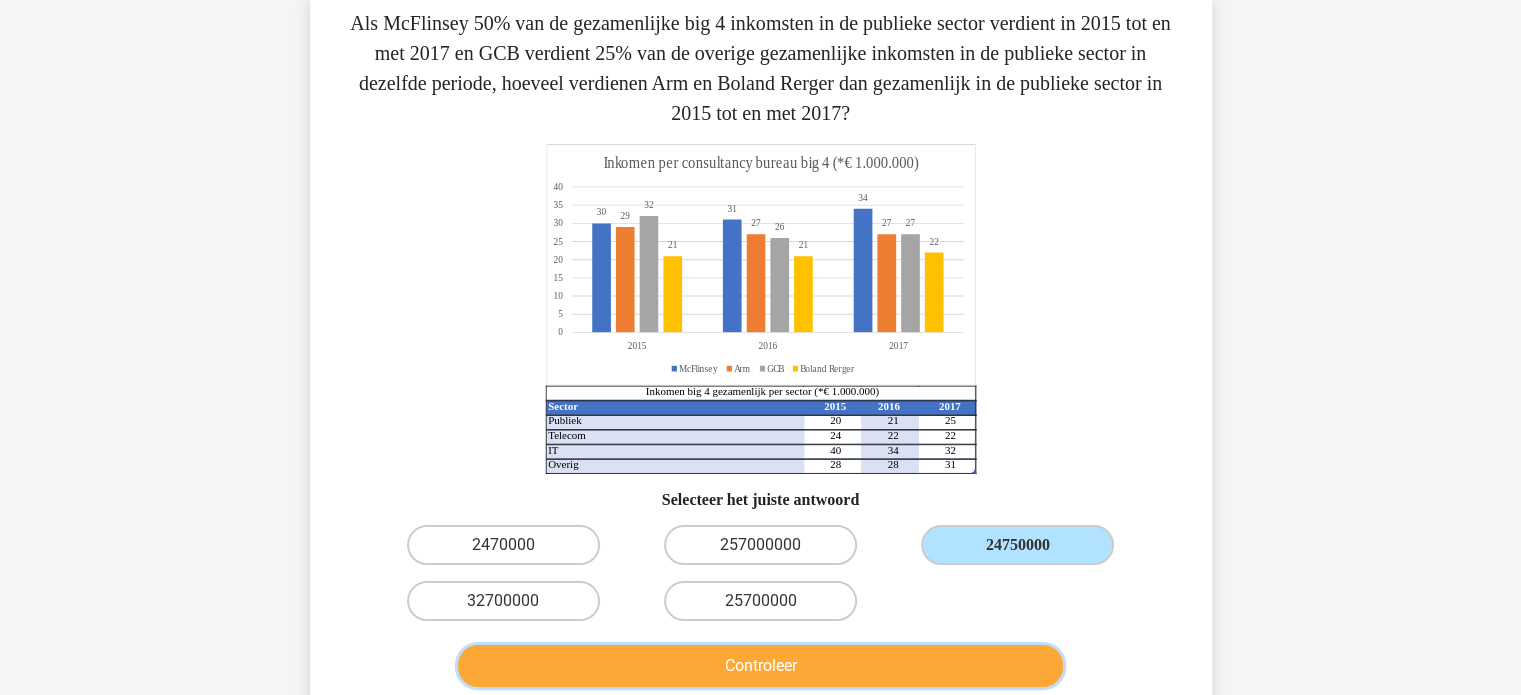 click on "Controleer" at bounding box center [760, 666] 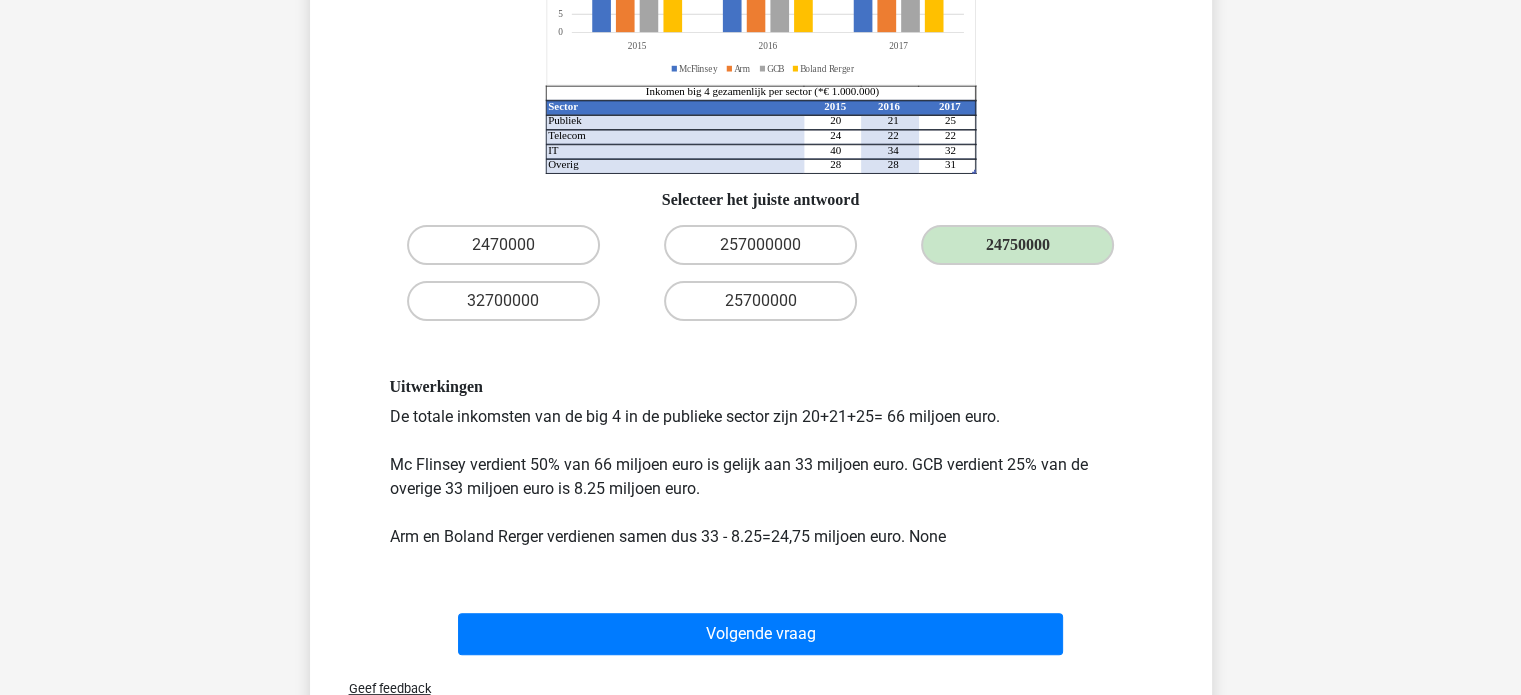 scroll, scrollTop: 0, scrollLeft: 0, axis: both 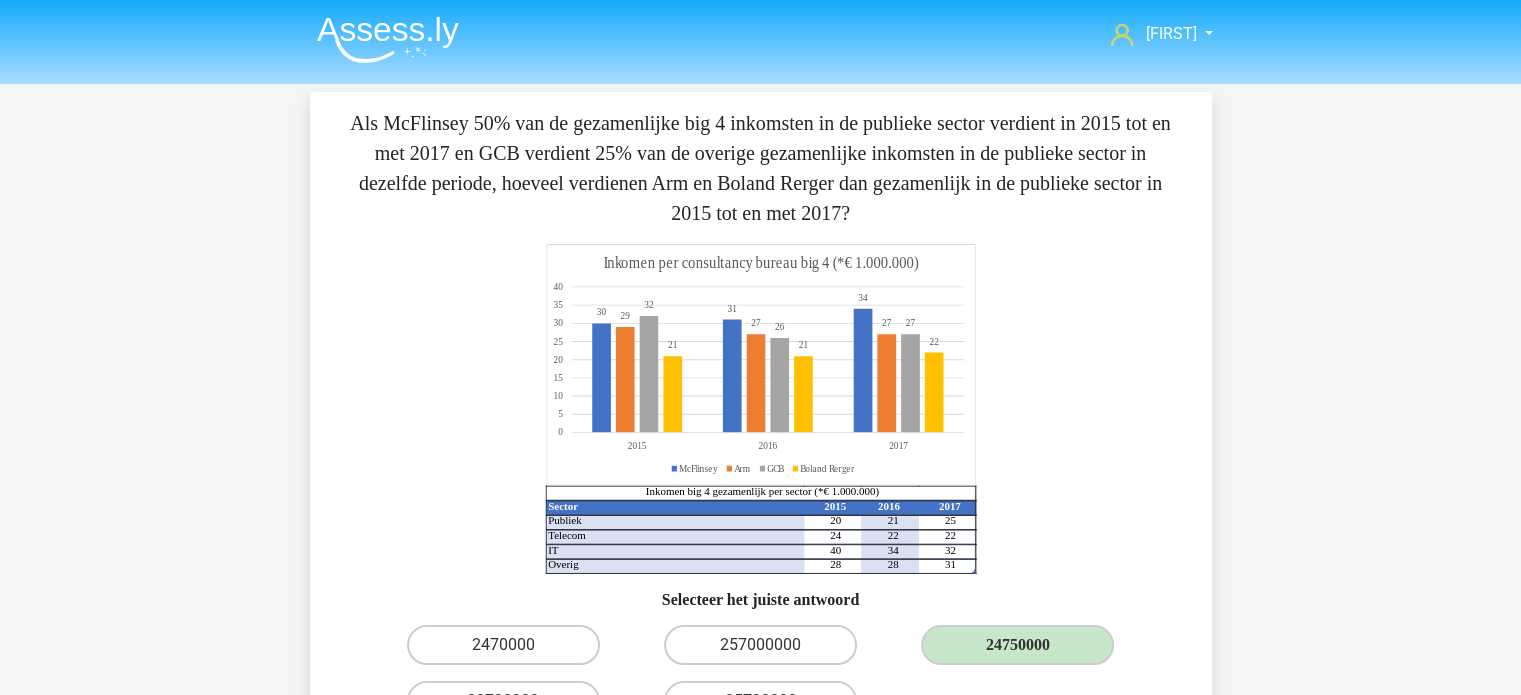 click on "Als McFlinsey 50% van de gezamenlijke big 4 inkomsten in de publieke sector verdient in 2015 tot en met 2017 en GCB verdient 25% van de overige gezamenlijke inkomsten in de publieke sector in dezelfde periode, hoeveel verdienen Arm en Boland Rerger dan gezamenlijk in de publieke sector in 2015 tot en met 2017?" at bounding box center [761, 168] 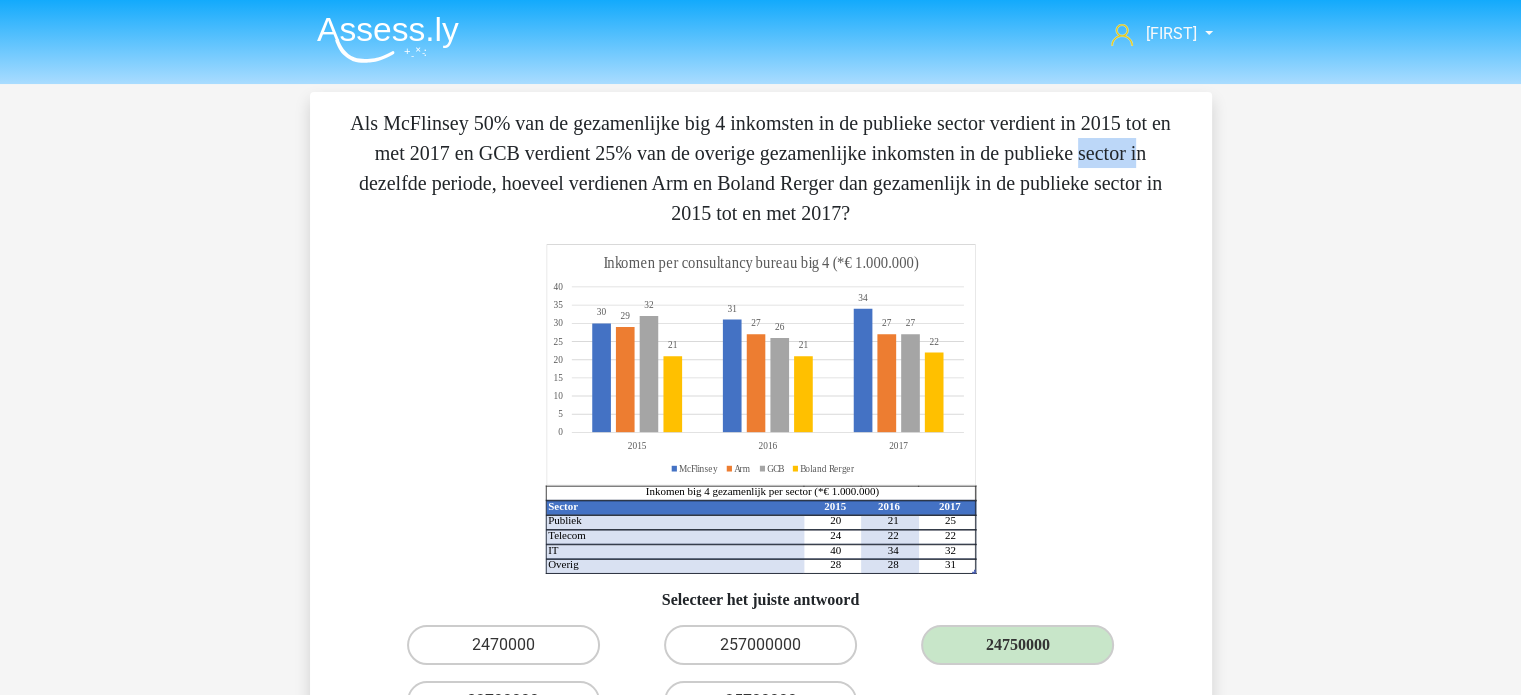 click on "Als McFlinsey 50% van de gezamenlijke big 4 inkomsten in de publieke sector verdient in 2015 tot en met 2017 en GCB verdient 25% van de overige gezamenlijke inkomsten in de publieke sector in dezelfde periode, hoeveel verdienen Arm en Boland Rerger dan gezamenlijk in de publieke sector in 2015 tot en met 2017?" at bounding box center (761, 168) 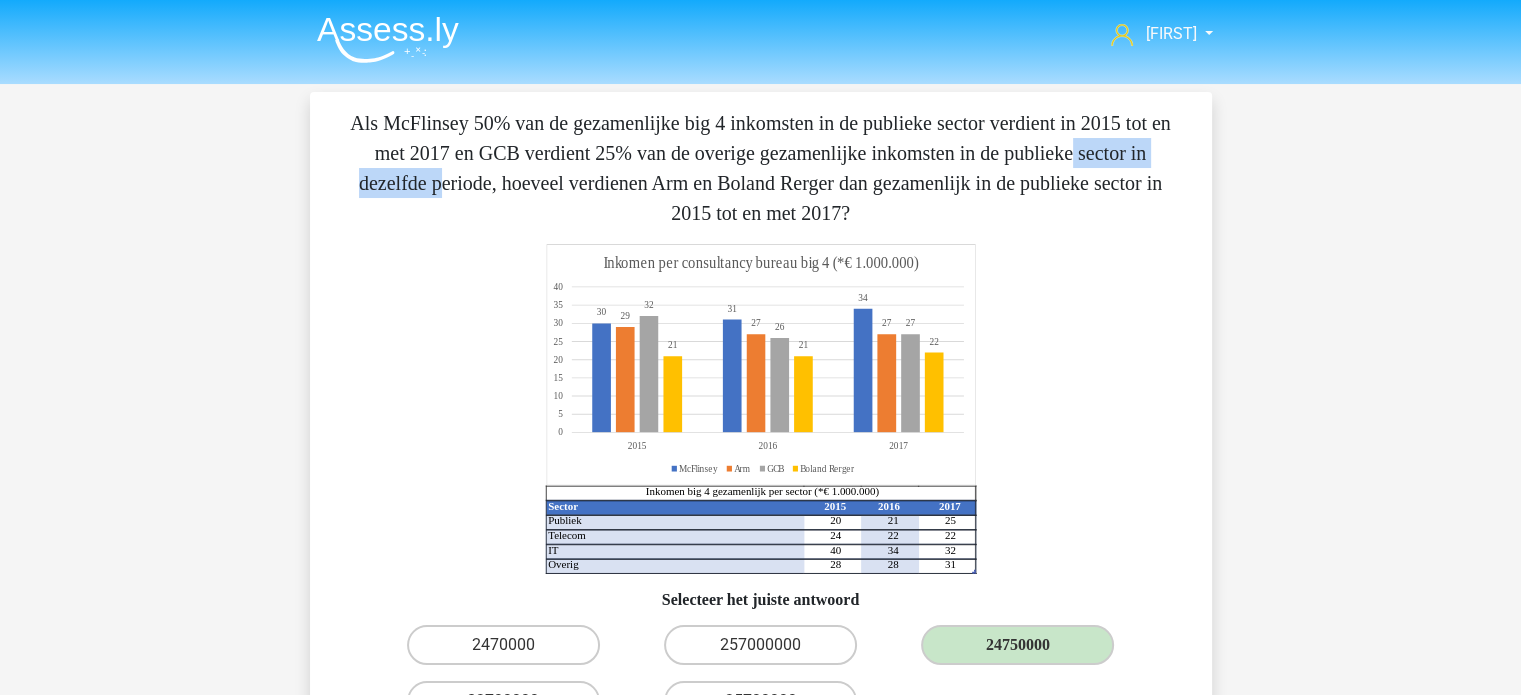 drag, startPoint x: 751, startPoint y: 152, endPoint x: 935, endPoint y: 155, distance: 184.02446 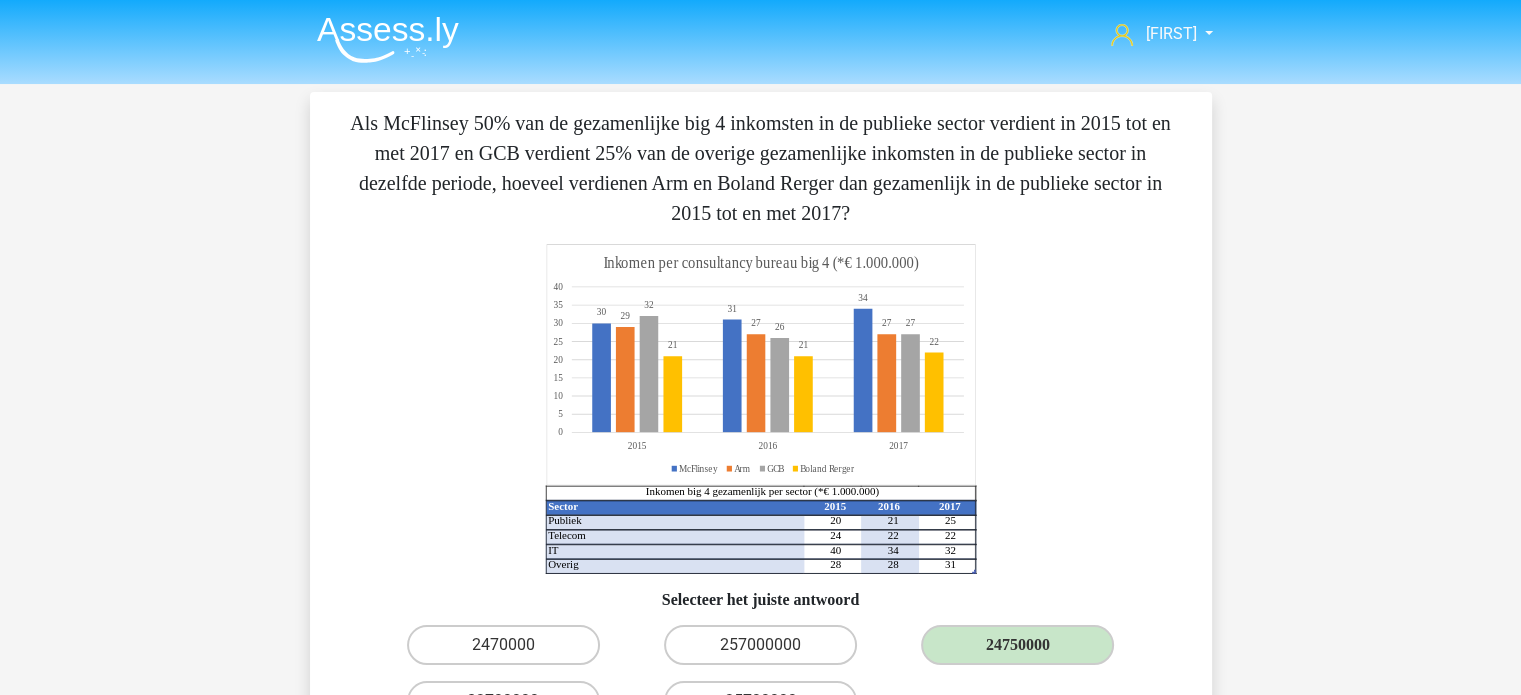 click on "Als McFlinsey 50% van de gezamenlijke big 4 inkomsten in de publieke sector verdient in 2015 tot en met 2017 en GCB verdient 25% van de overige gezamenlijke inkomsten in de publieke sector in dezelfde periode, hoeveel verdienen Arm en Boland Rerger dan gezamenlijk in de publieke sector in 2015 tot en met 2017?" at bounding box center (761, 168) 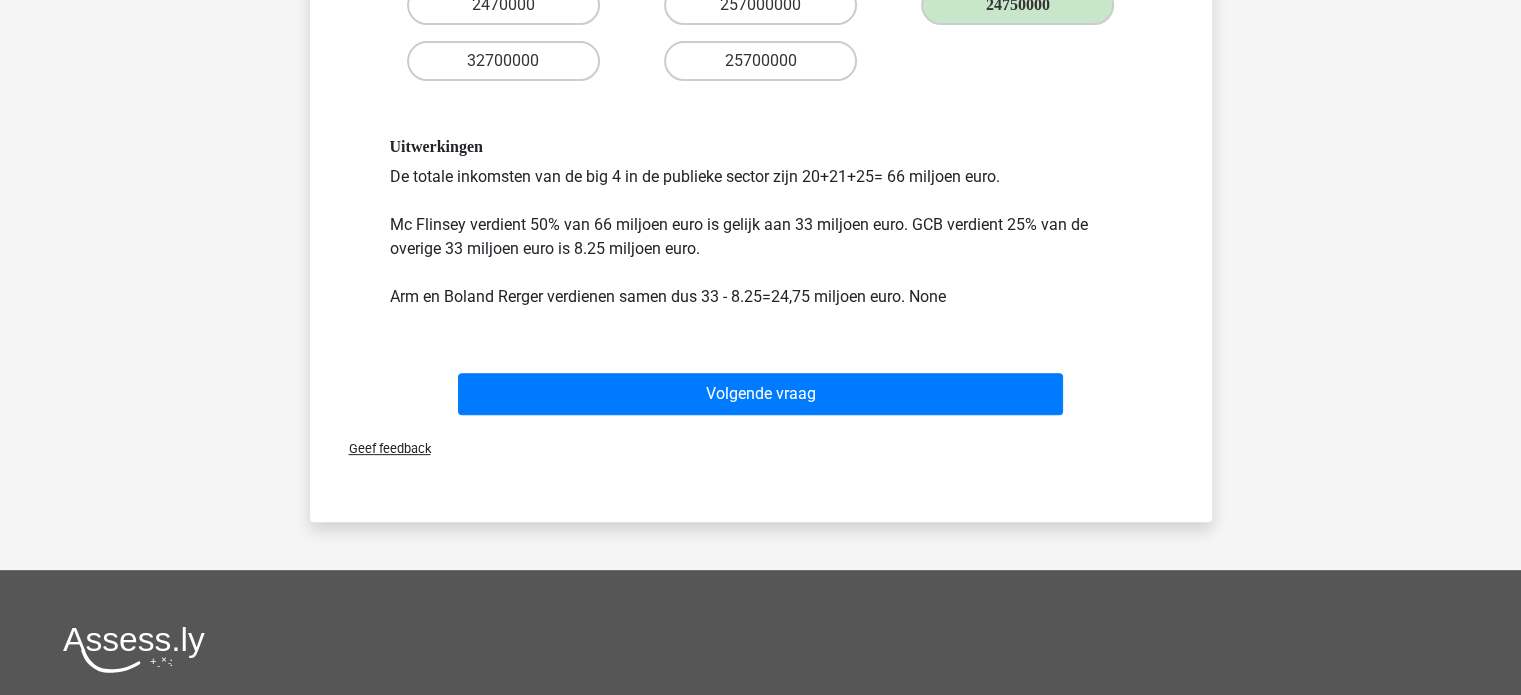 scroll, scrollTop: 646, scrollLeft: 0, axis: vertical 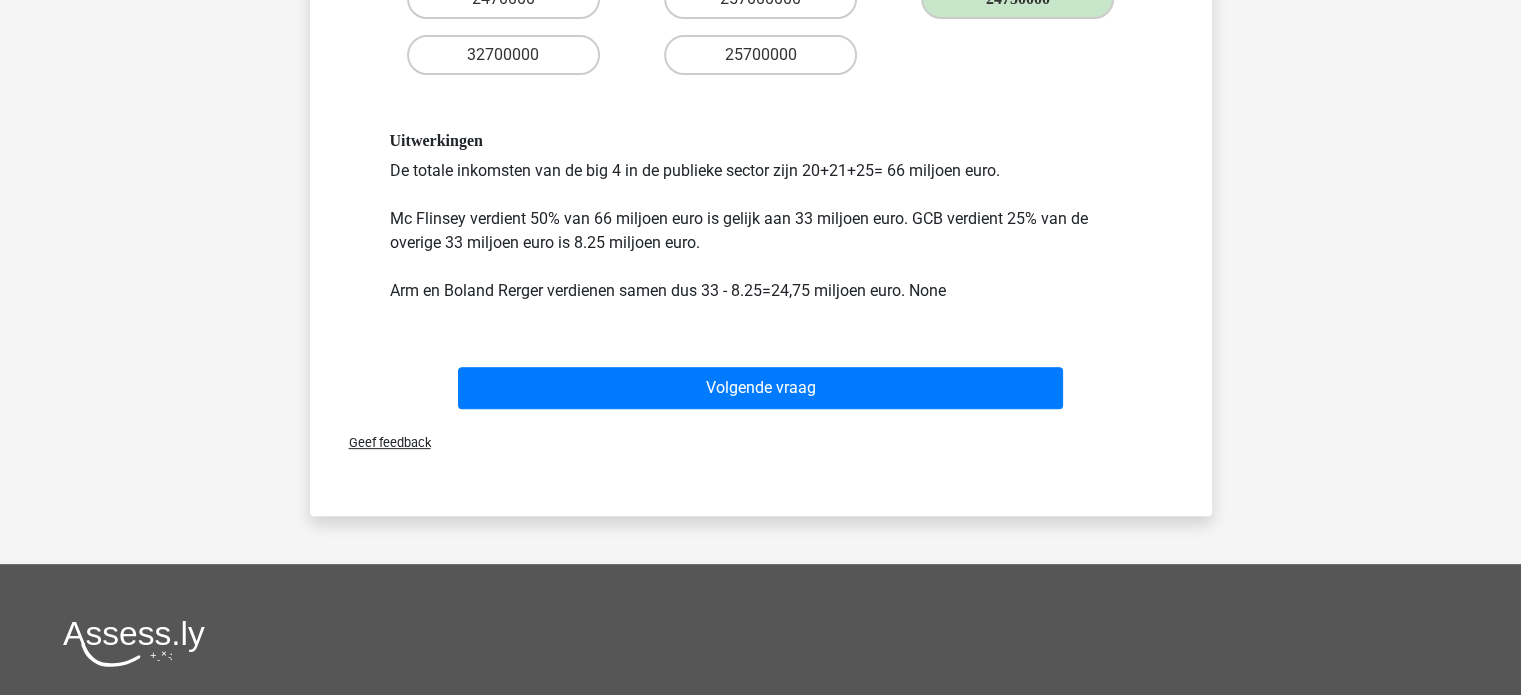 click on "Uitwerkingen
De totale inkomsten van de big 4 in de publieke sector zijn 20+21+25= 66 miljoen euro.  Mc Flinsey verdient 50% van 66 miljoen euro is gelijk aan 33 miljoen euro. GCB verdient 25% van de overige 33 miljoen euro is 8.25 miljoen euro.  Arm en Boland Rerger verdienen samen dus 33 - 8.25=24,75 miljoen euro.
None" at bounding box center (761, 216) 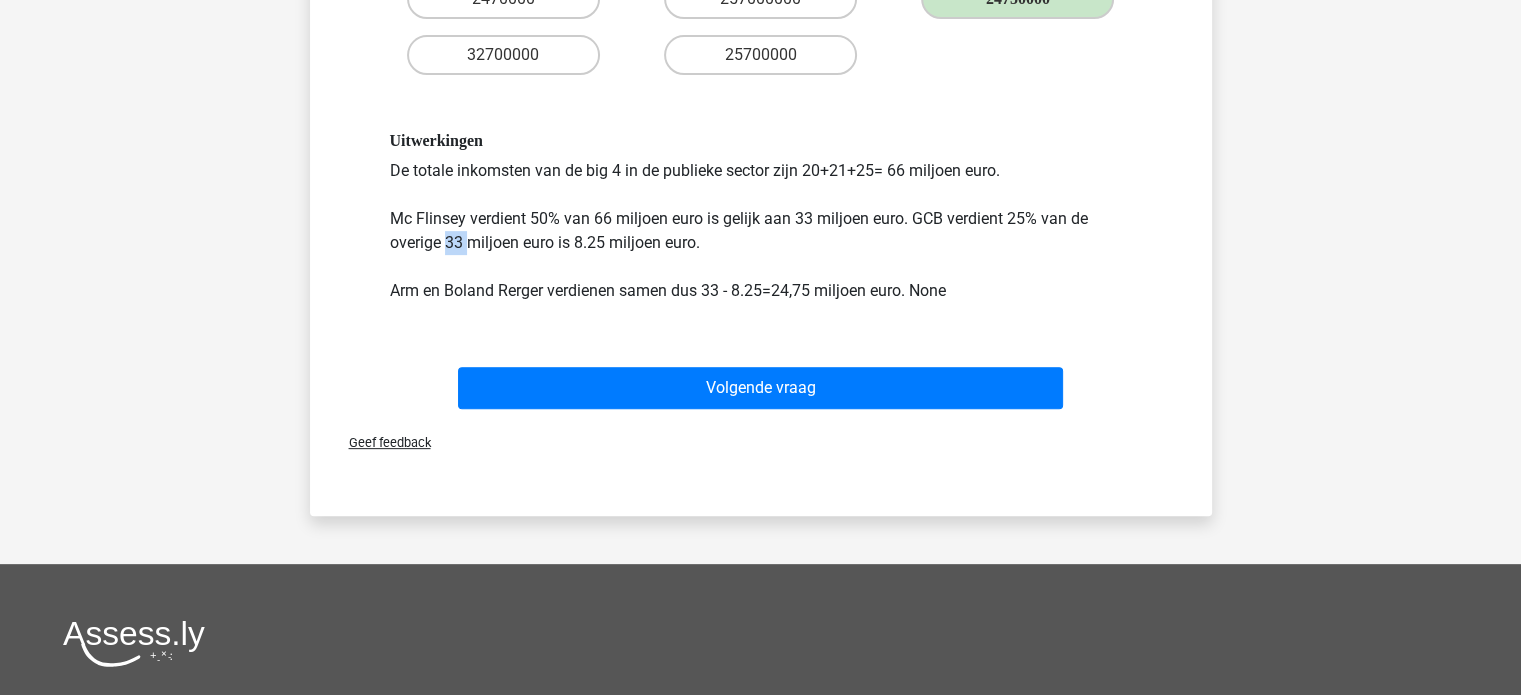 click on "Uitwerkingen
De totale inkomsten van de big 4 in de publieke sector zijn 20+21+25= 66 miljoen euro.  Mc Flinsey verdient 50% van 66 miljoen euro is gelijk aan 33 miljoen euro. GCB verdient 25% van de overige 33 miljoen euro is 8.25 miljoen euro.  Arm en Boland Rerger verdienen samen dus 33 - 8.25=24,75 miljoen euro.
None" at bounding box center (761, 216) 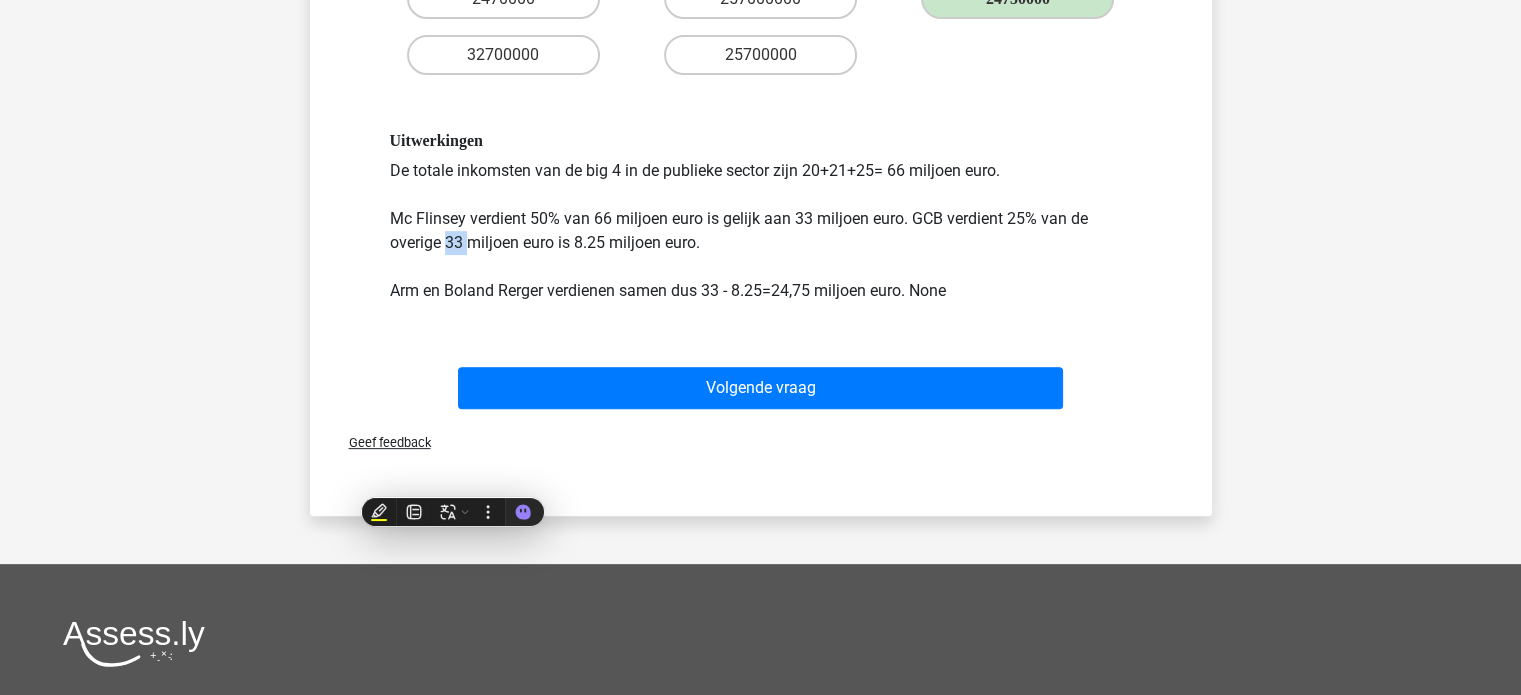 scroll, scrollTop: 382, scrollLeft: 0, axis: vertical 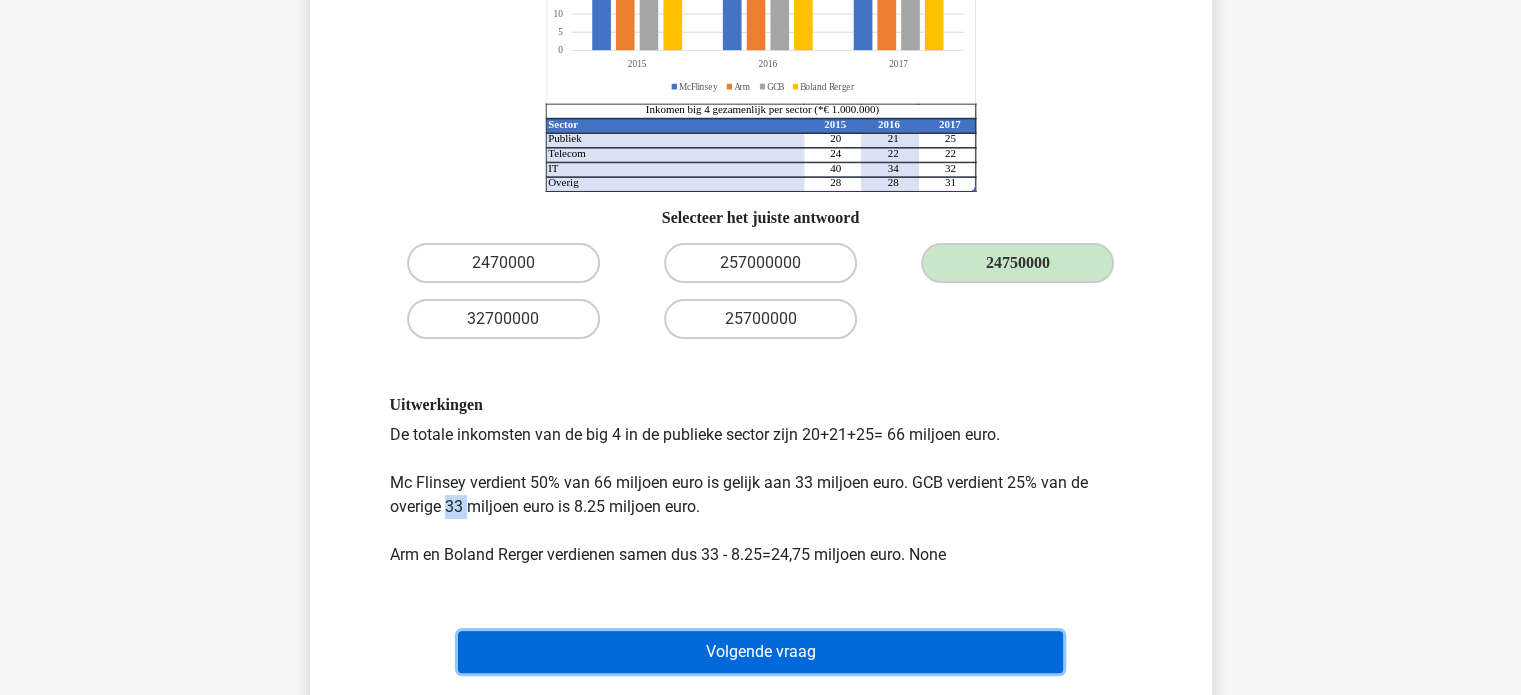 click on "Volgende vraag" at bounding box center [760, 652] 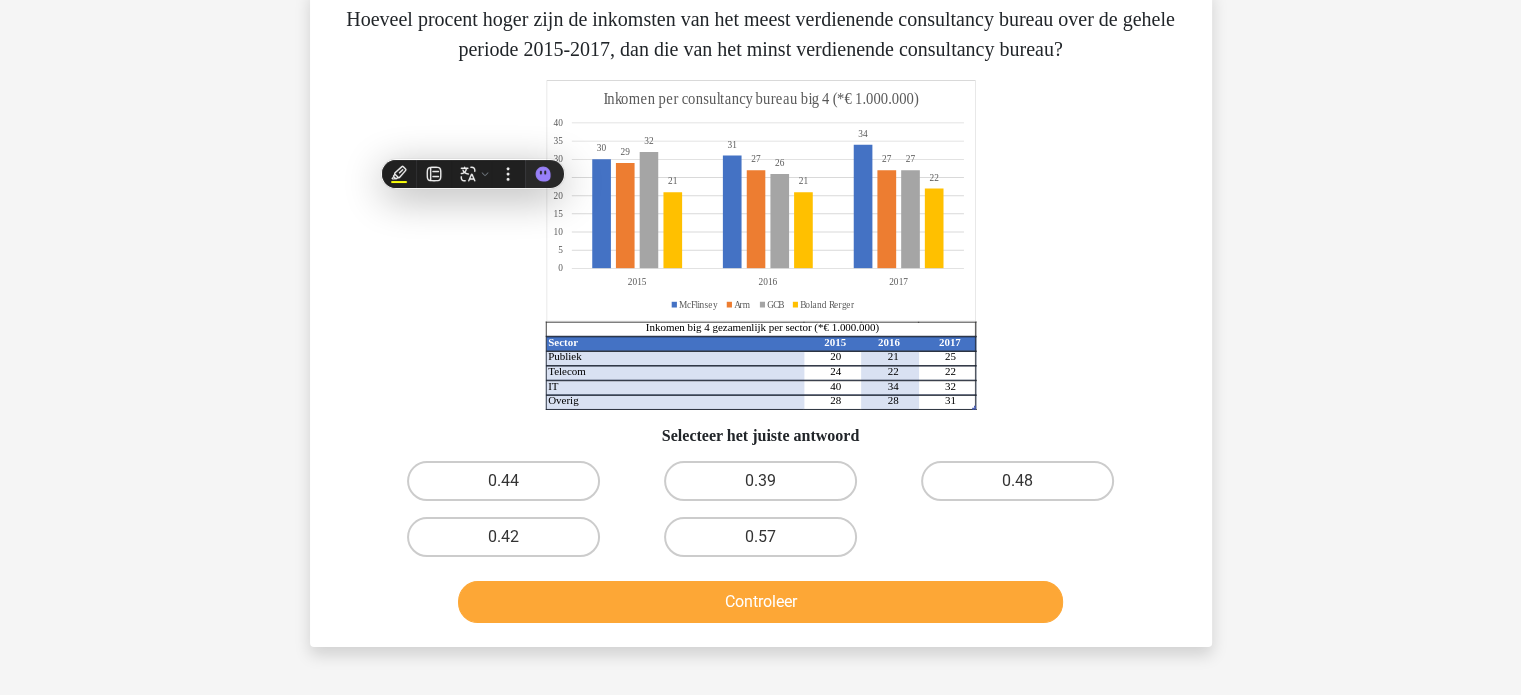 scroll, scrollTop: 92, scrollLeft: 0, axis: vertical 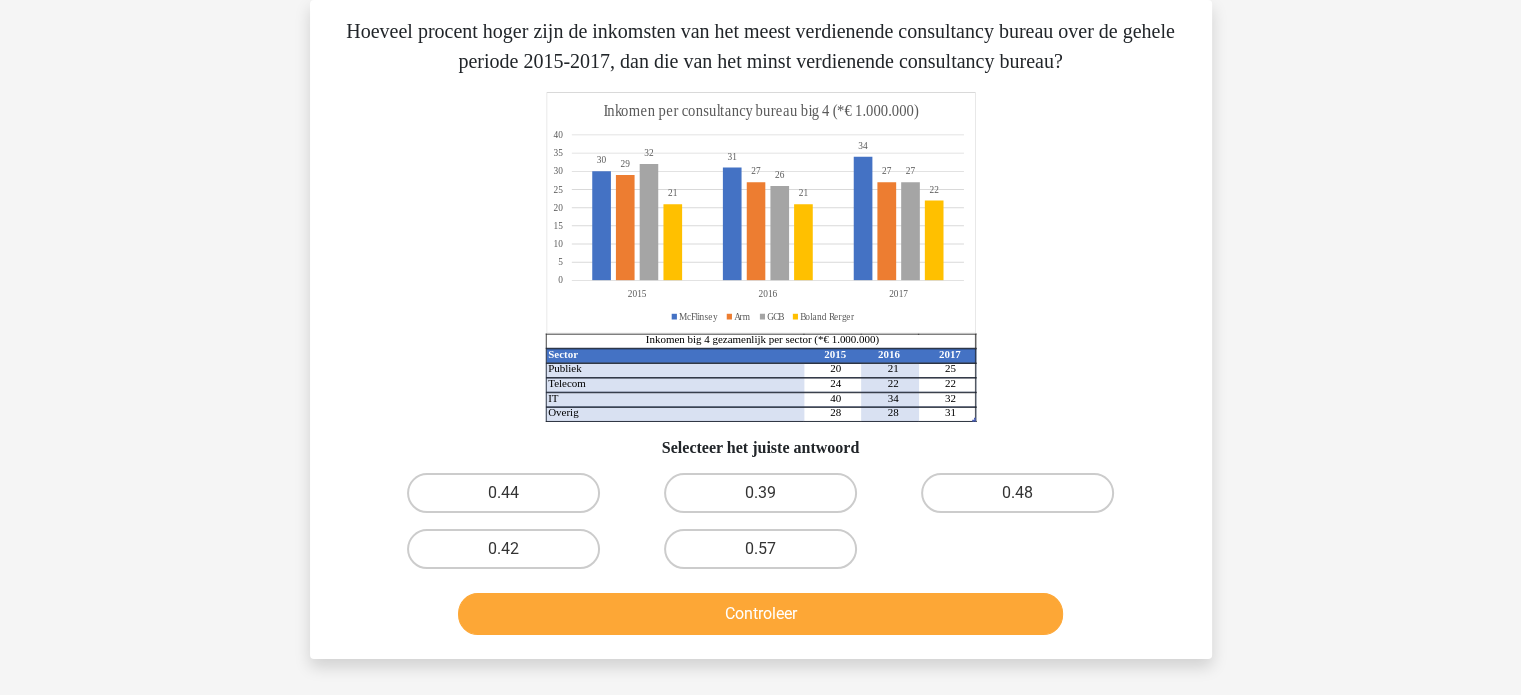 click on "Sector 2015 2016 2017 Publiek 20 21 25 Telecom 24 22 22 IT 40 34 32 Overig 28 28 31 Inkomen big 4 gezamenlijk per sector (*€ 1.000.000) 30   31   34   29   2727   32   26   27   2121   22   0   5   10   15   20   25   30   35   40   201520162017 Inkomen per consultancy bureau big 4 (*€ 1.000.000) McFlinsey Arm GCB Boland Rerger" 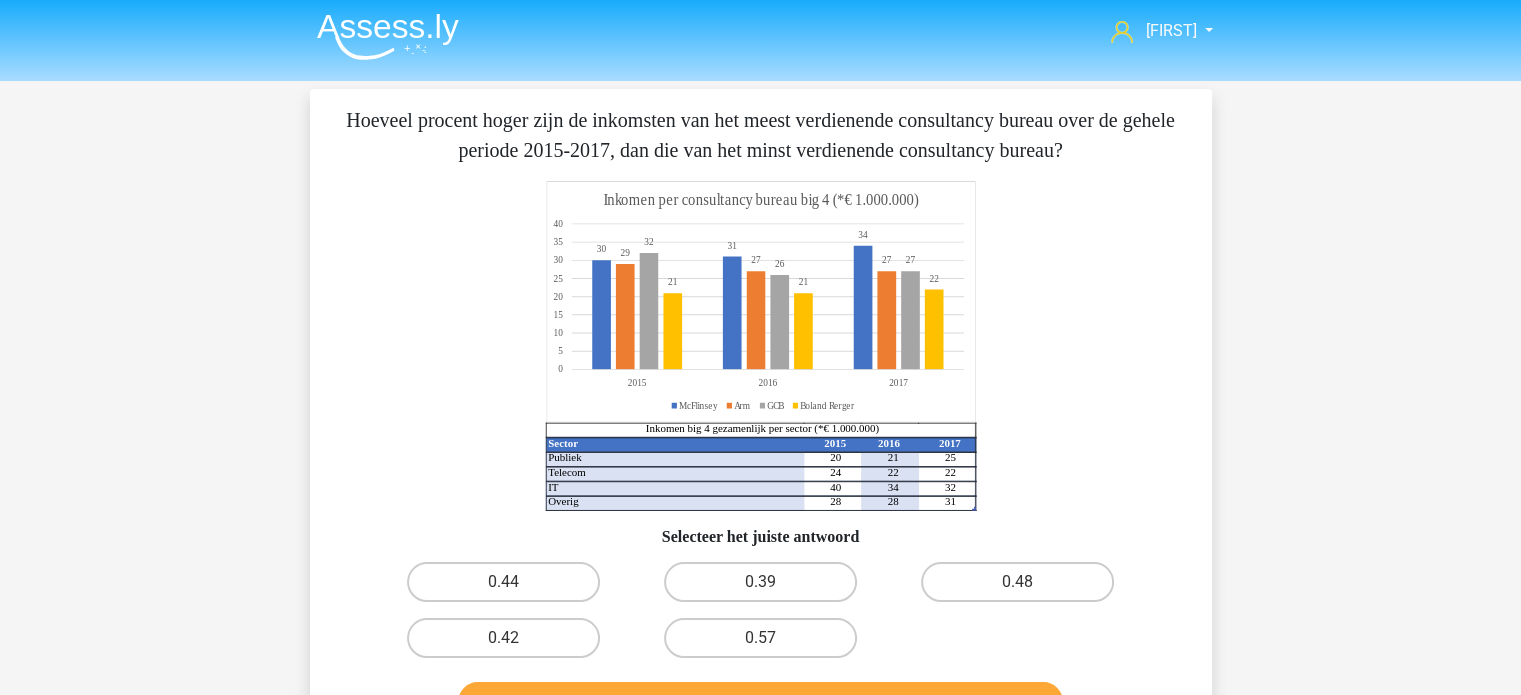 scroll, scrollTop: 0, scrollLeft: 0, axis: both 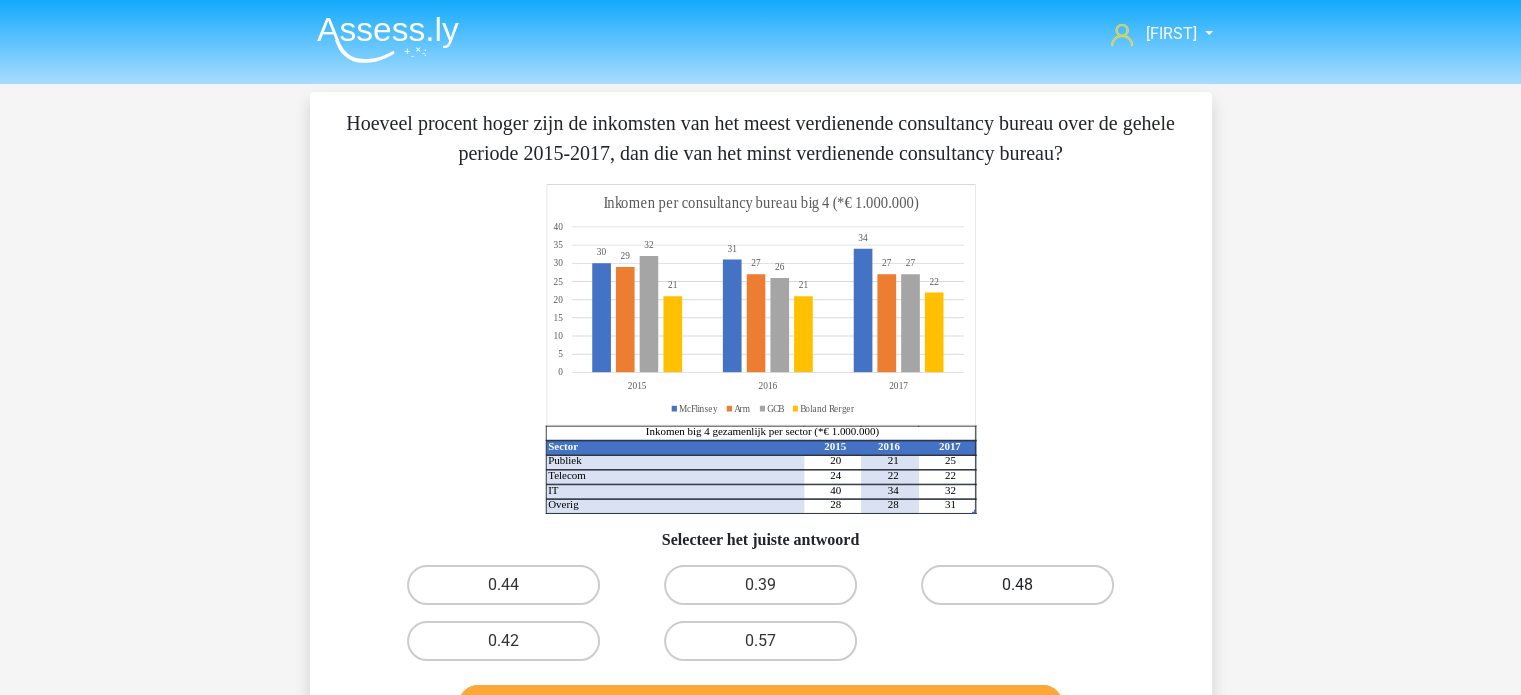 click on "0.48" at bounding box center (1017, 585) 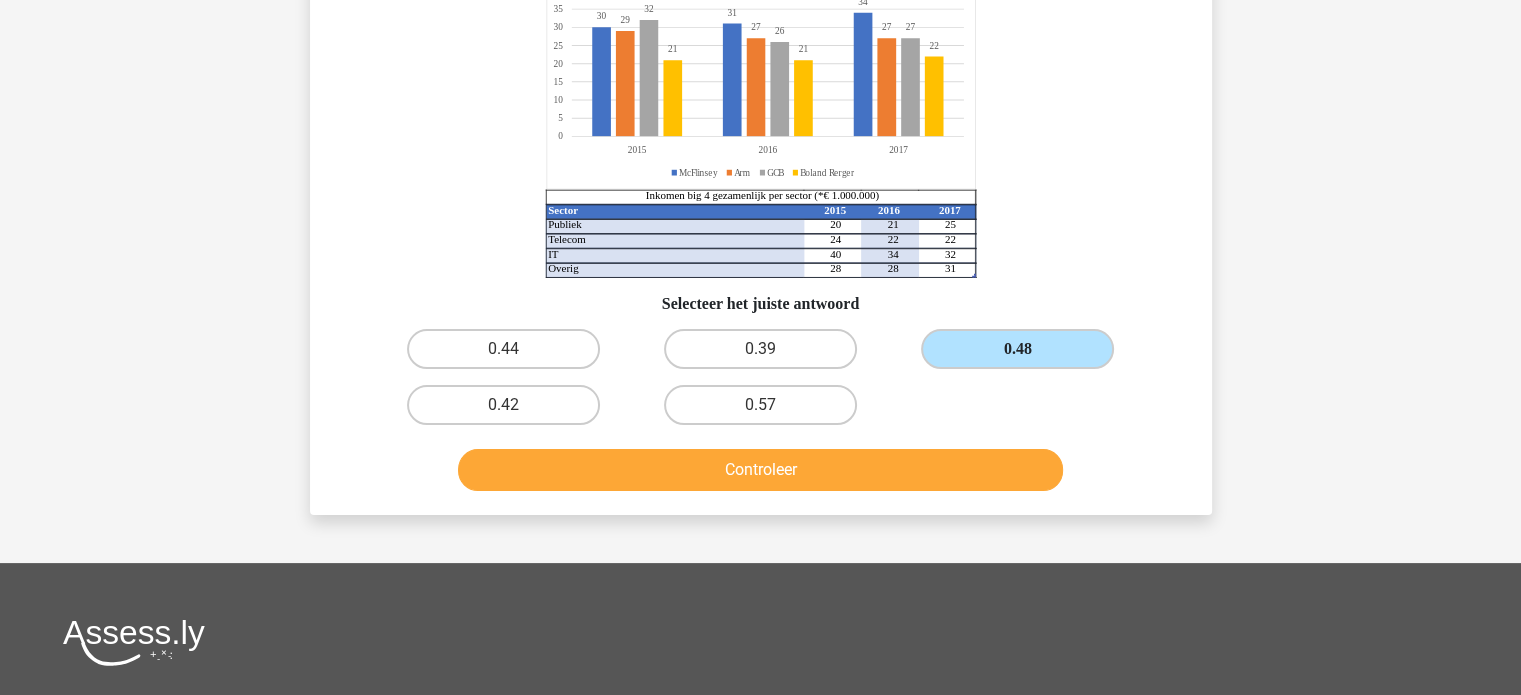 scroll, scrollTop: 240, scrollLeft: 0, axis: vertical 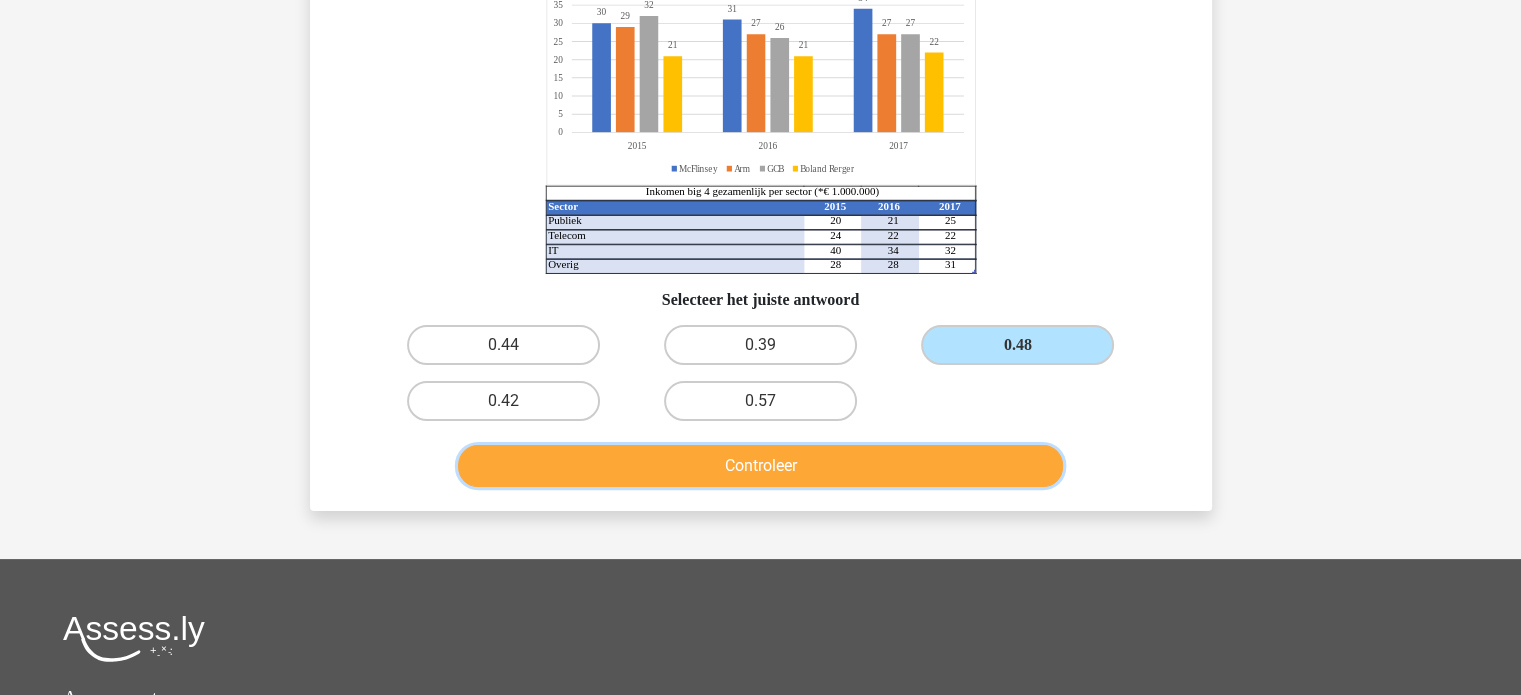 click on "Controleer" at bounding box center (760, 466) 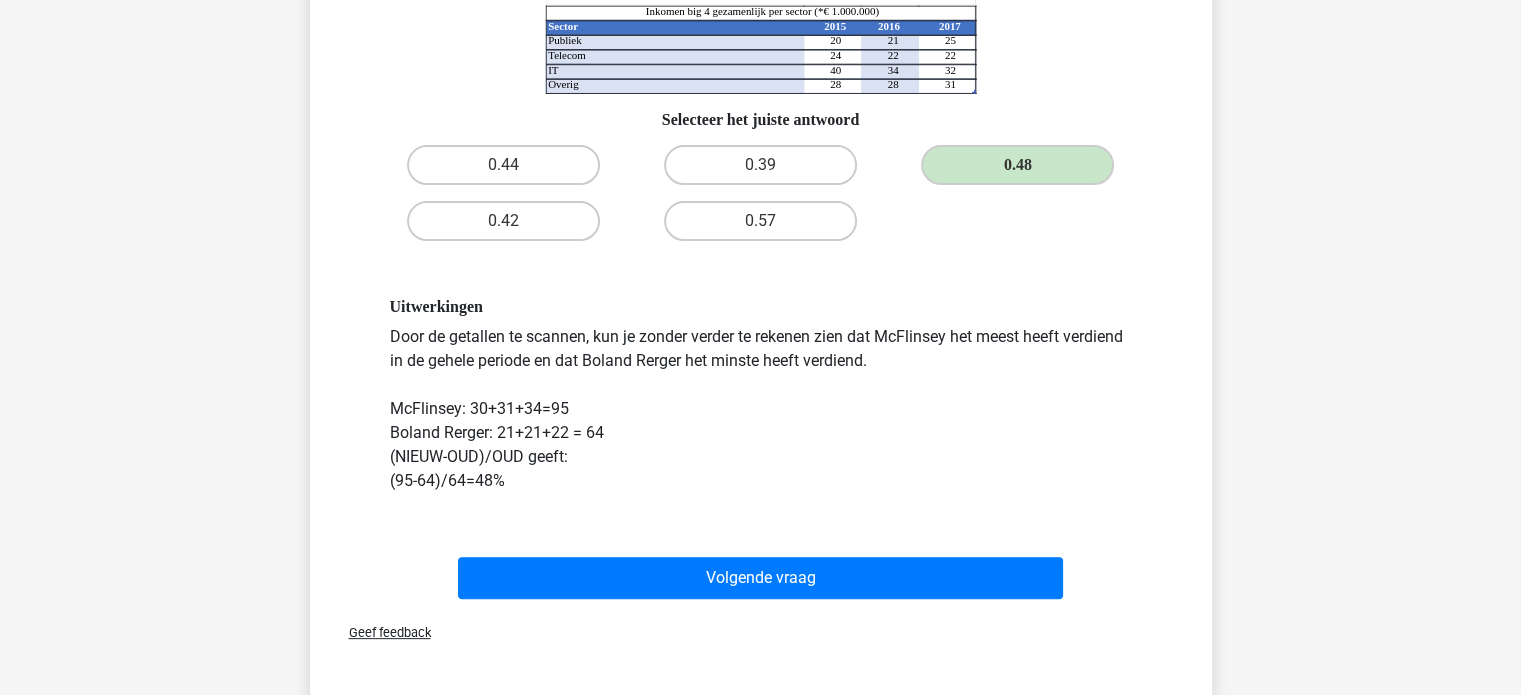 scroll, scrollTop: 448, scrollLeft: 0, axis: vertical 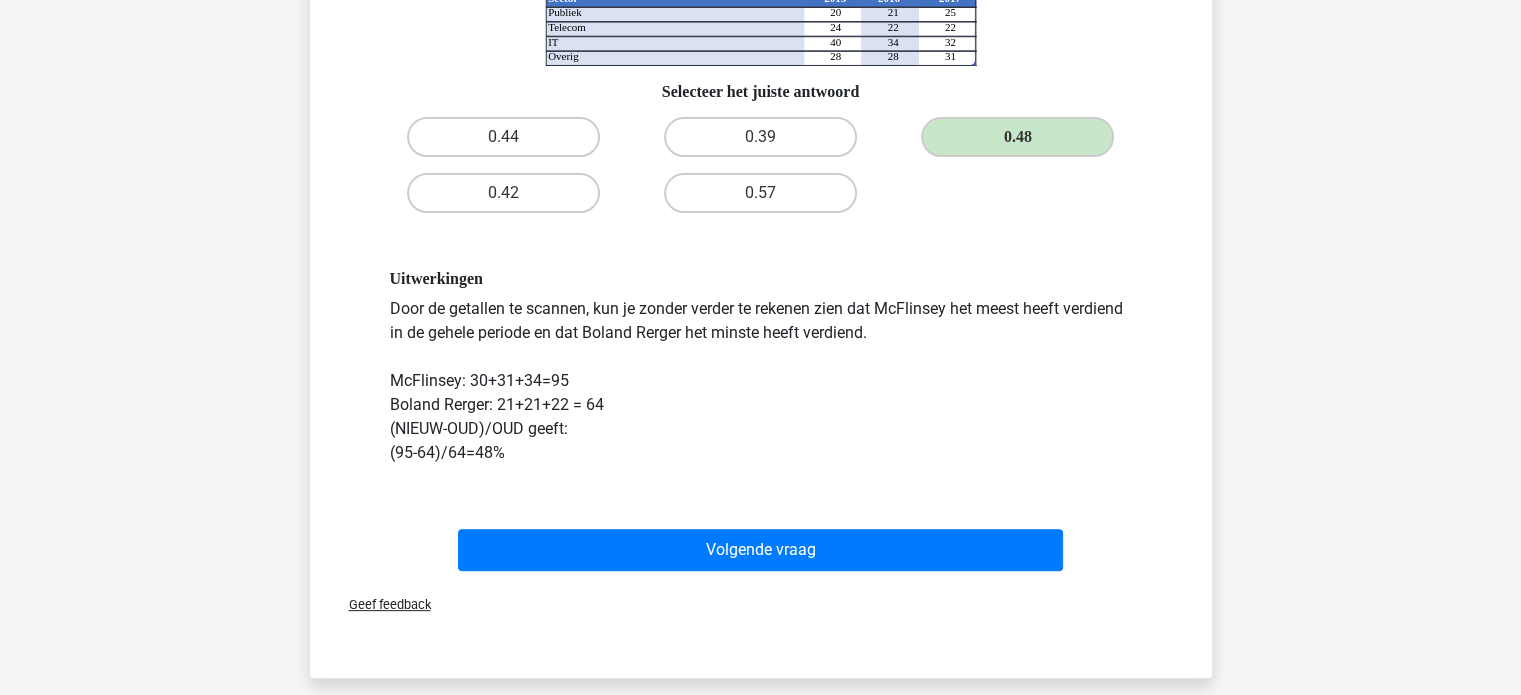 click on "Uitwerkingen
Door de getallen te scannen, kun je zonder verder te rekenen zien dat McFlinsey het meest heeft verdiend in de gehele periode en dat Boland Rerger het minste heeft verdiend. McFlinsey: 30+31+34=95 Boland Rerger: 21+21+22 = 64 (NIEUW-OUD)/OUD geeft: (95-64)/64=48%" at bounding box center (761, 366) 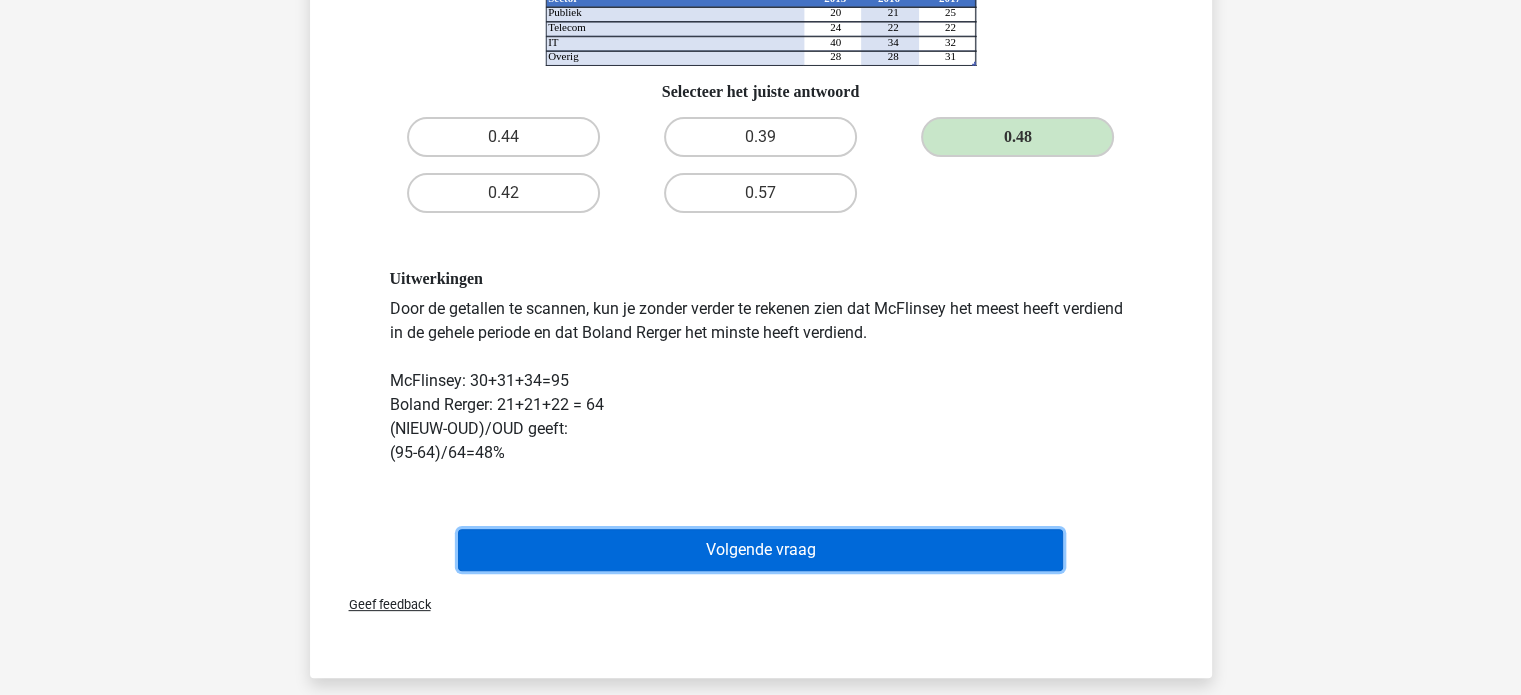click on "Volgende vraag" at bounding box center (760, 550) 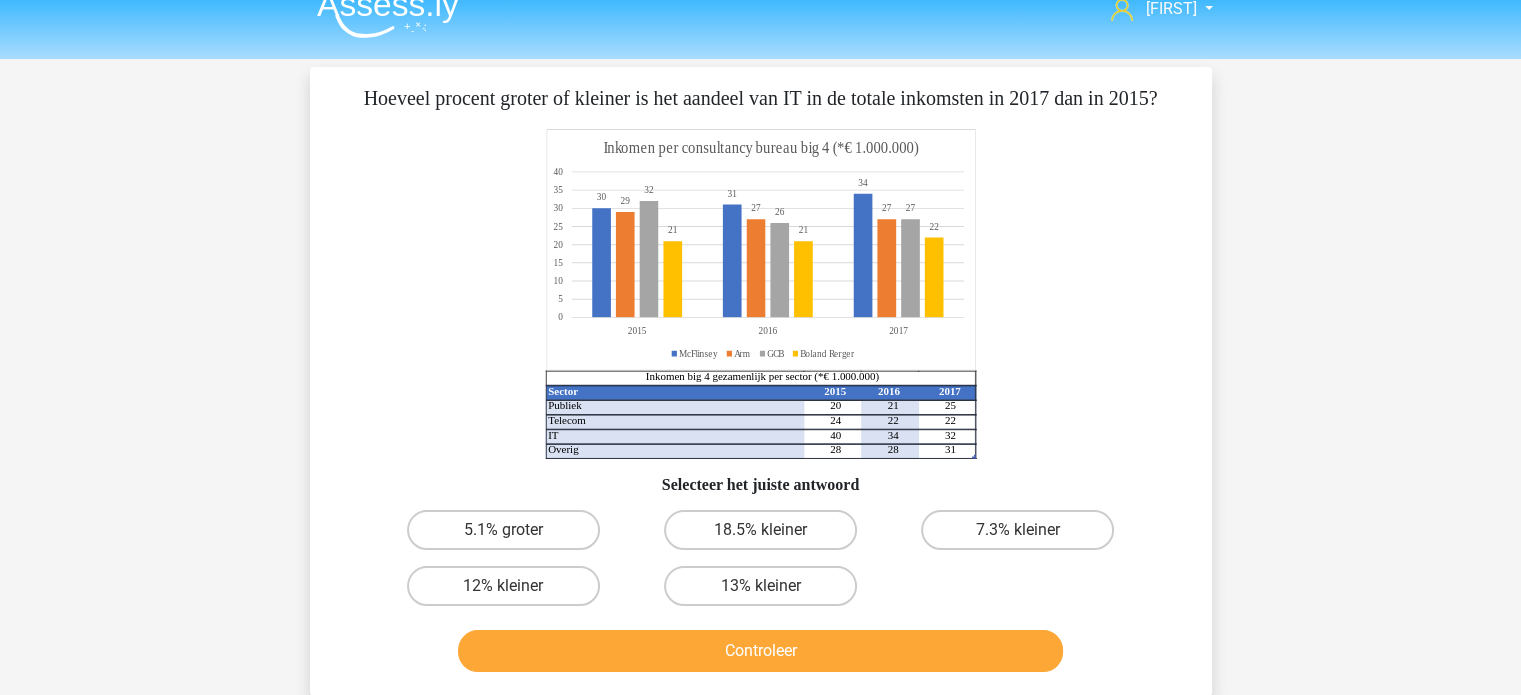 scroll, scrollTop: 24, scrollLeft: 0, axis: vertical 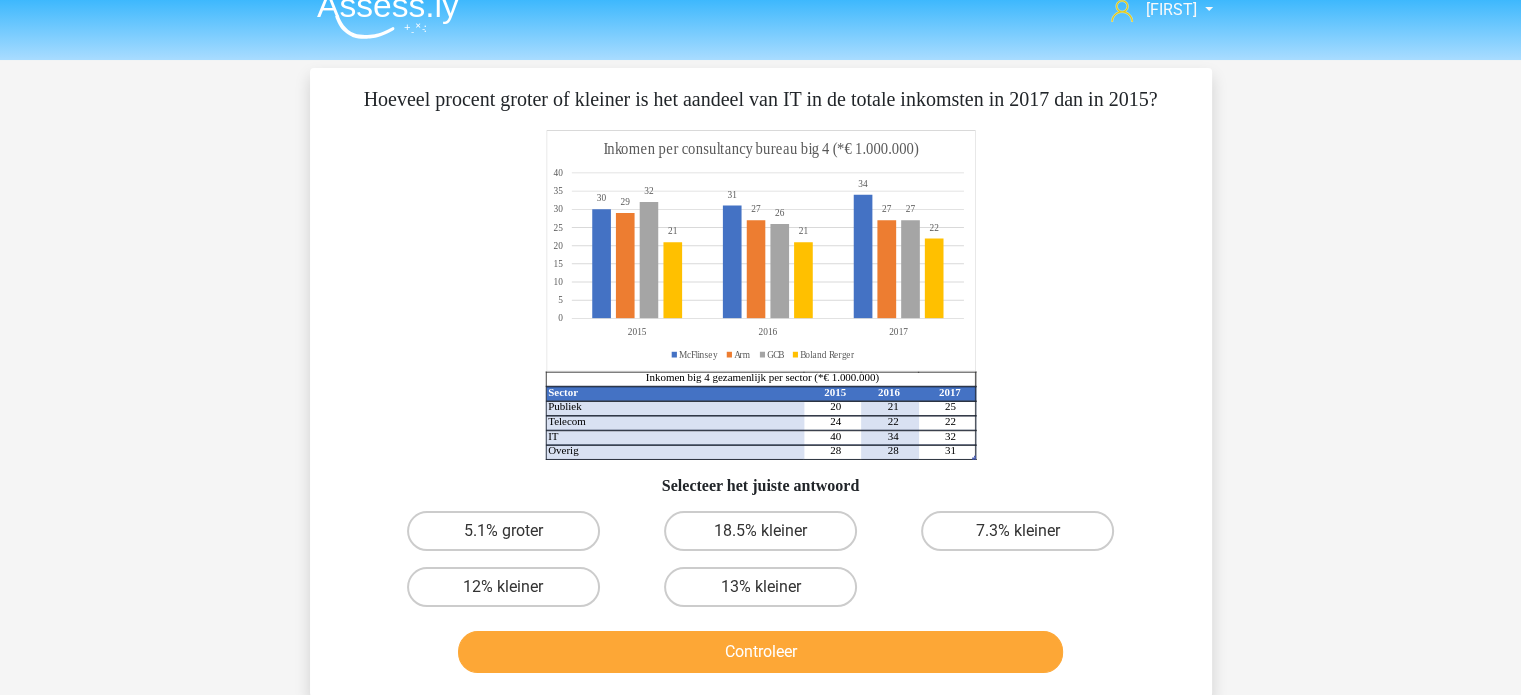 click on "Hoeveel procent groter of kleiner is het aandeel van IT in de totale inkomsten in 2017 dan in 2015?" at bounding box center [761, 99] 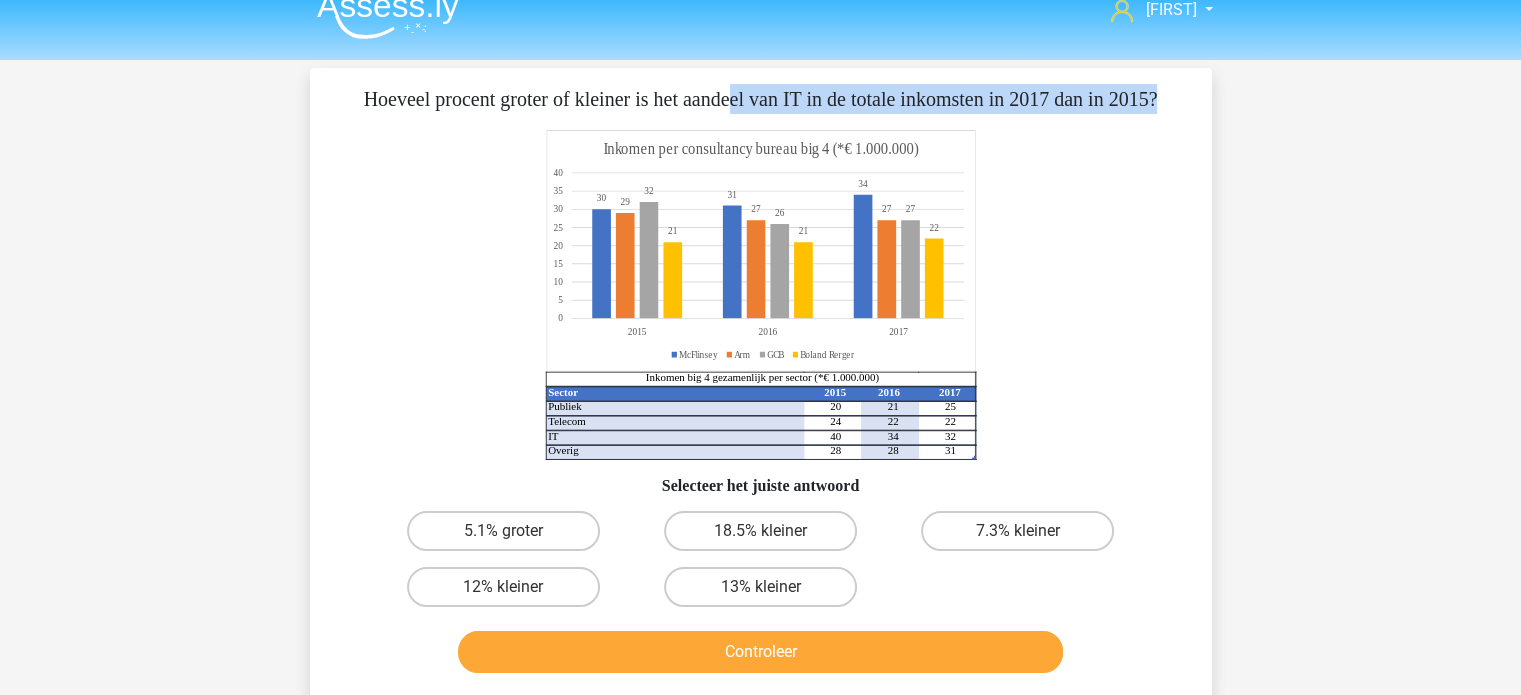 click on "Hoeveel procent groter of kleiner is het aandeel van IT in de totale inkomsten in 2017 dan in 2015?" at bounding box center (761, 99) 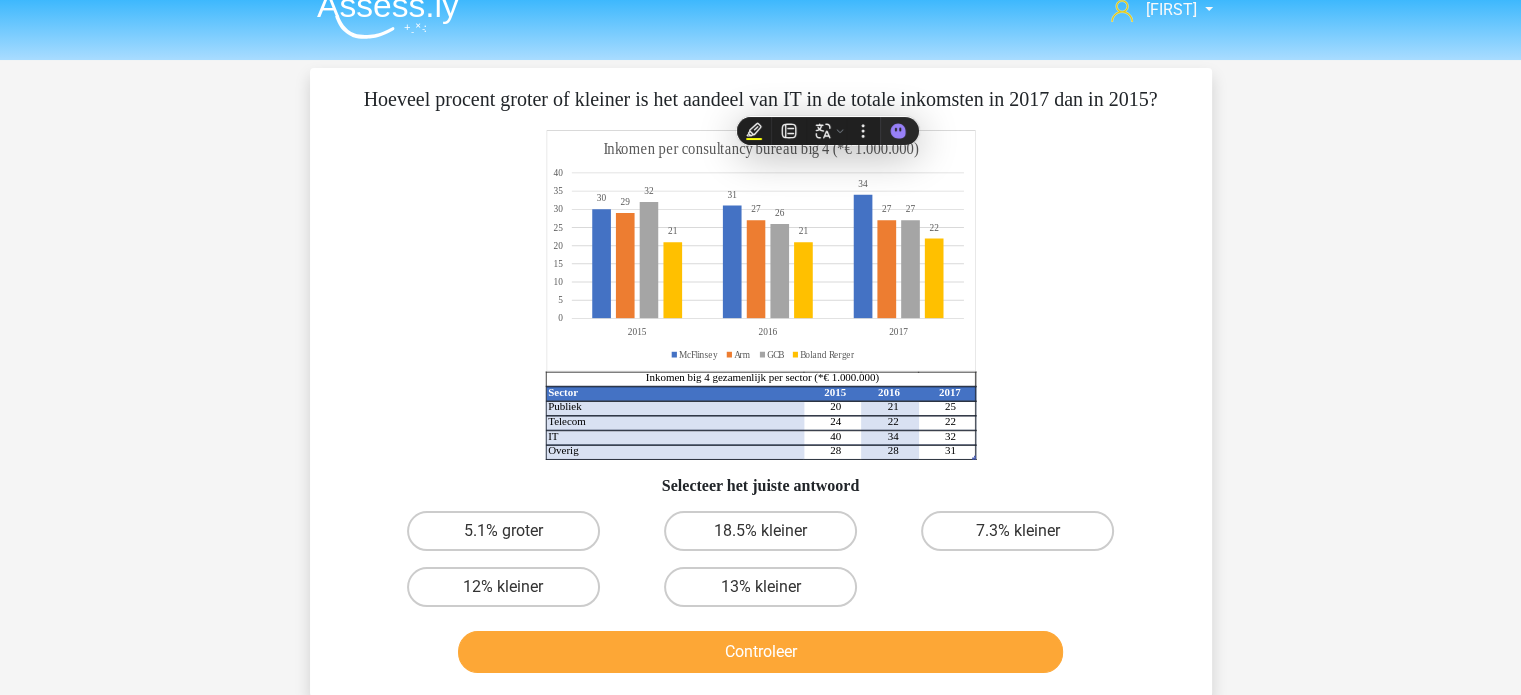 click on "Hoeveel procent groter of kleiner is het aandeel van IT in de totale inkomsten in 2017 dan in 2015?
Sector 2015 2016 2017 Publiek 20 21 25 Telecom 24 22 22 IT 40 34 32 Overig 28 28 31 Inkomen big 4 gezamenlijk per sector (*€ 1.000.000) 30   31   34   29   2727   32   26   27   2121   22   0   5   10   15   20   25   30   35   40   201520162017 Inkomen per consultancy bureau big 4 (*€ 1.000.000) McFlinsey Arm GCB Boland Rerger
Selecteer het juiste antwoord" at bounding box center [761, 382] 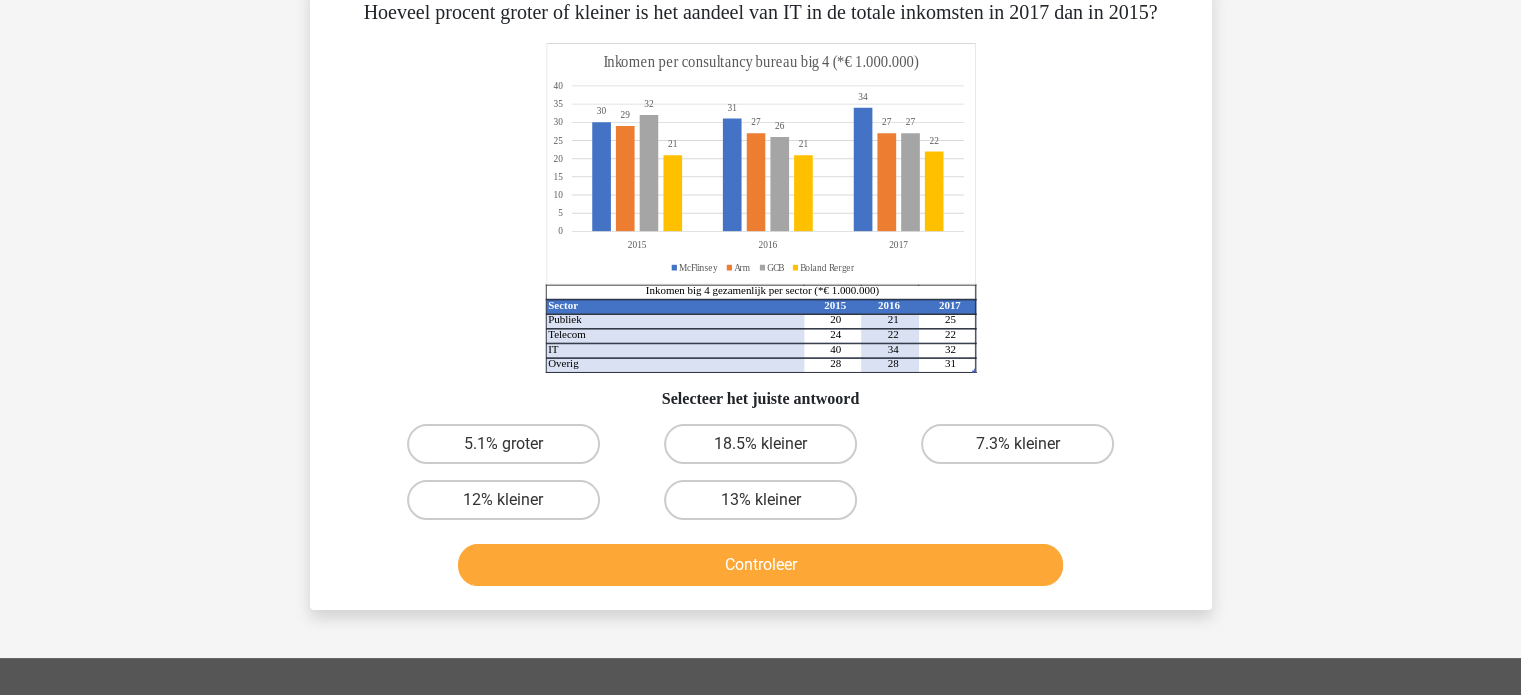 scroll, scrollTop: 59, scrollLeft: 0, axis: vertical 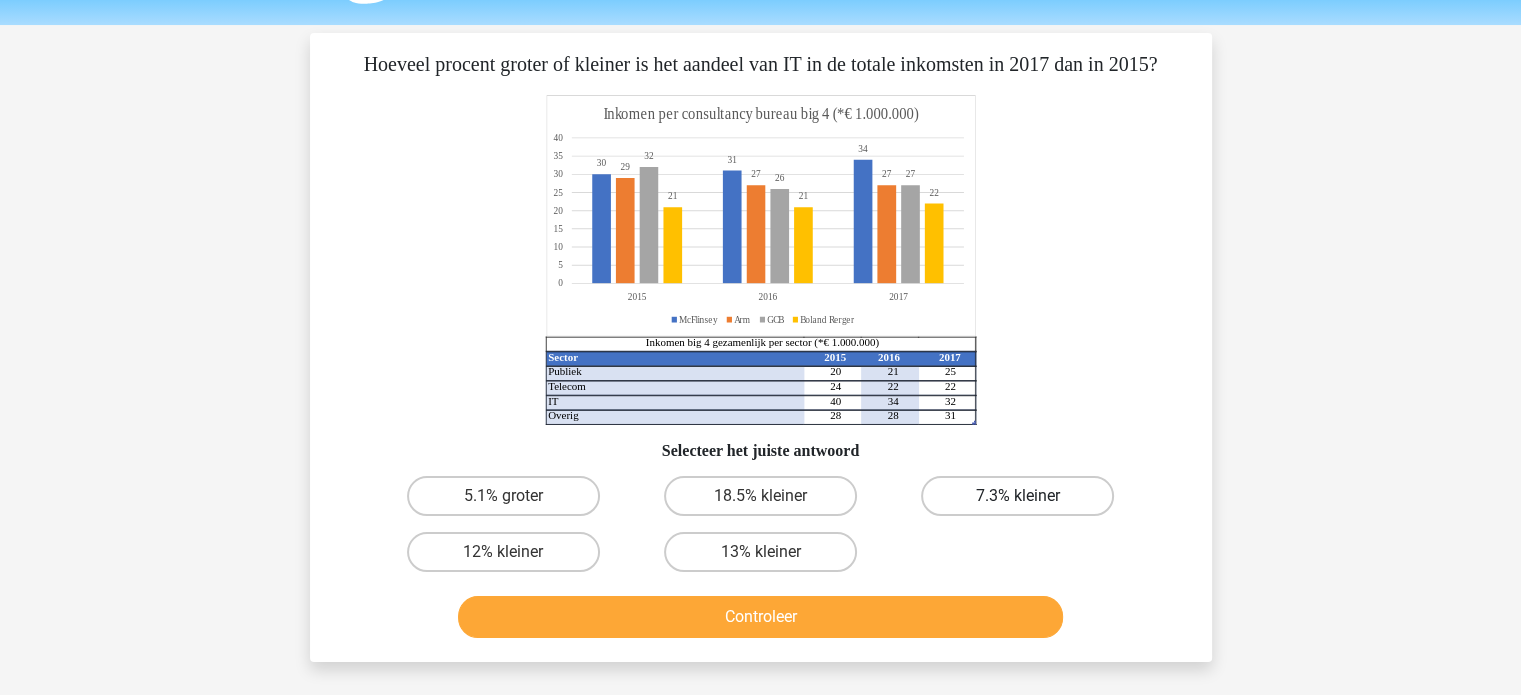 click on "7.3% kleiner" at bounding box center (1017, 496) 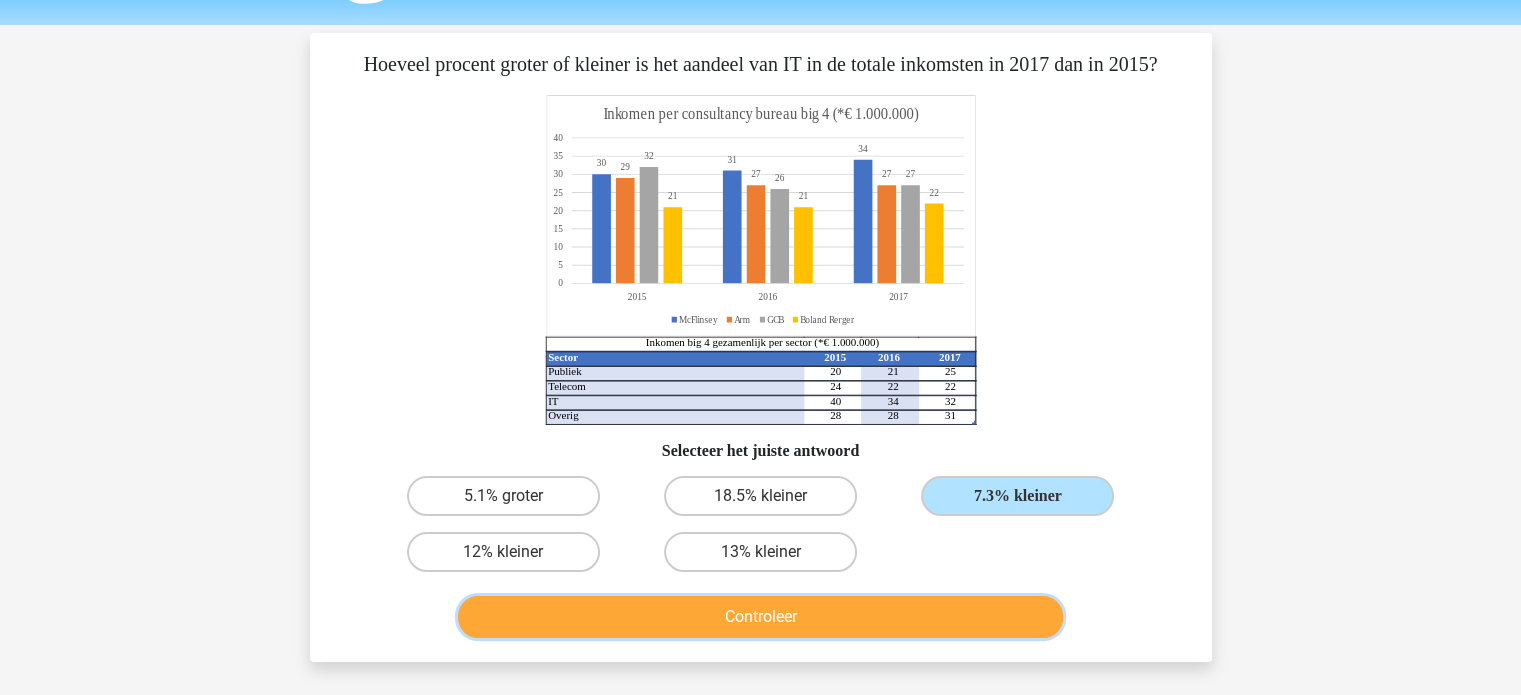 click on "Controleer" at bounding box center [760, 617] 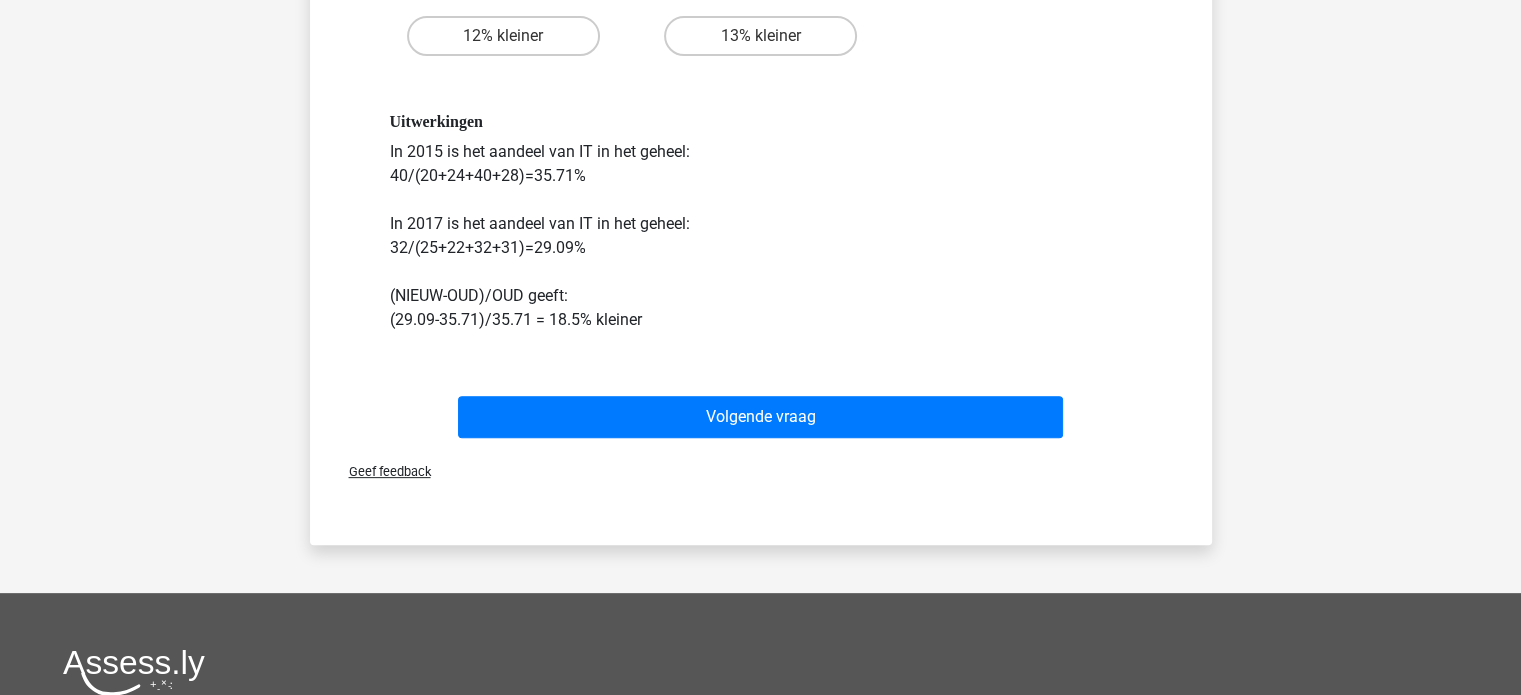 scroll, scrollTop: 574, scrollLeft: 0, axis: vertical 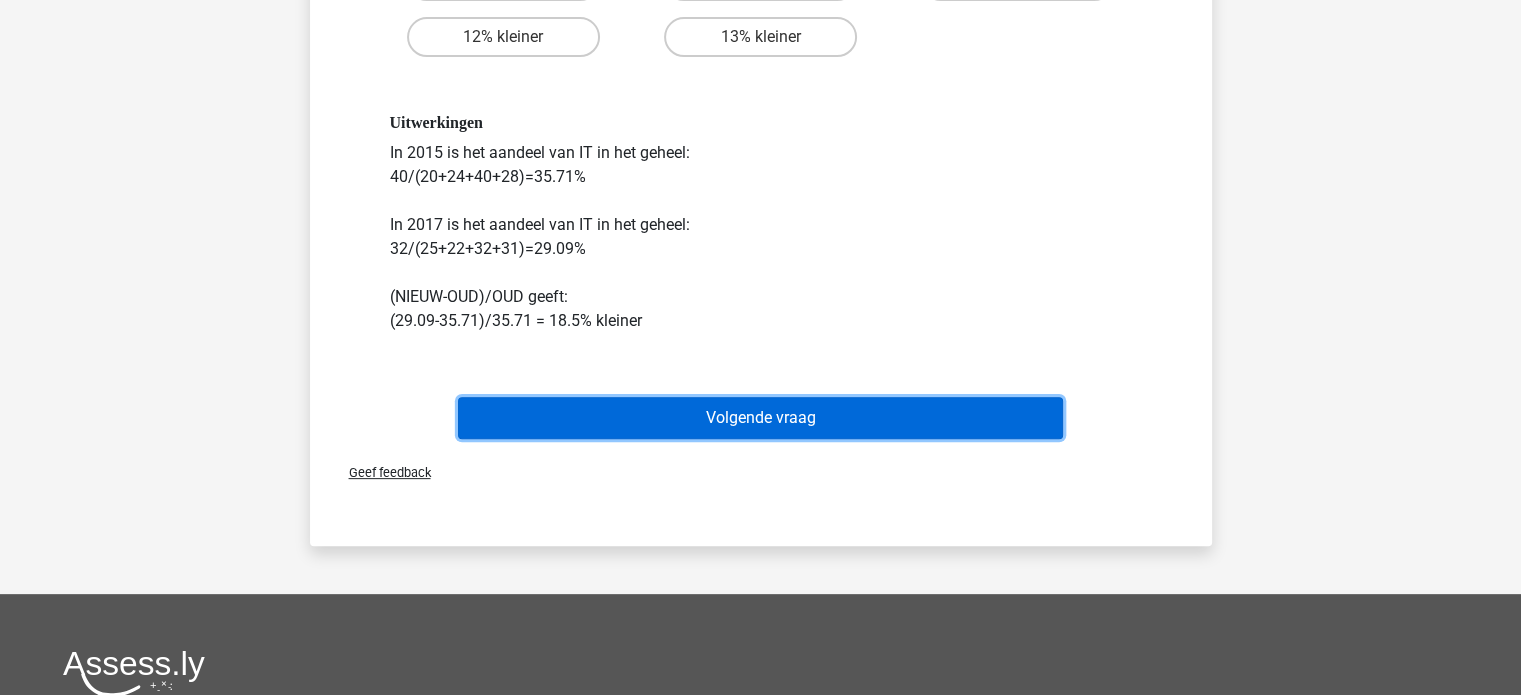 click on "Volgende vraag" at bounding box center (760, 418) 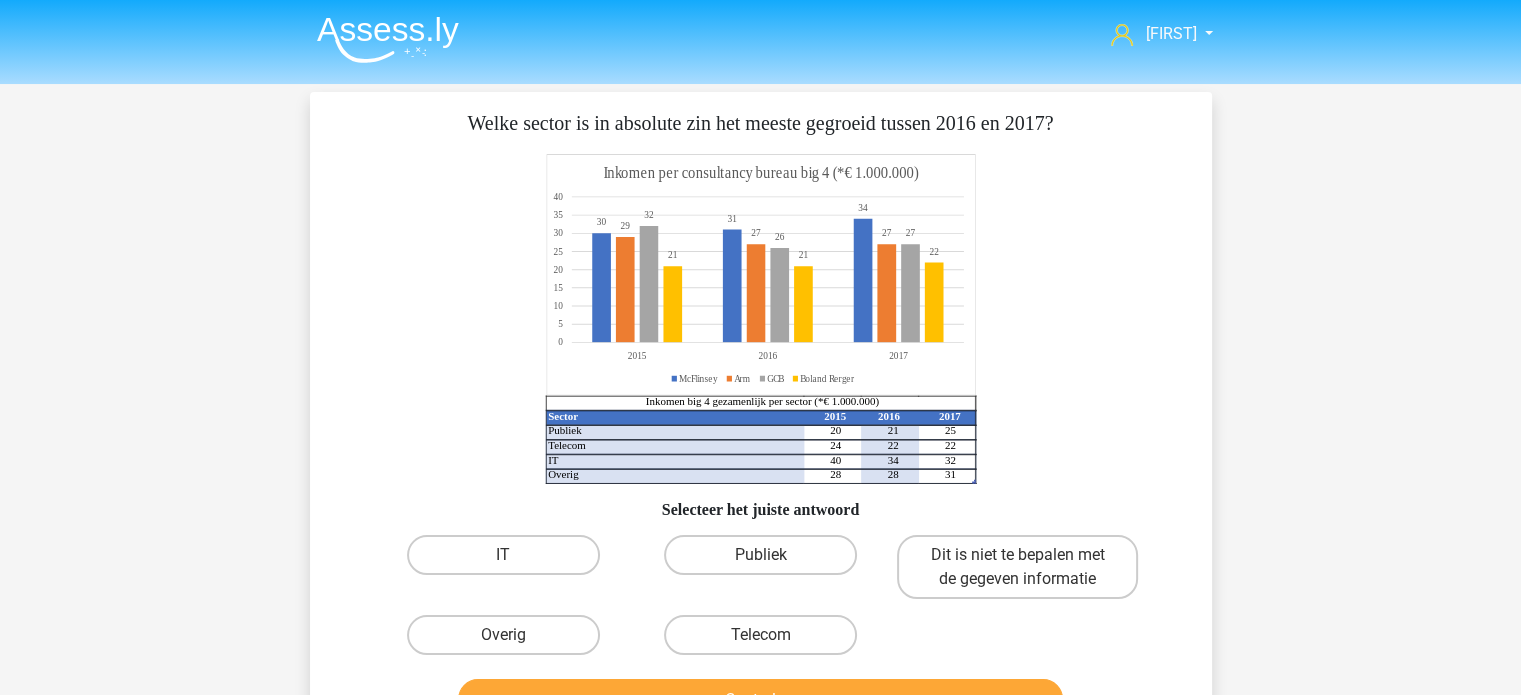 scroll, scrollTop: 2, scrollLeft: 0, axis: vertical 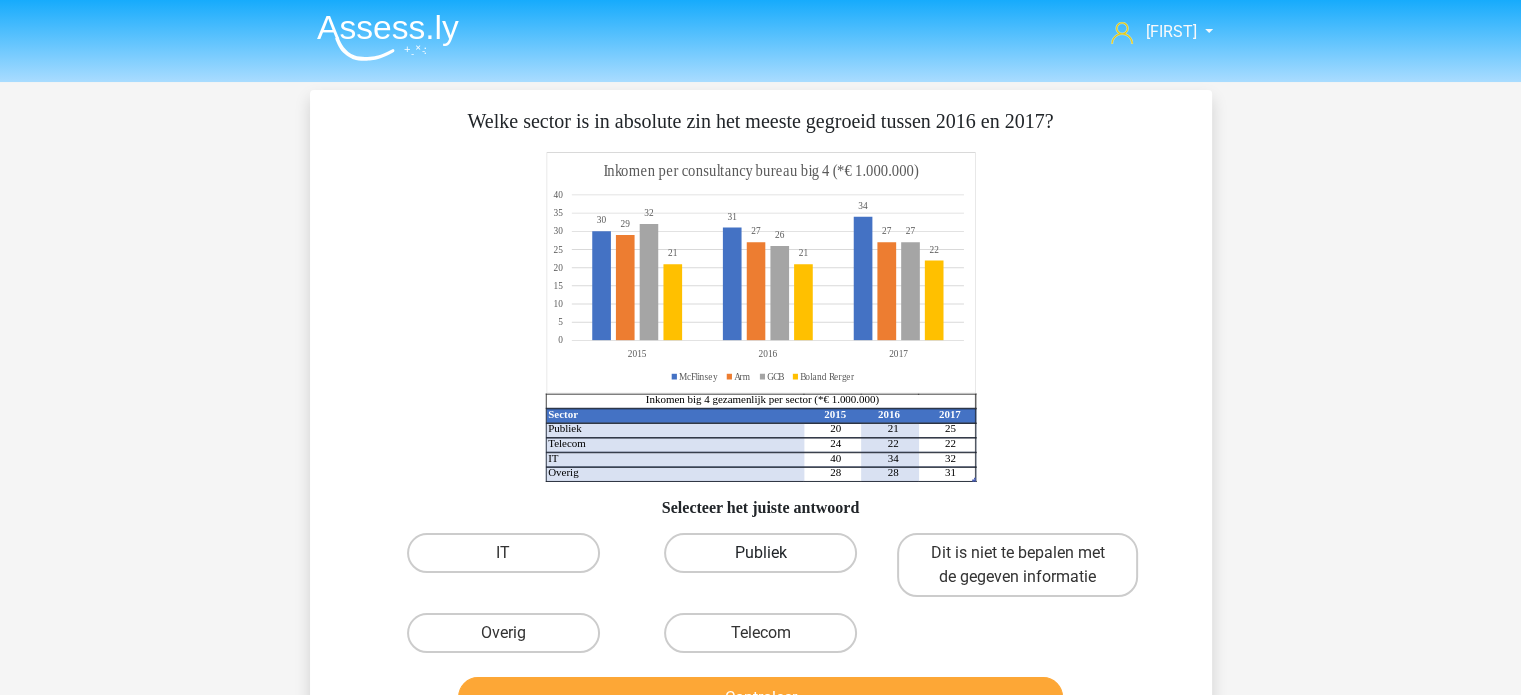 click on "Publiek" at bounding box center (760, 553) 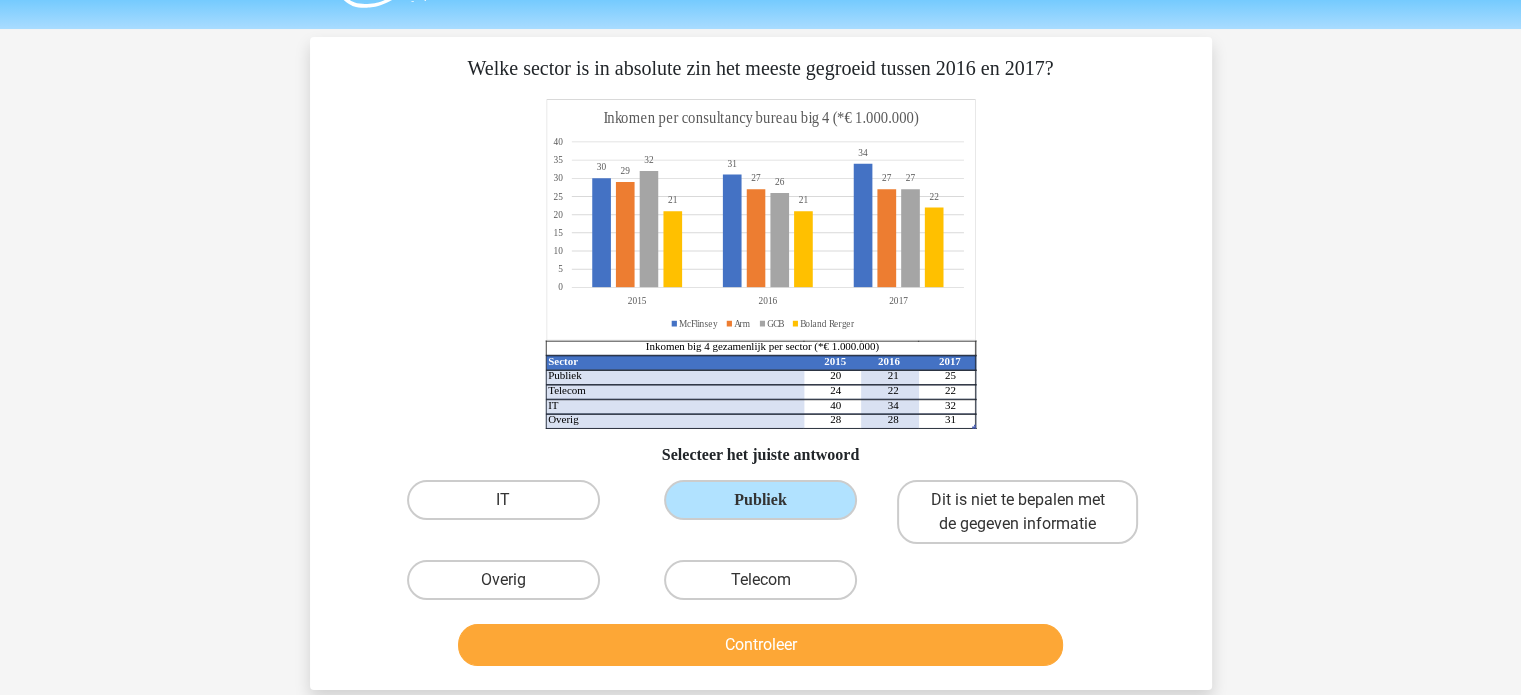 scroll, scrollTop: 54, scrollLeft: 0, axis: vertical 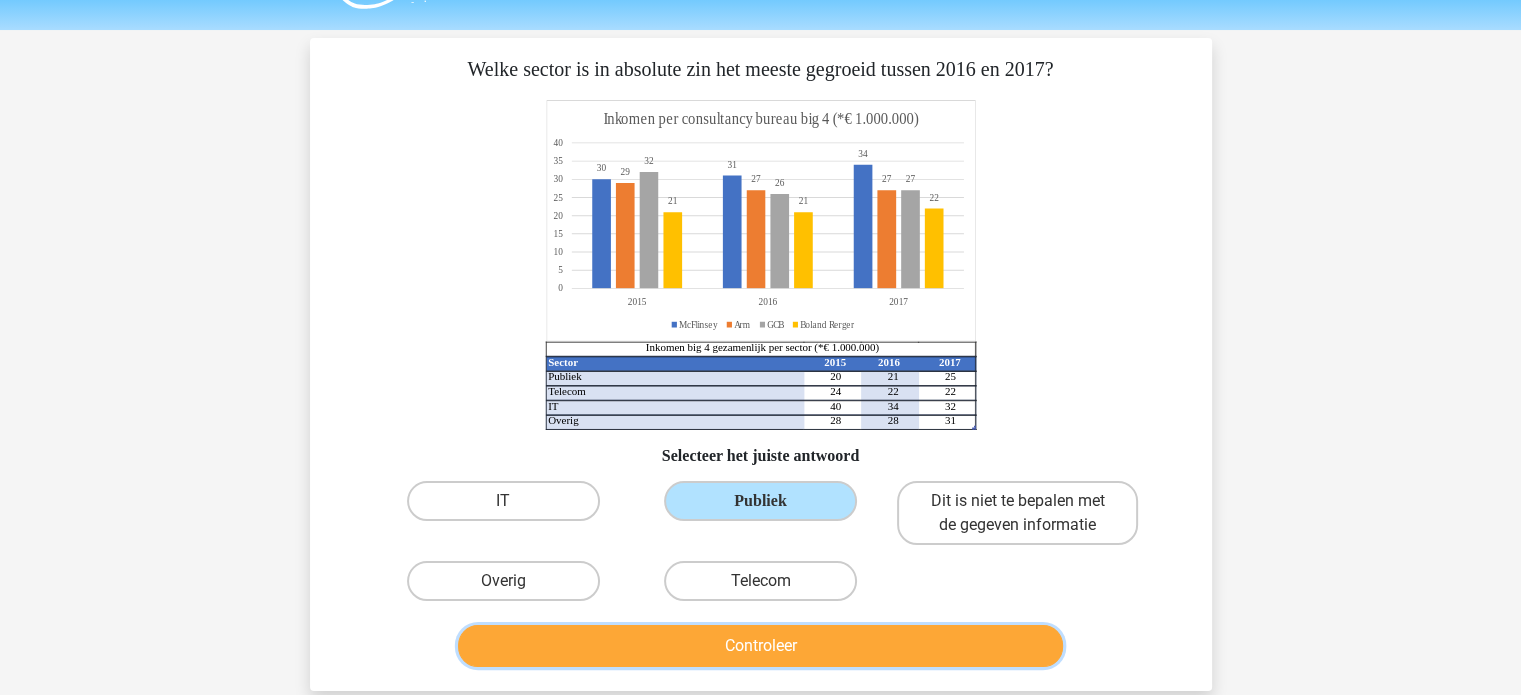 click on "Controleer" at bounding box center (760, 646) 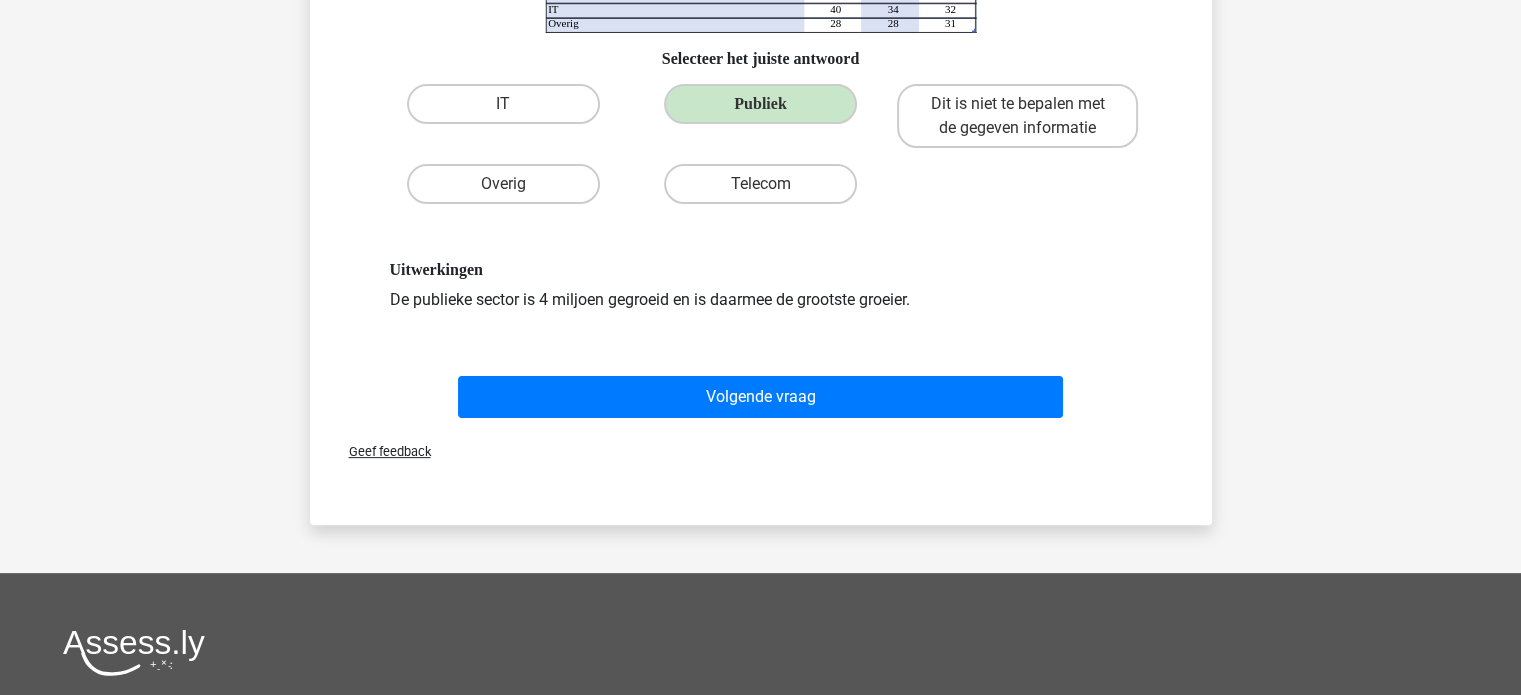 scroll, scrollTop: 450, scrollLeft: 0, axis: vertical 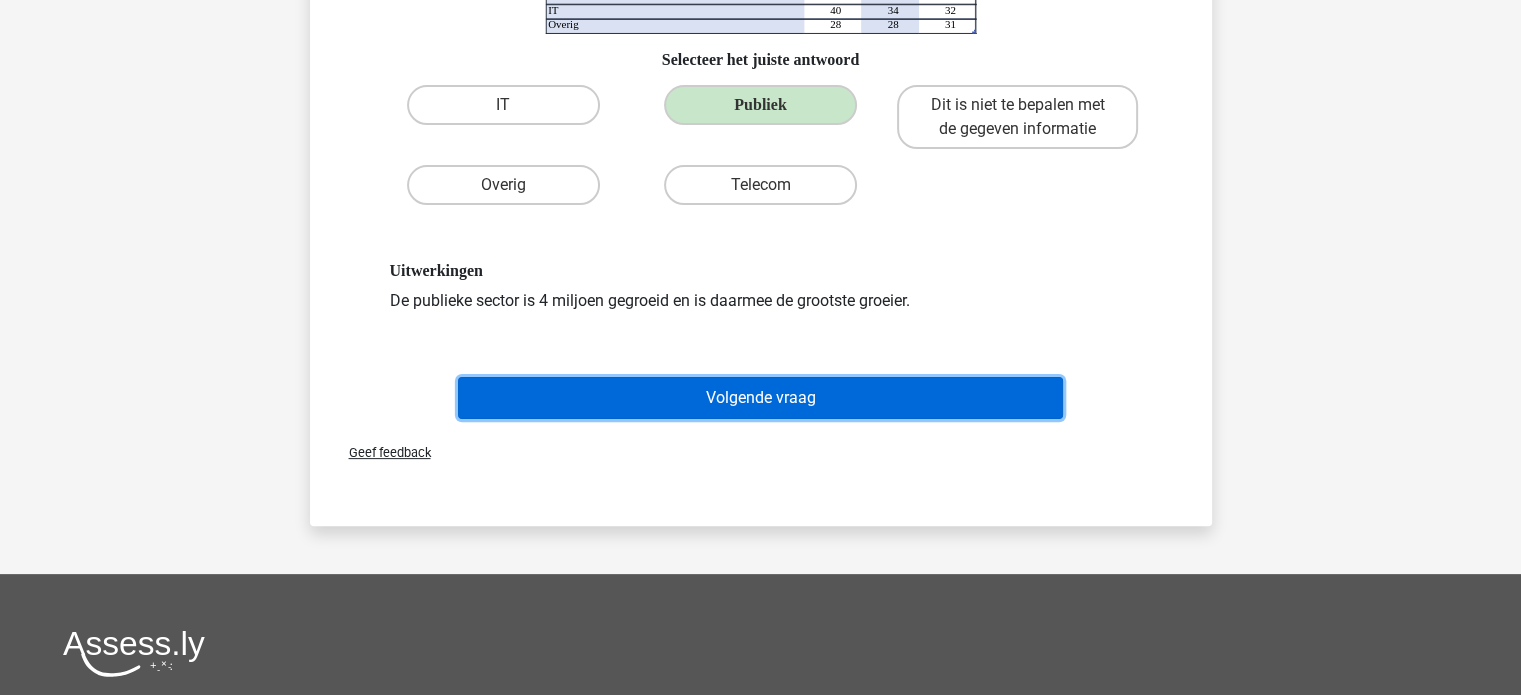 click on "Volgende vraag" at bounding box center (760, 398) 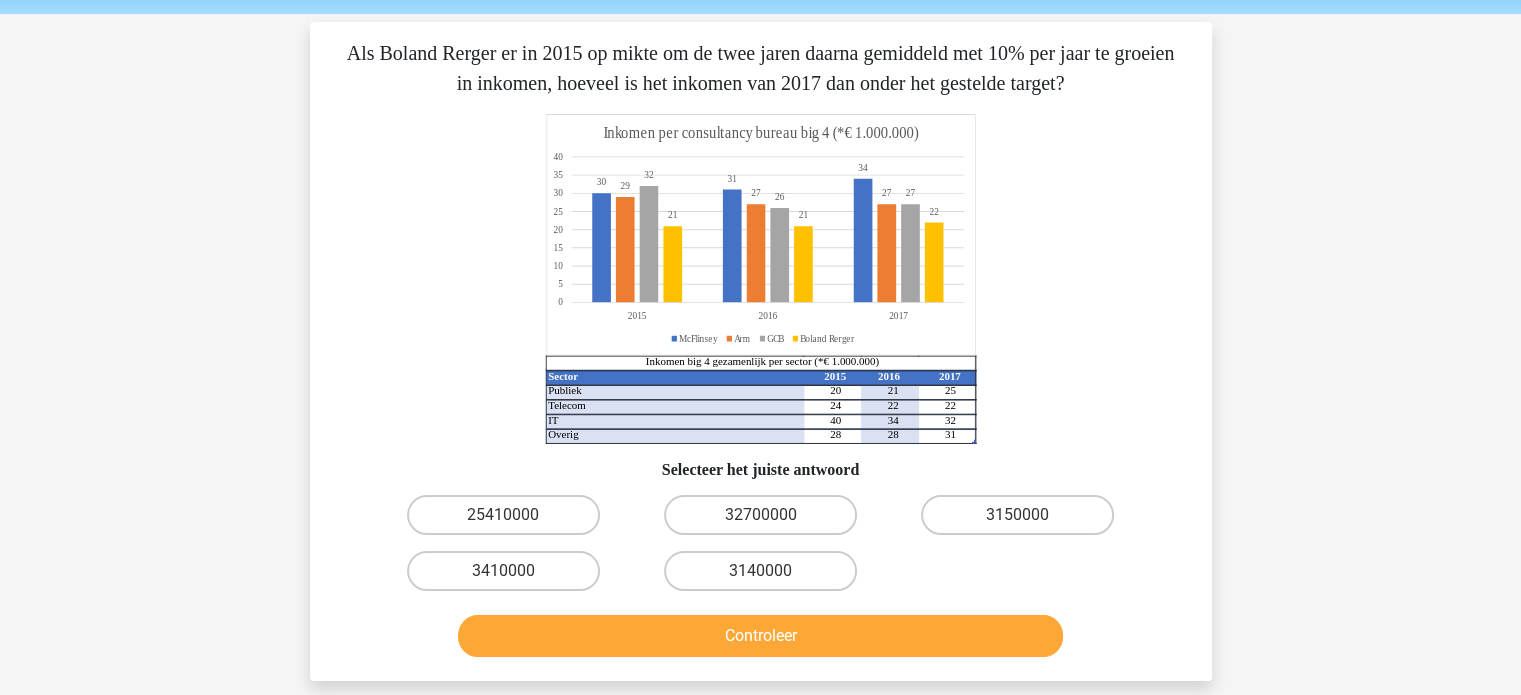 scroll, scrollTop: 71, scrollLeft: 0, axis: vertical 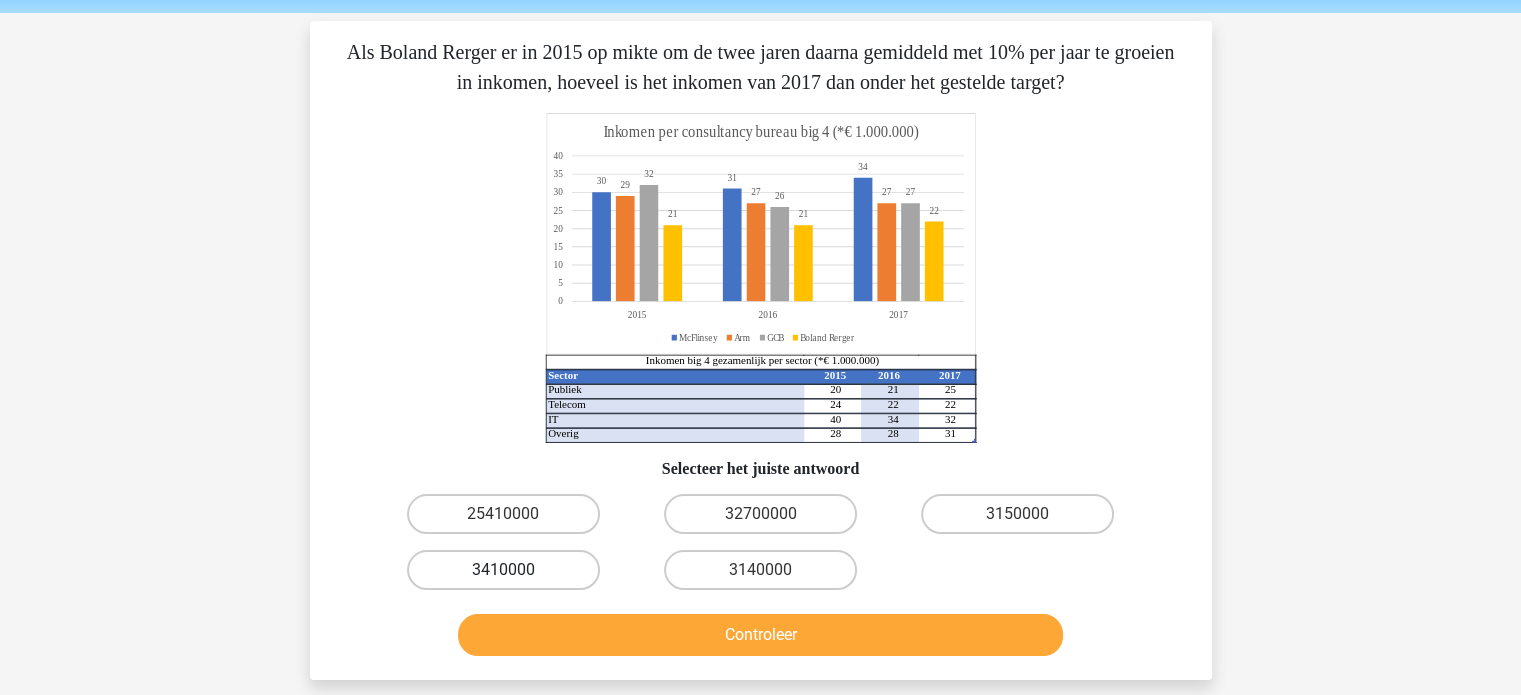 click on "3410000" at bounding box center [503, 570] 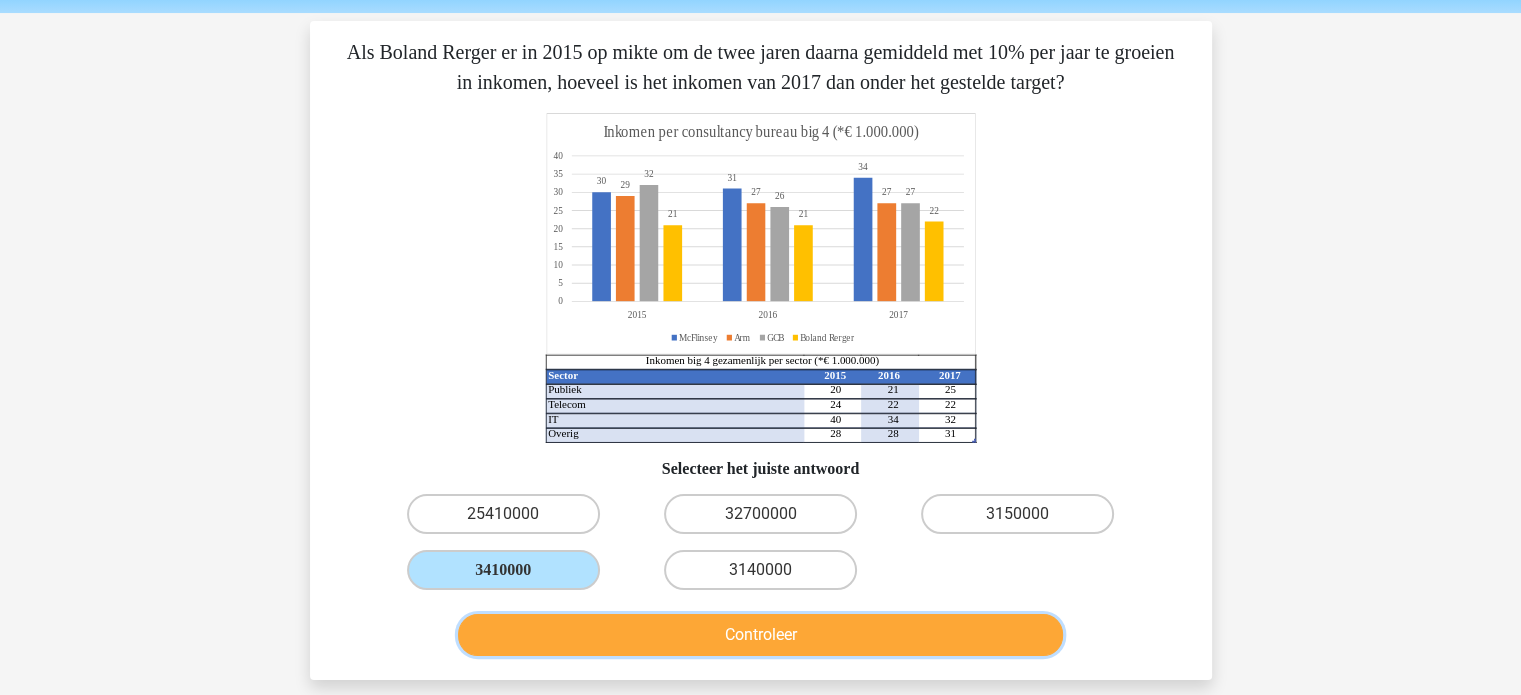 click on "Controleer" at bounding box center [760, 635] 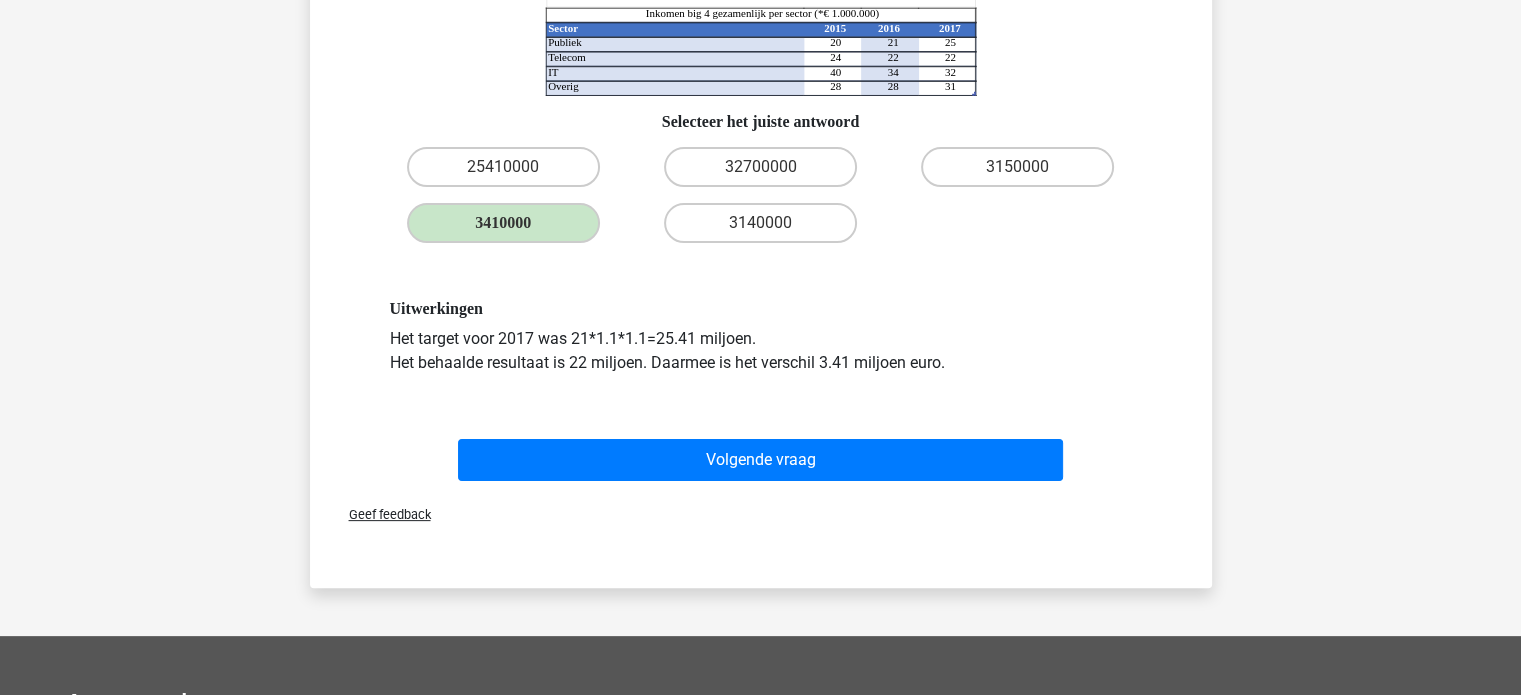 scroll, scrollTop: 521, scrollLeft: 0, axis: vertical 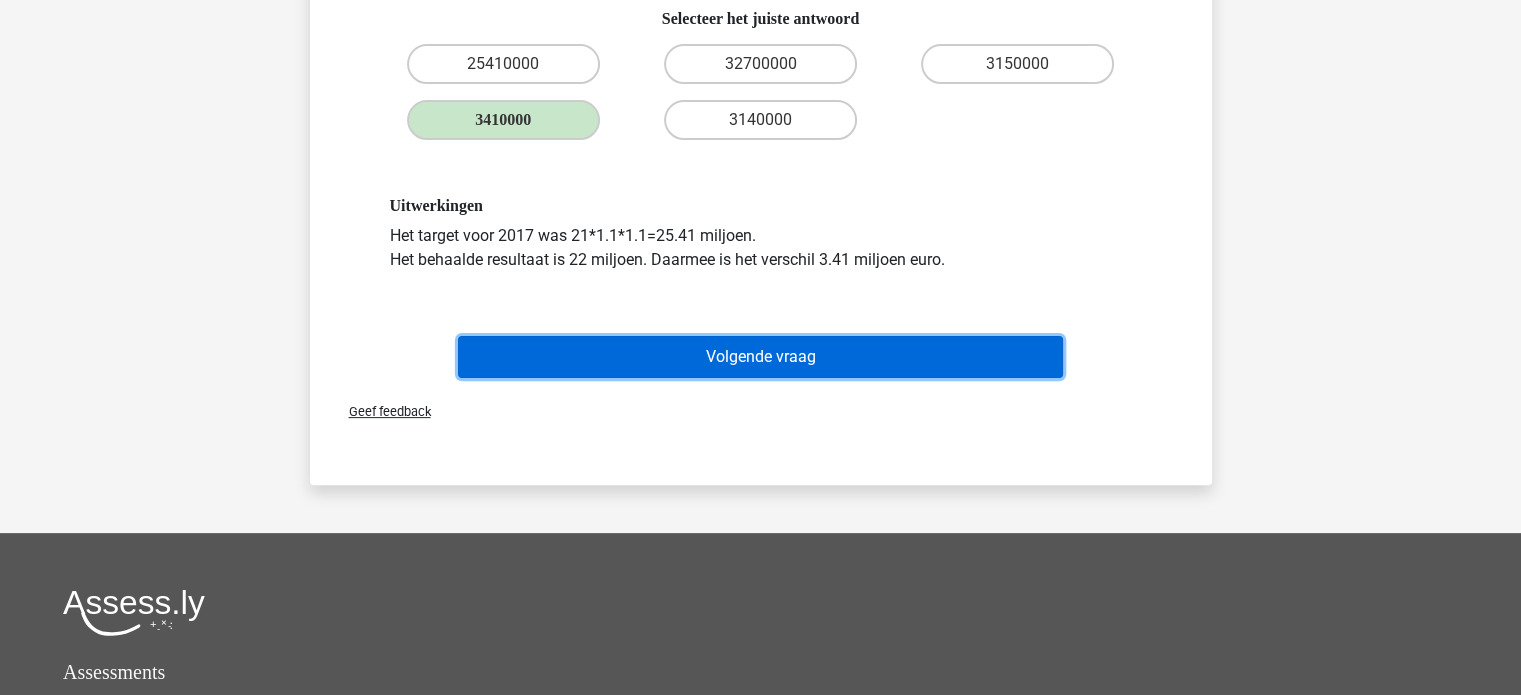 click on "Volgende vraag" at bounding box center [760, 357] 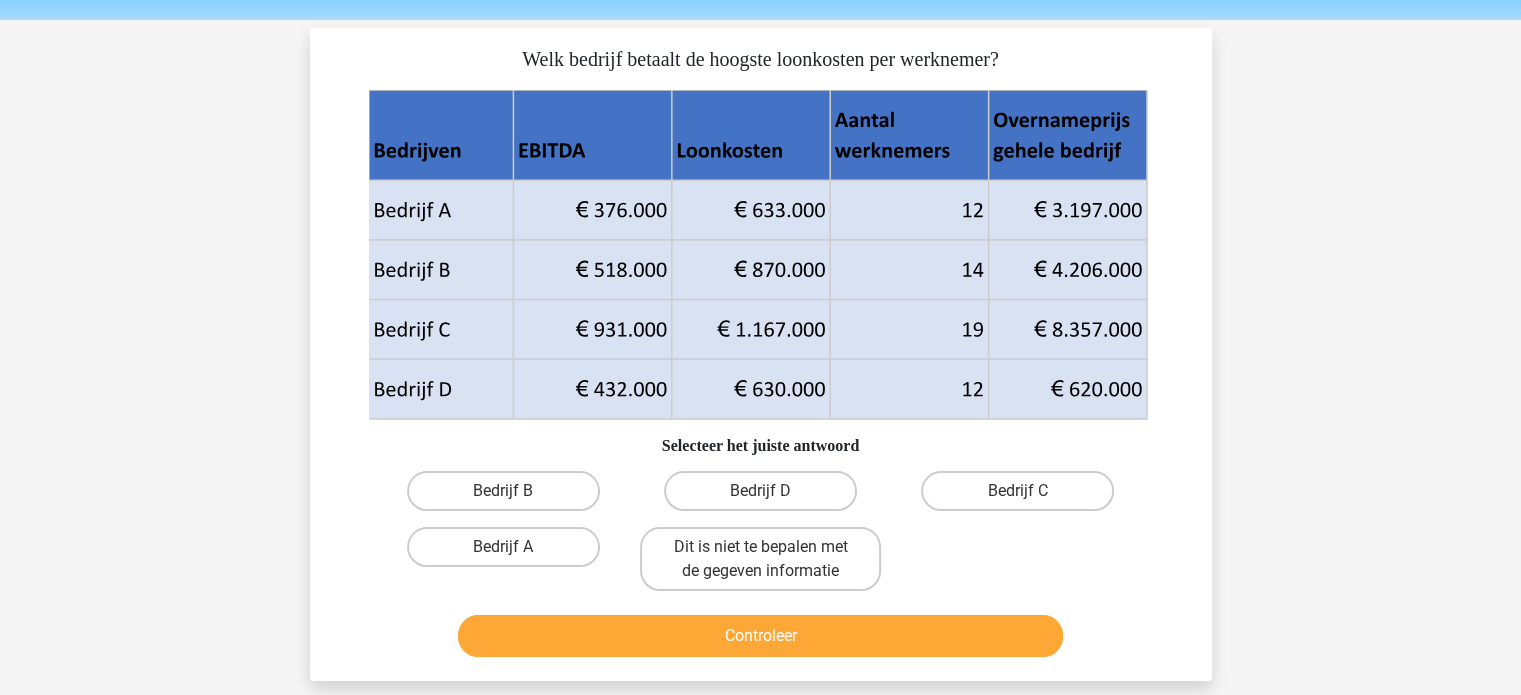 scroll, scrollTop: 67, scrollLeft: 0, axis: vertical 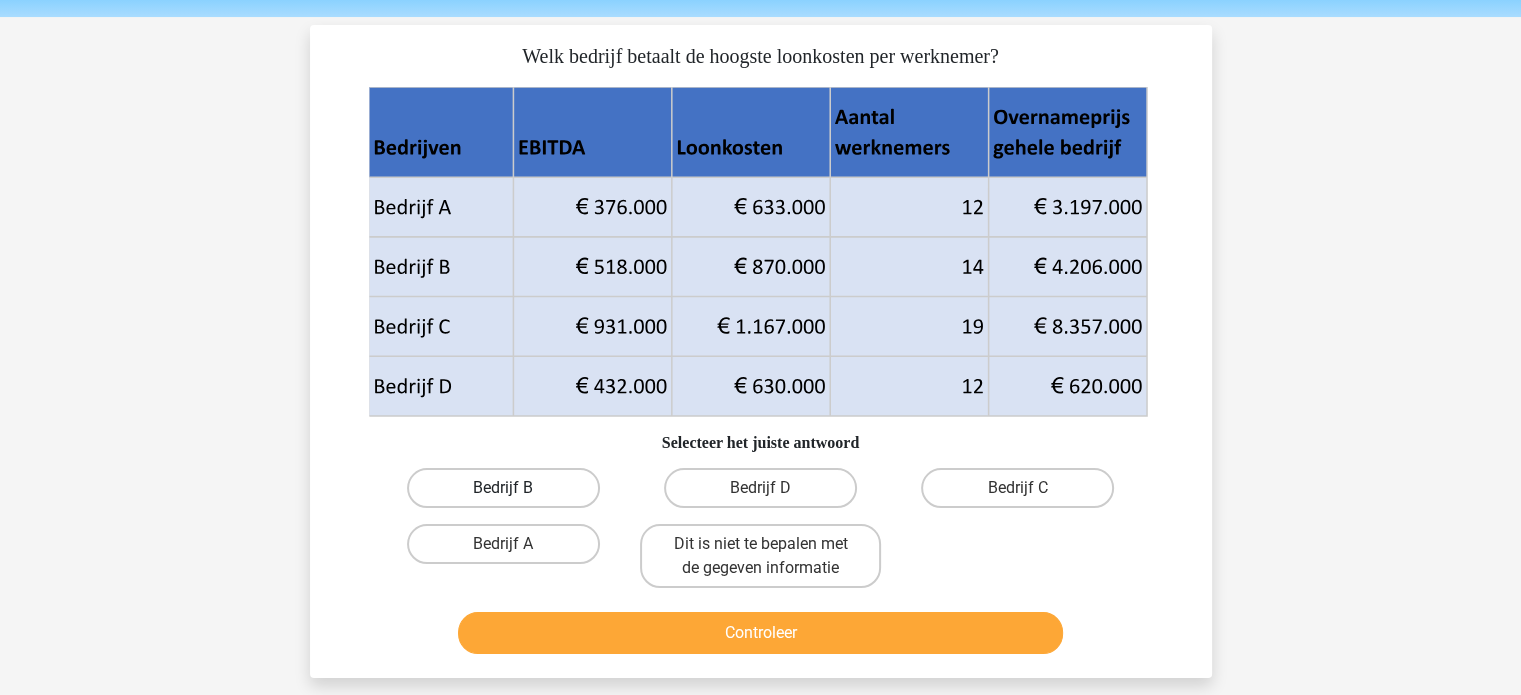click on "Bedrijf B" at bounding box center (503, 488) 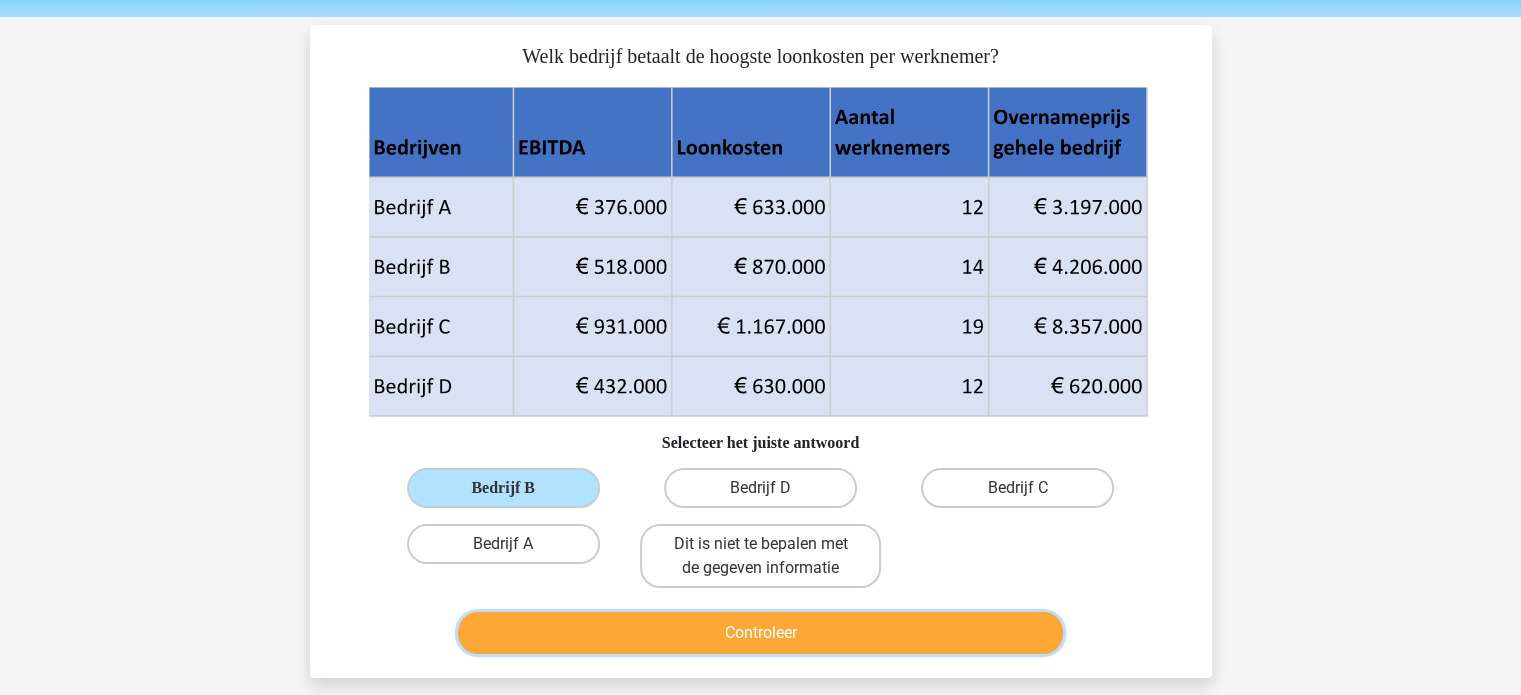 click on "Controleer" at bounding box center [760, 633] 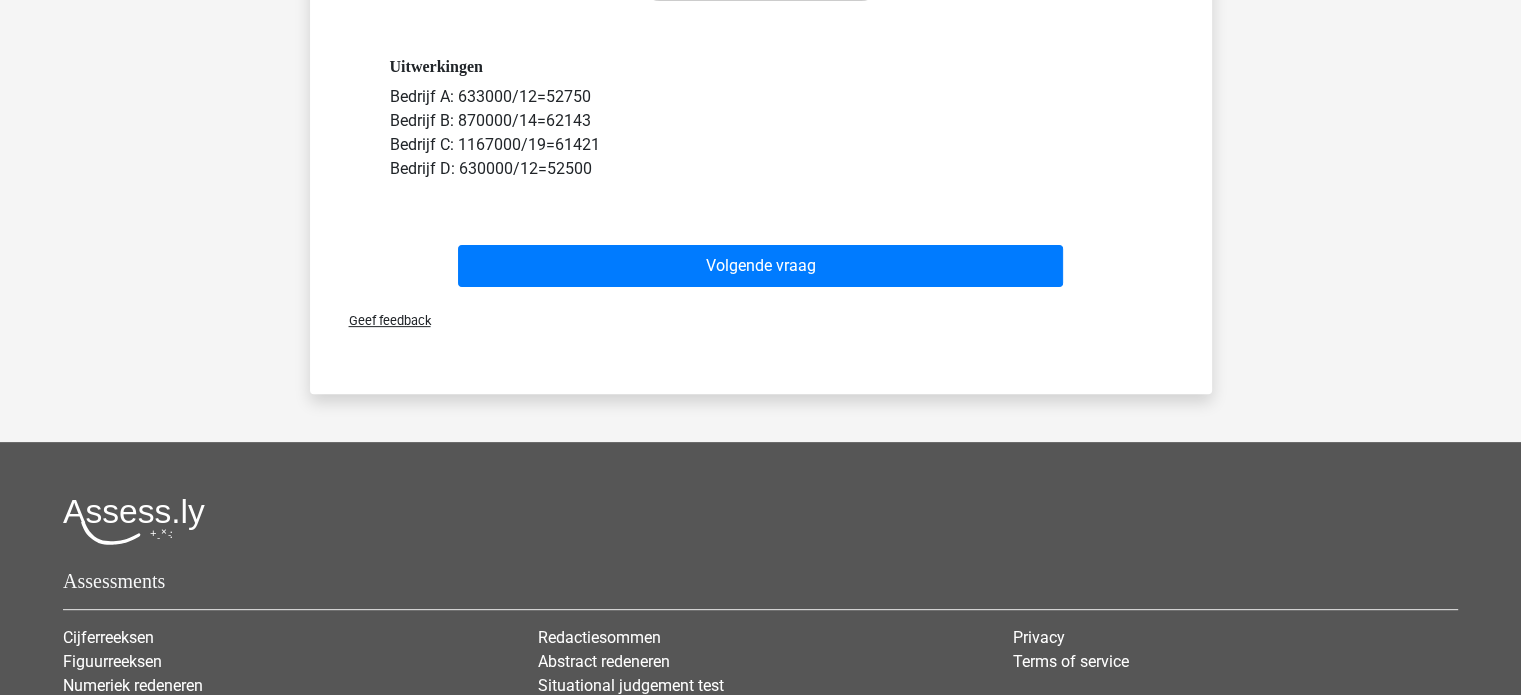 scroll, scrollTop: 654, scrollLeft: 0, axis: vertical 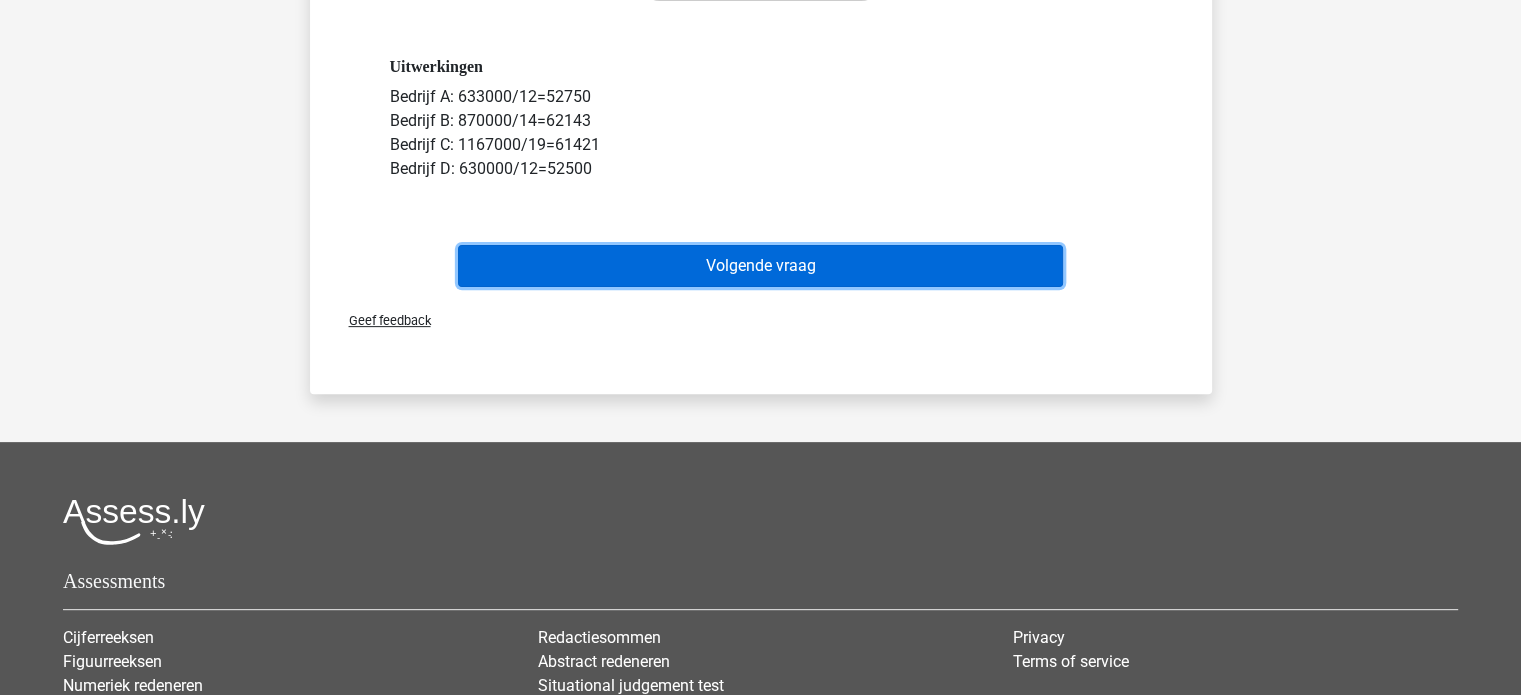 click on "Volgende vraag" at bounding box center [760, 266] 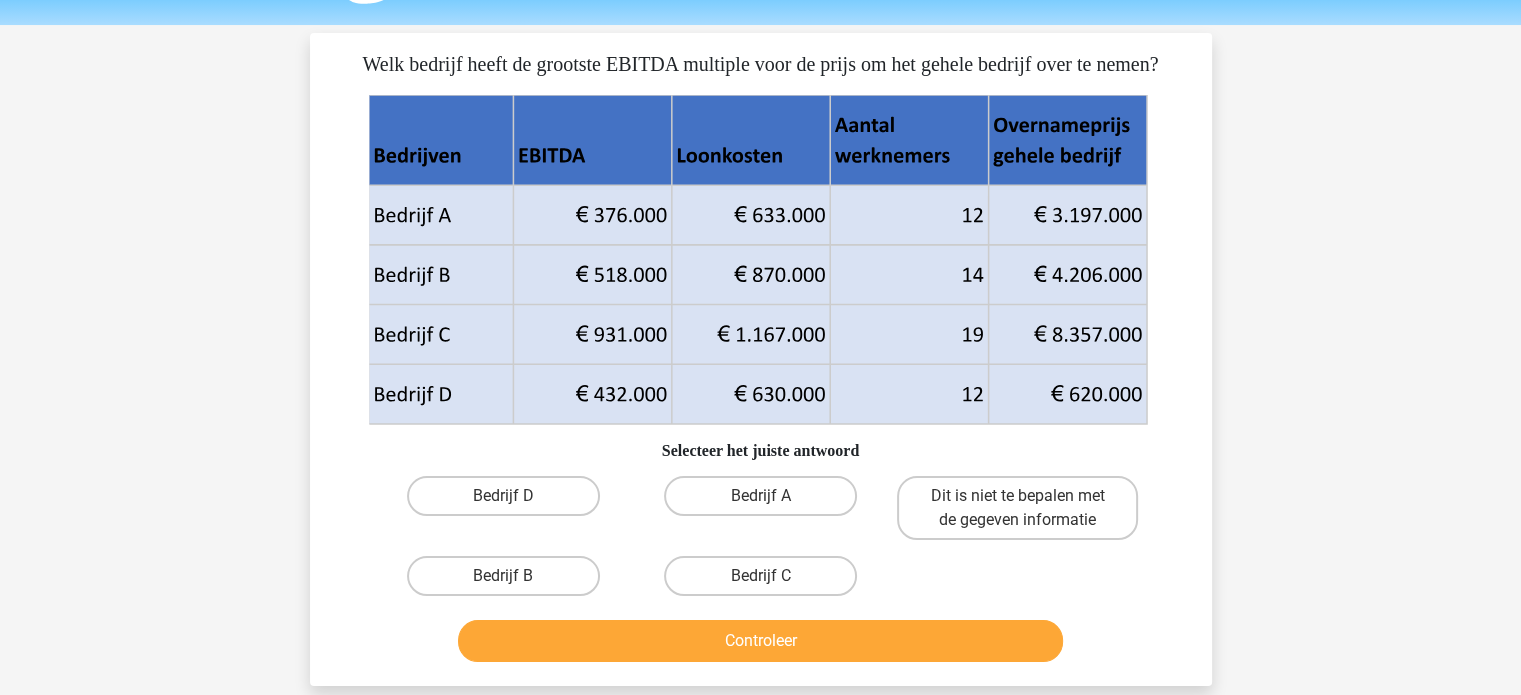 scroll, scrollTop: 60, scrollLeft: 0, axis: vertical 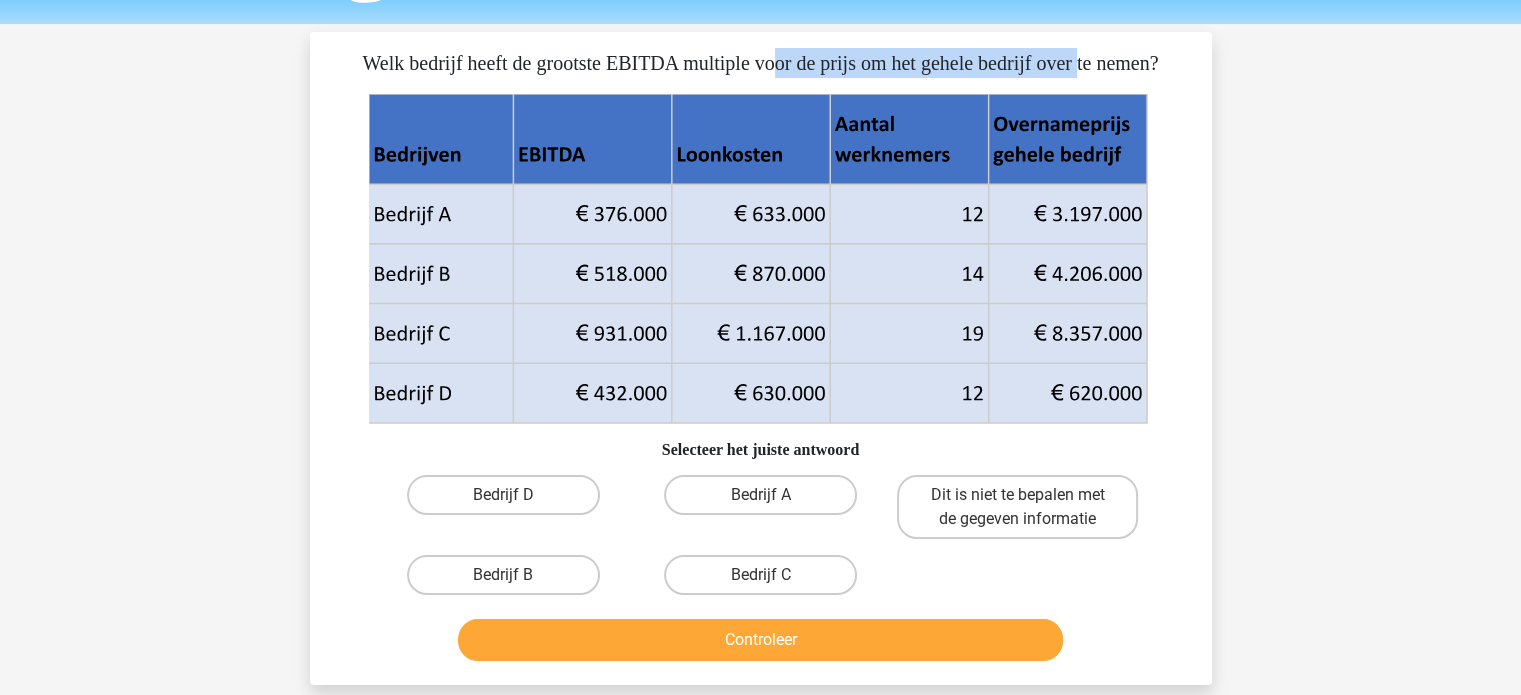 drag, startPoint x: 414, startPoint y: 65, endPoint x: 750, endPoint y: 67, distance: 336.00595 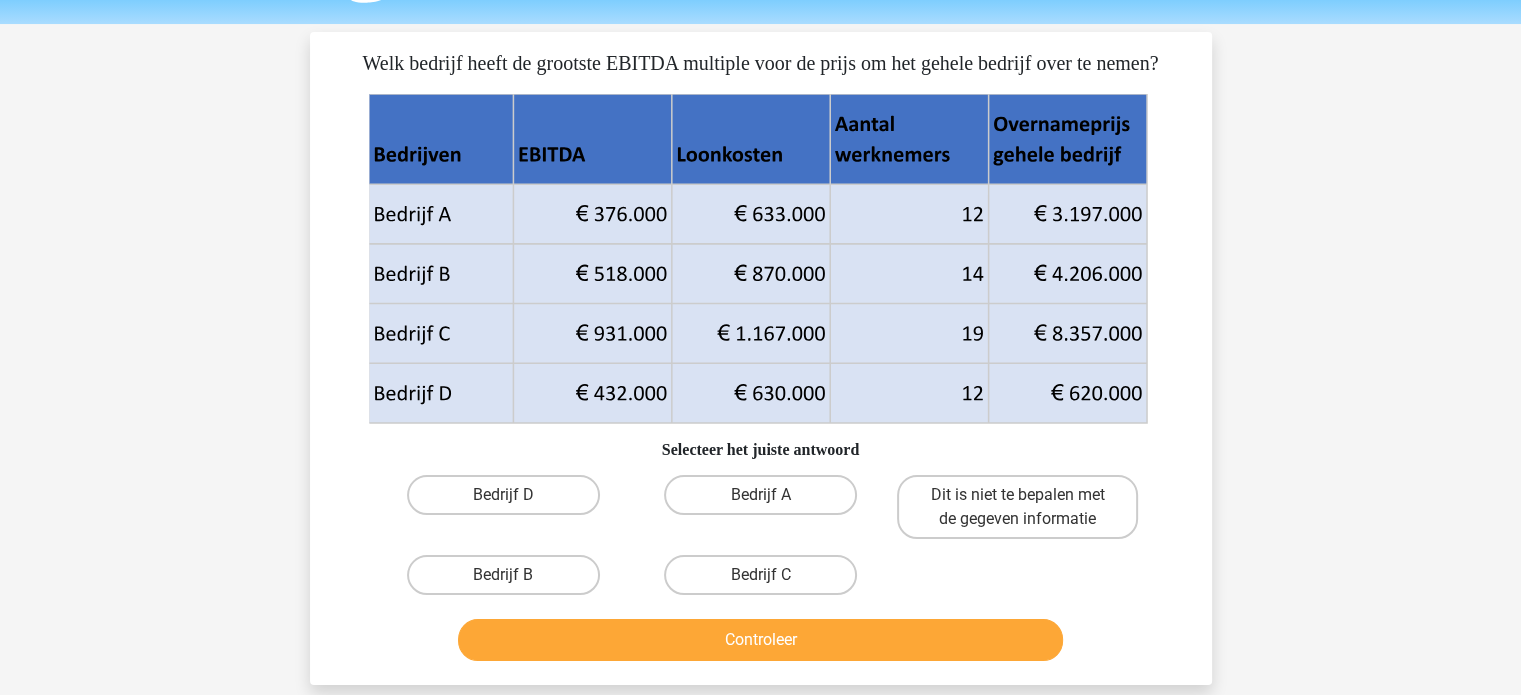 click on "Welk bedrijf heeft de grootste EBITDA multiple voor de prijs om het gehele bedrijf over te nemen?" at bounding box center (761, 63) 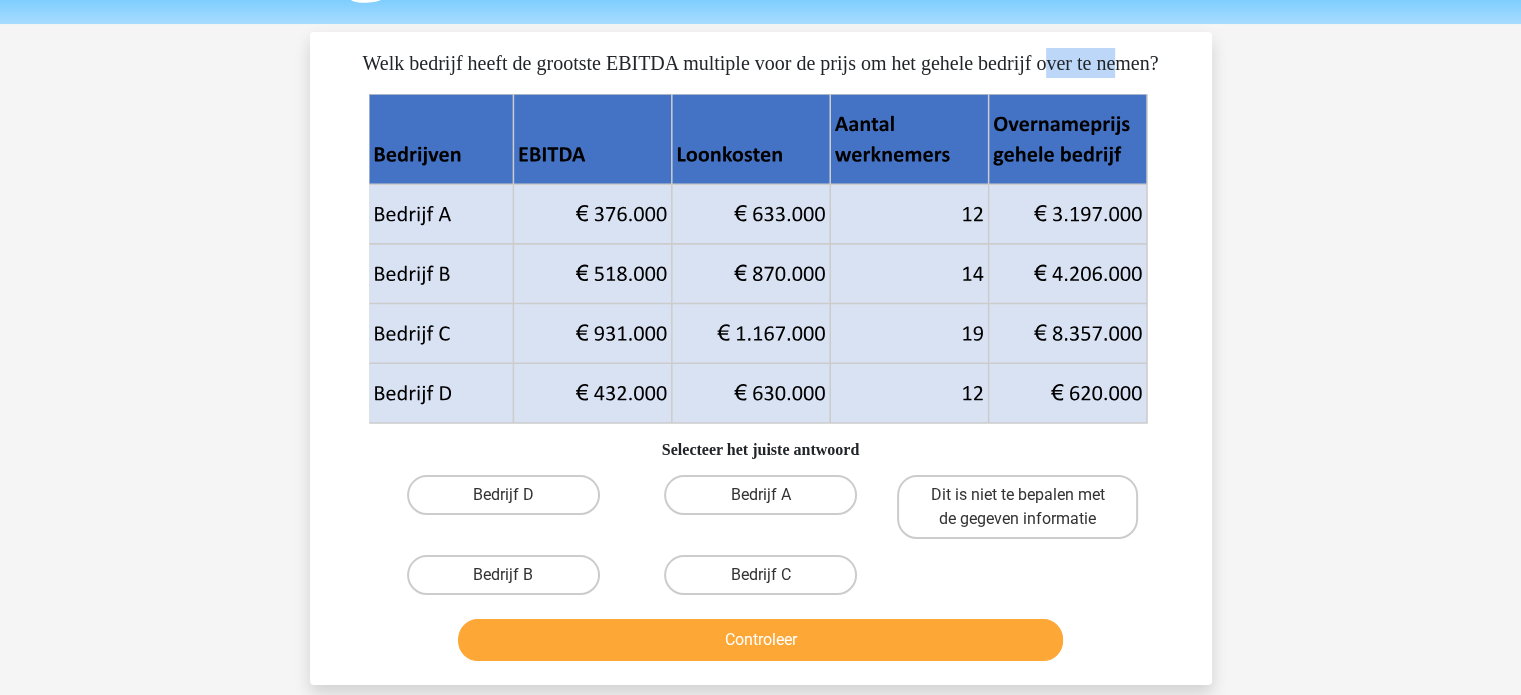 click on "Welk bedrijf heeft de grootste EBITDA multiple voor de prijs om het gehele bedrijf over te nemen?" at bounding box center [761, 63] 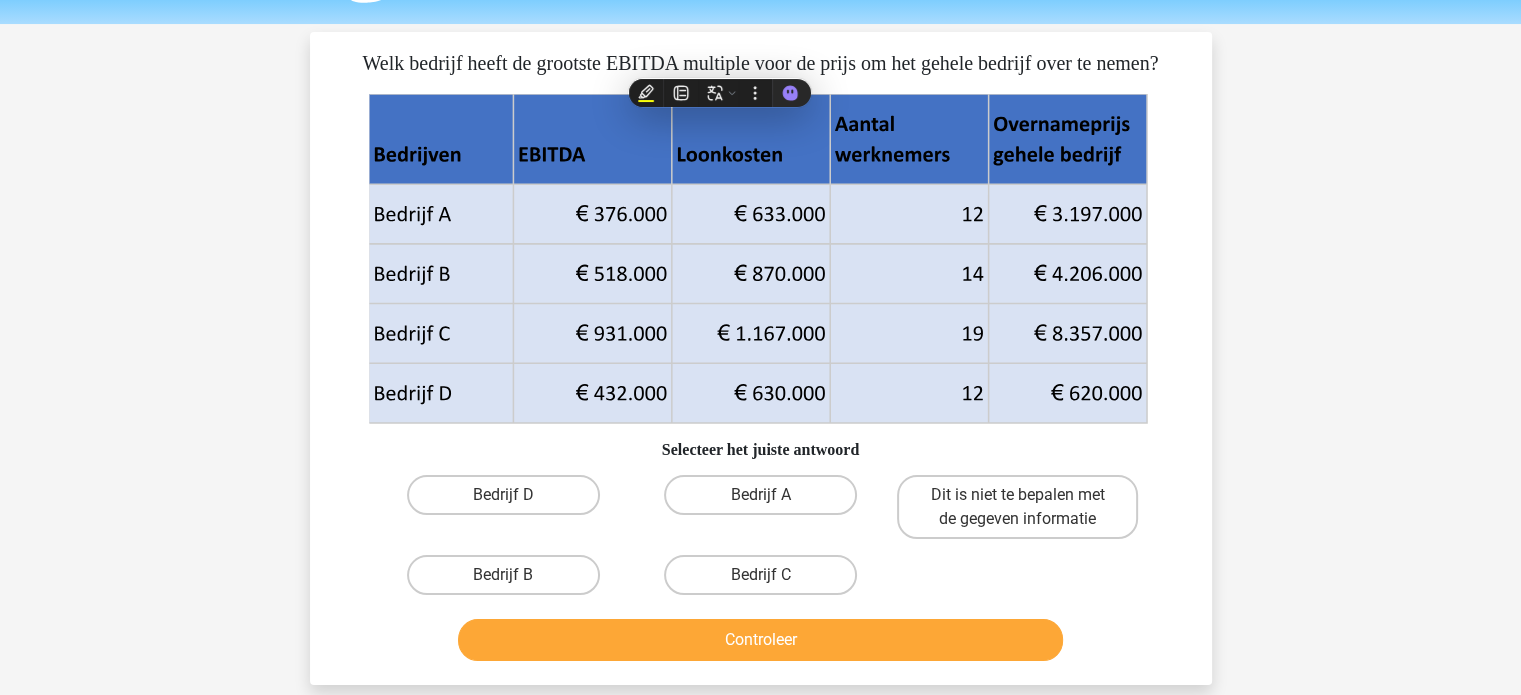 click on "alexander
lansonaly@gmail.com
Nederlands
English" at bounding box center (760, 600) 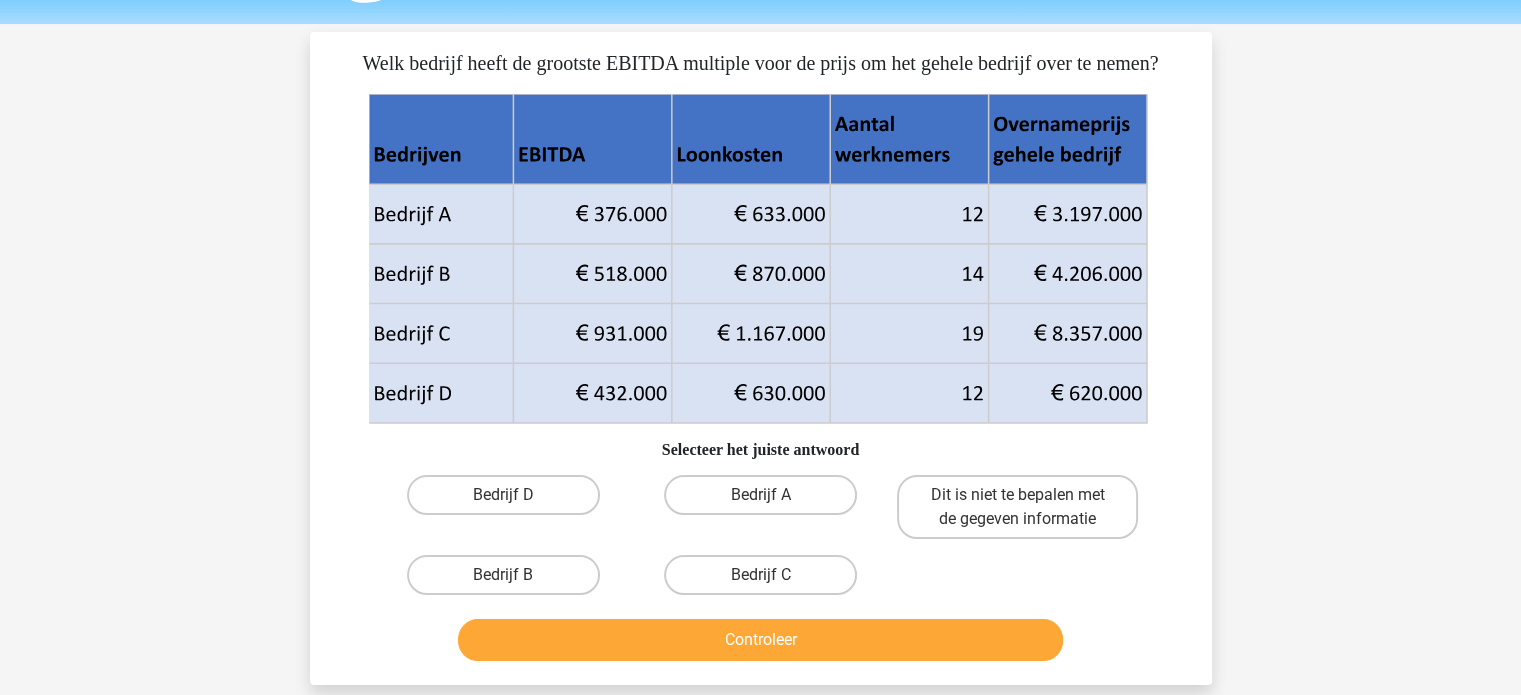 click 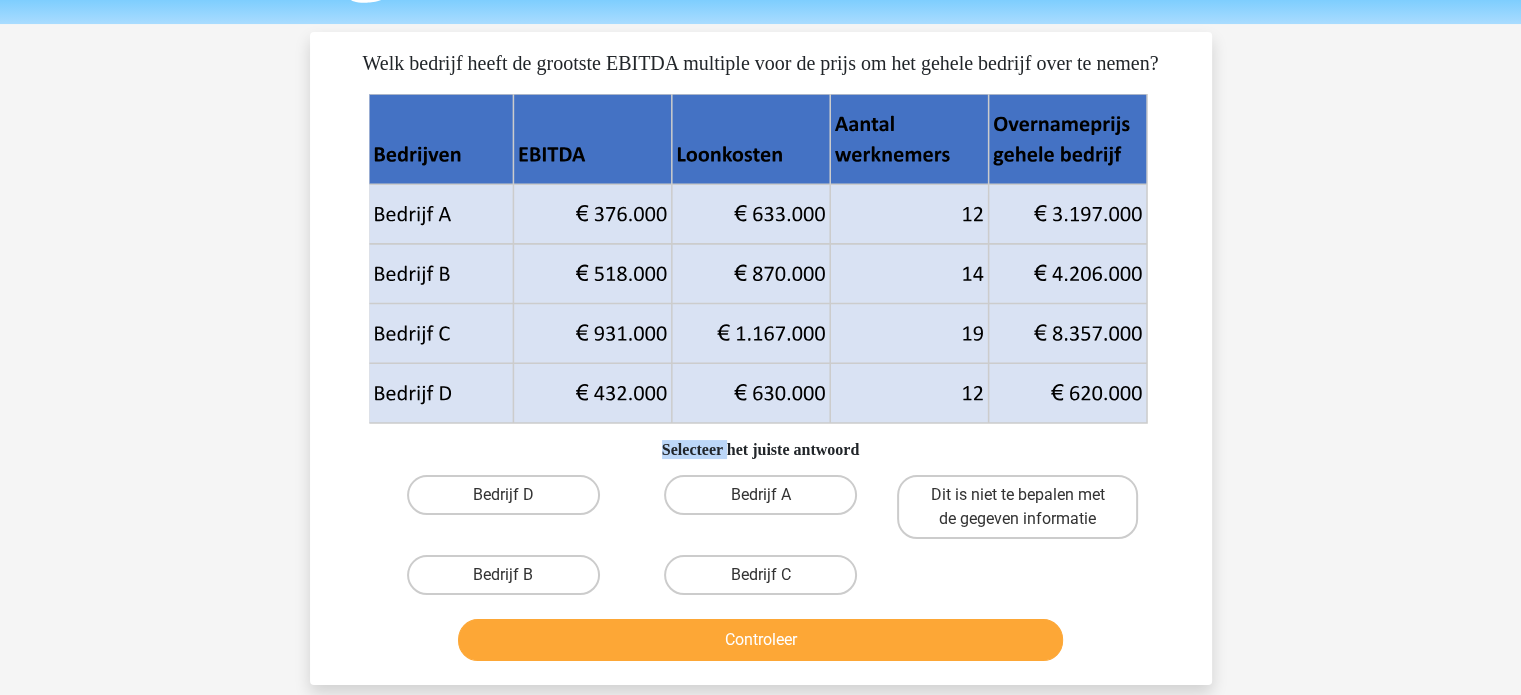 click 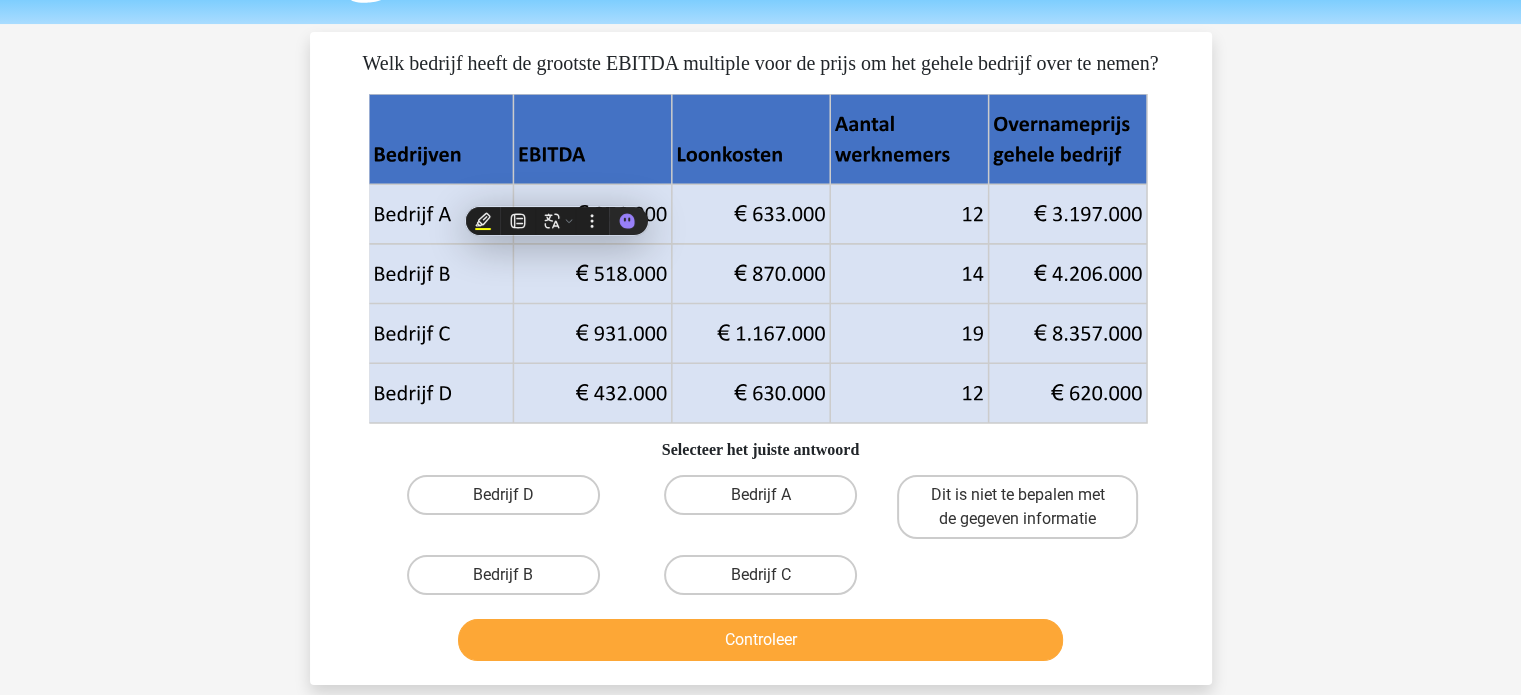 click 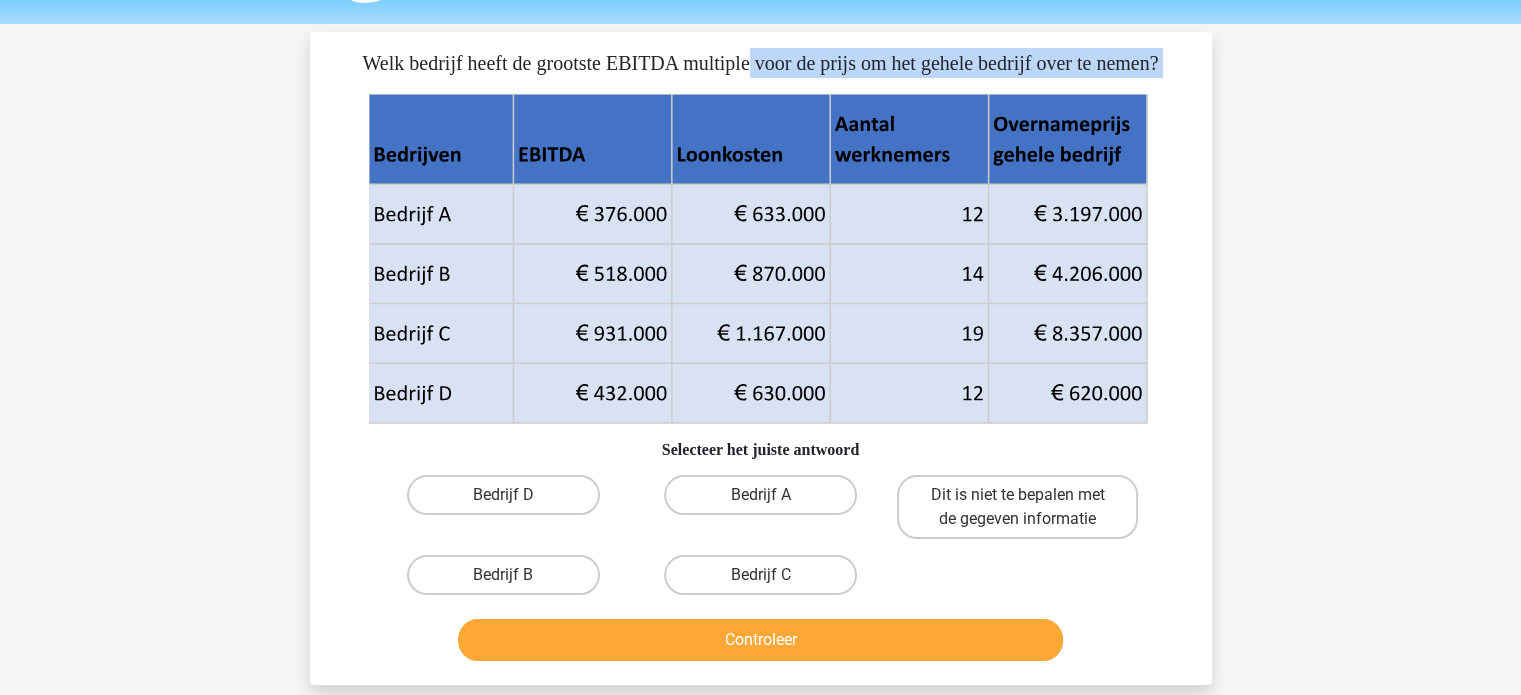 drag, startPoint x: 384, startPoint y: 58, endPoint x: 841, endPoint y: 134, distance: 463.27637 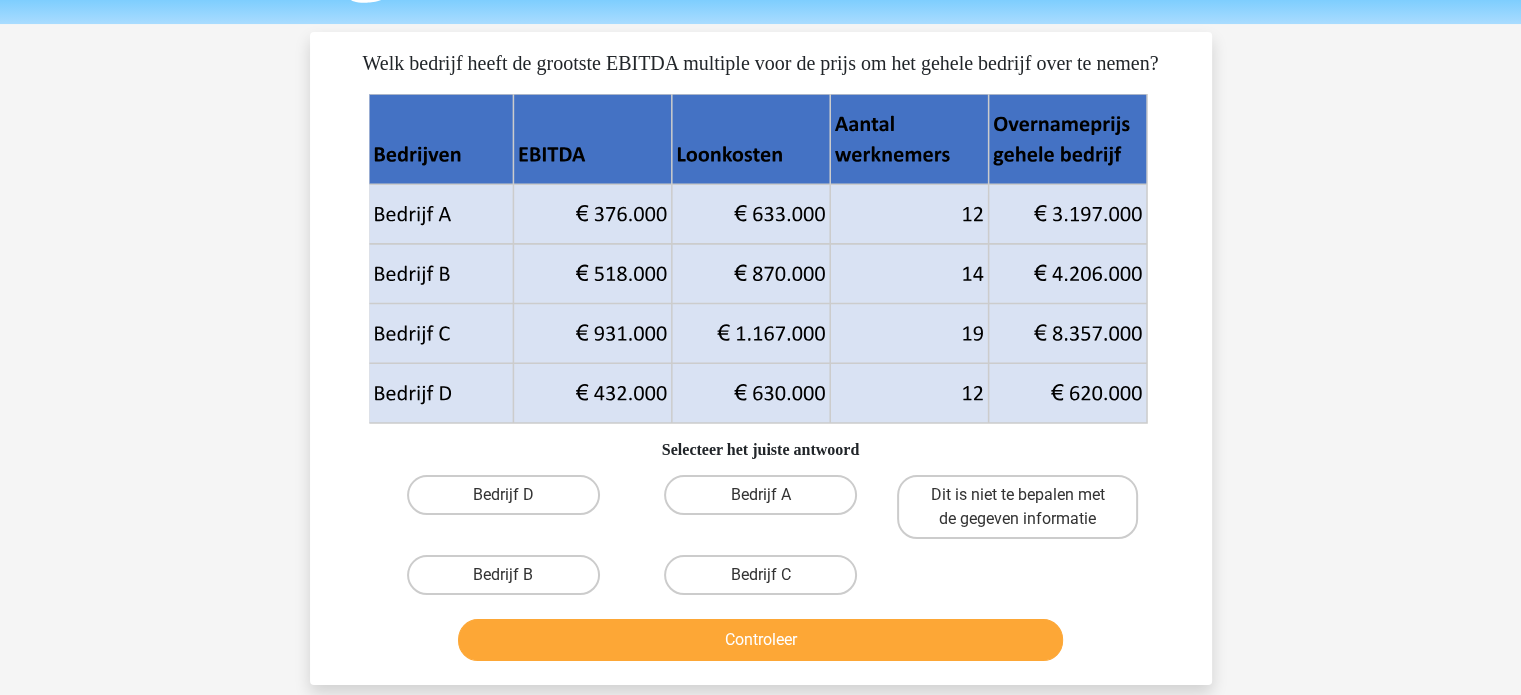 click 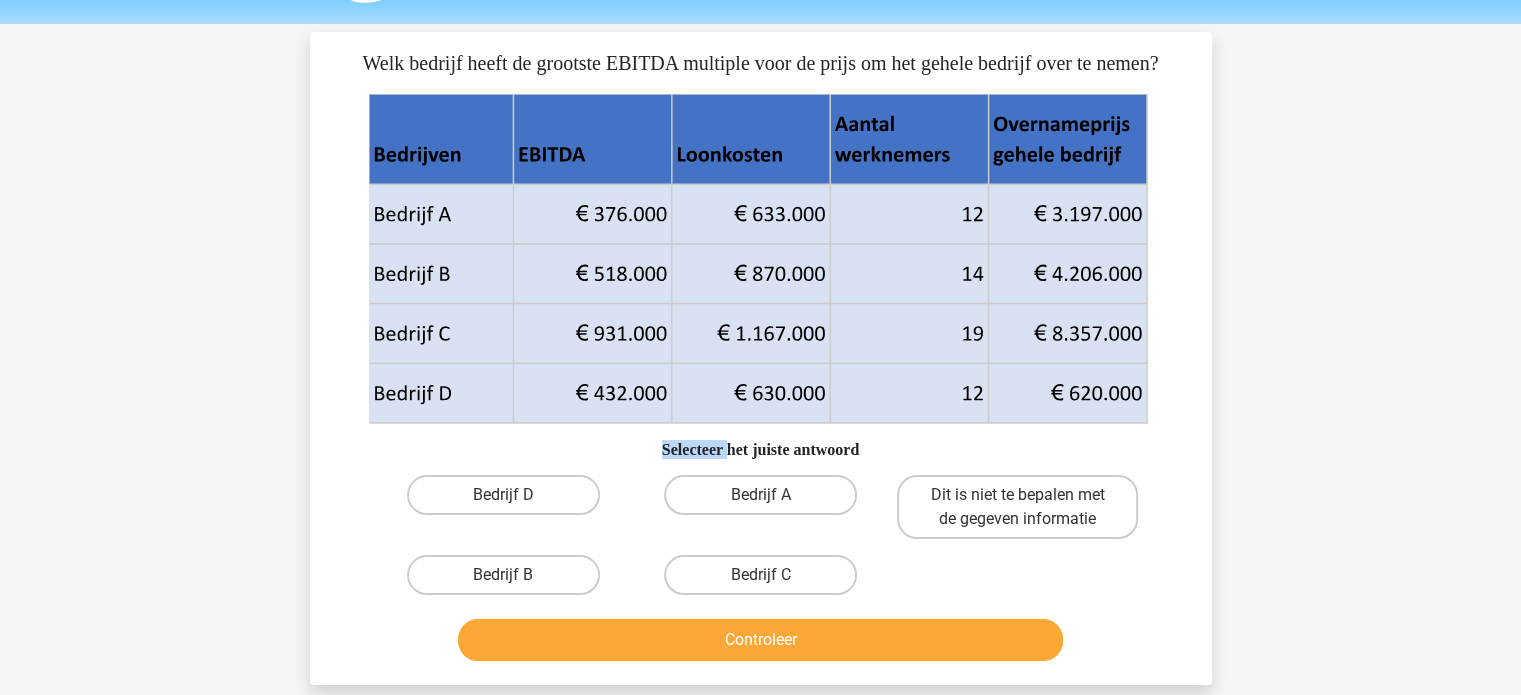click 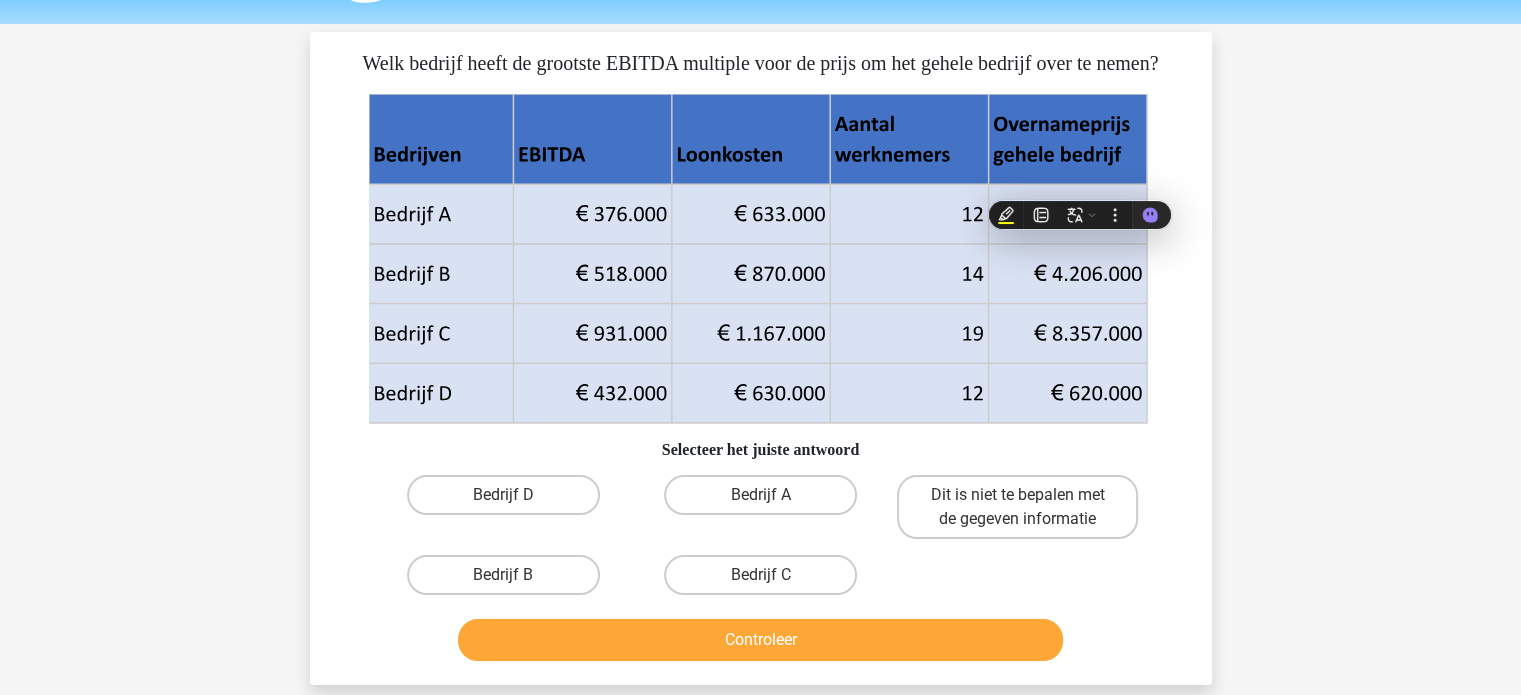 click 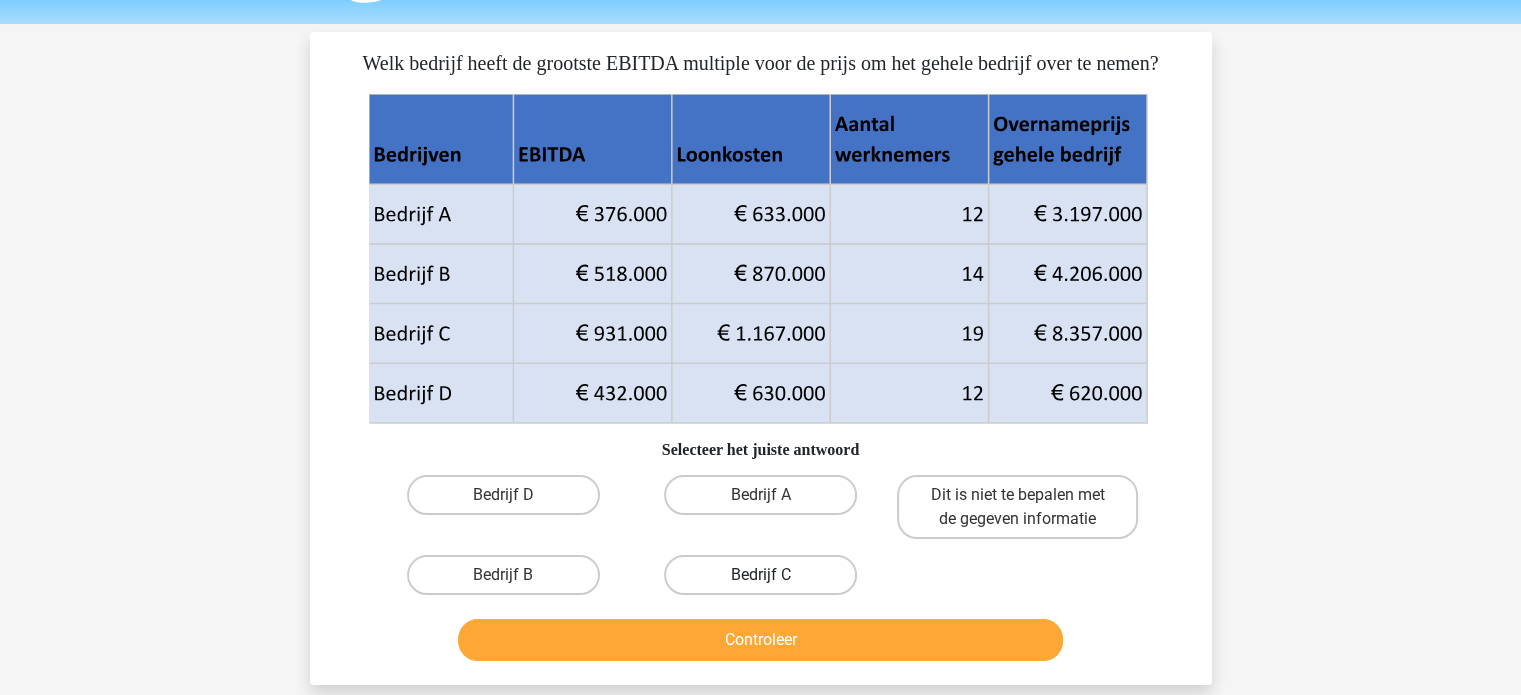 click on "Bedrijf C" at bounding box center [760, 575] 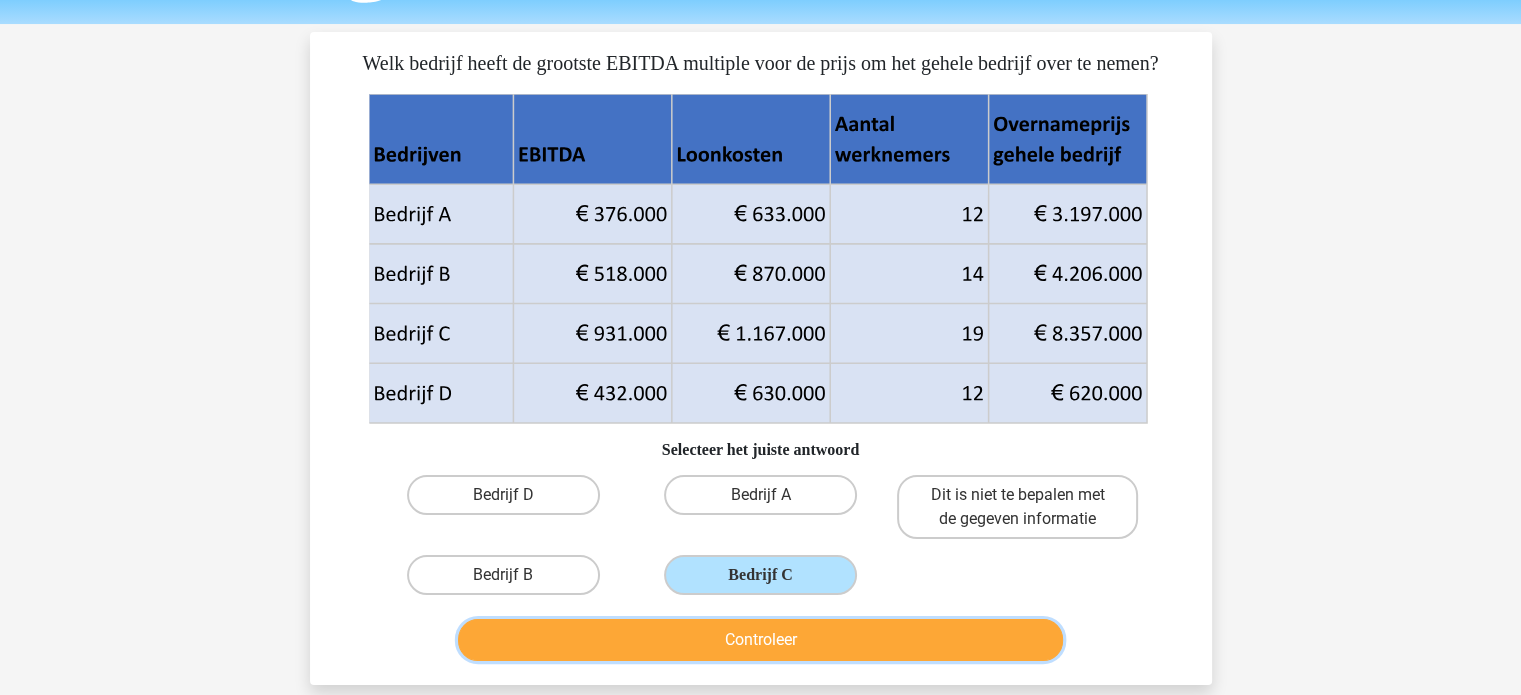 click on "Controleer" at bounding box center [760, 640] 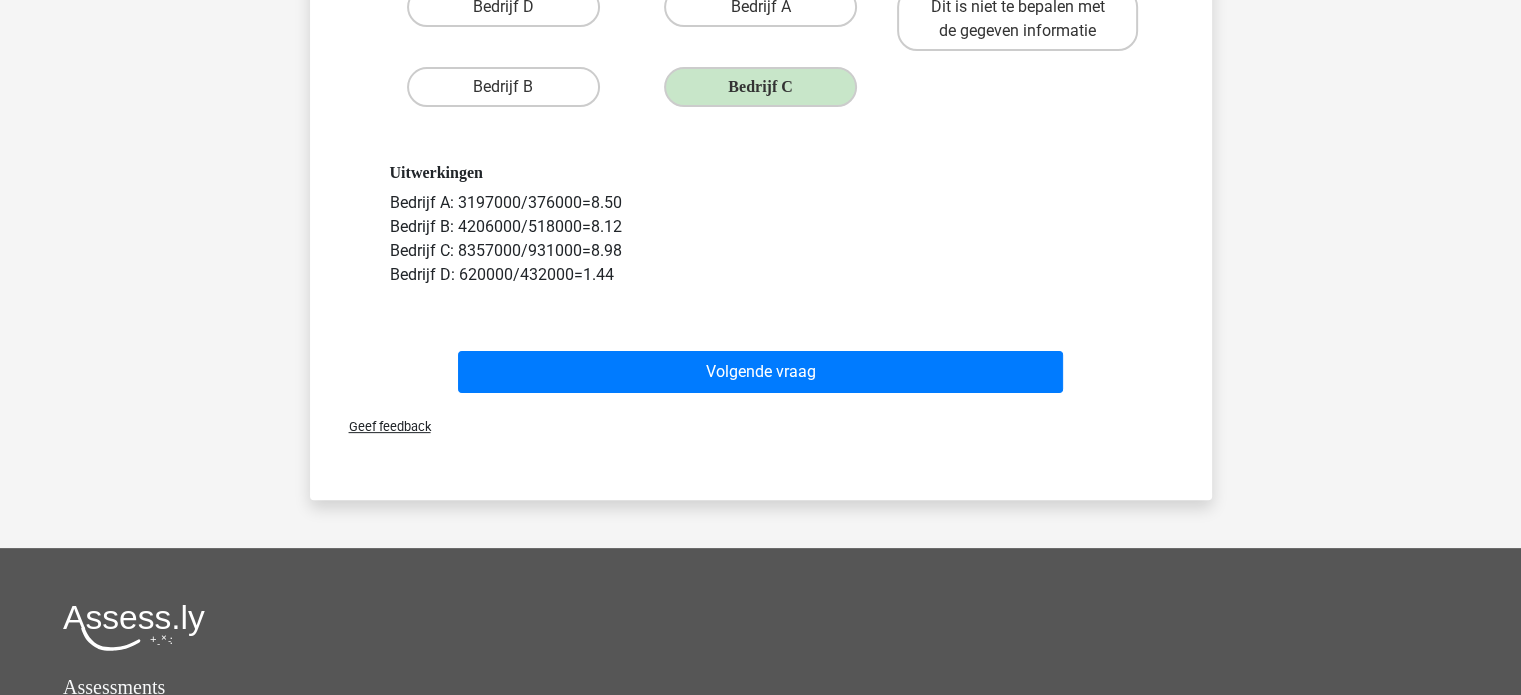 scroll, scrollTop: 550, scrollLeft: 0, axis: vertical 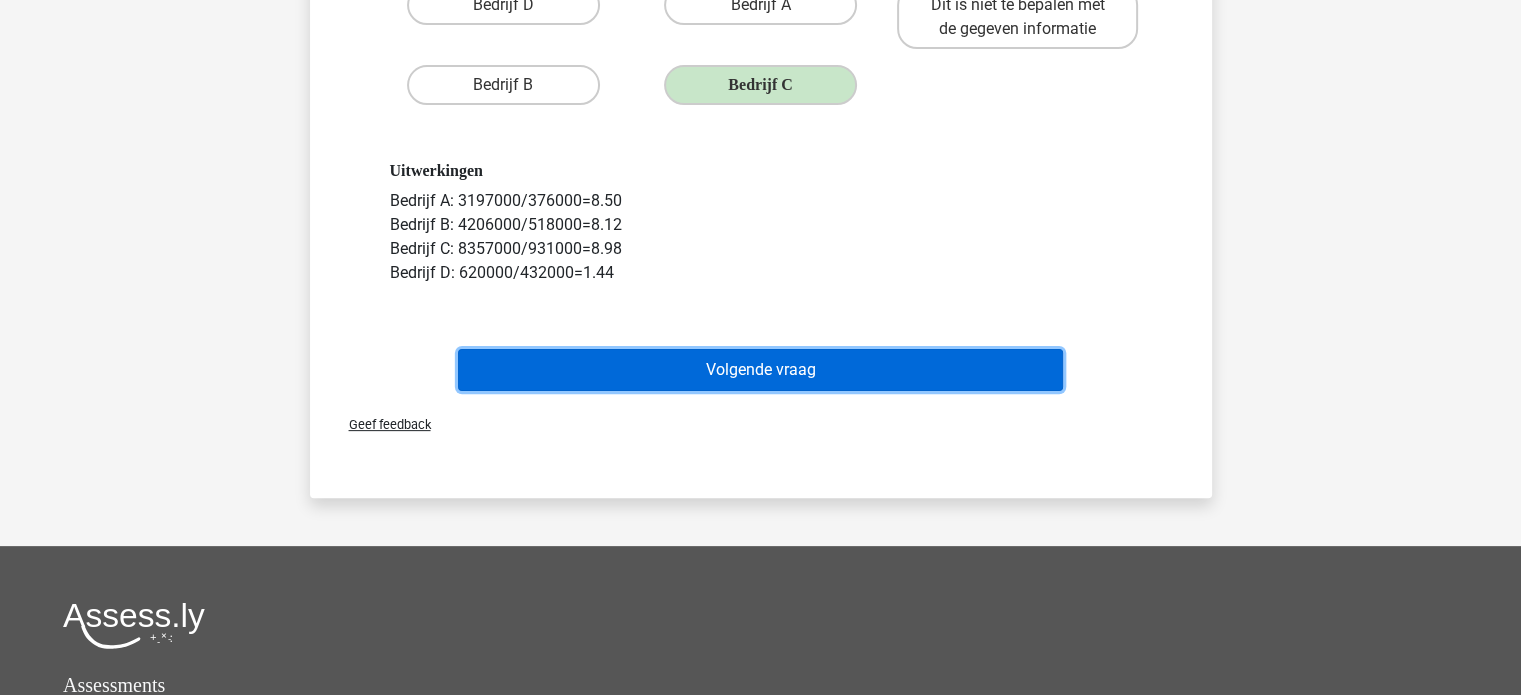 click on "Volgende vraag" at bounding box center (760, 370) 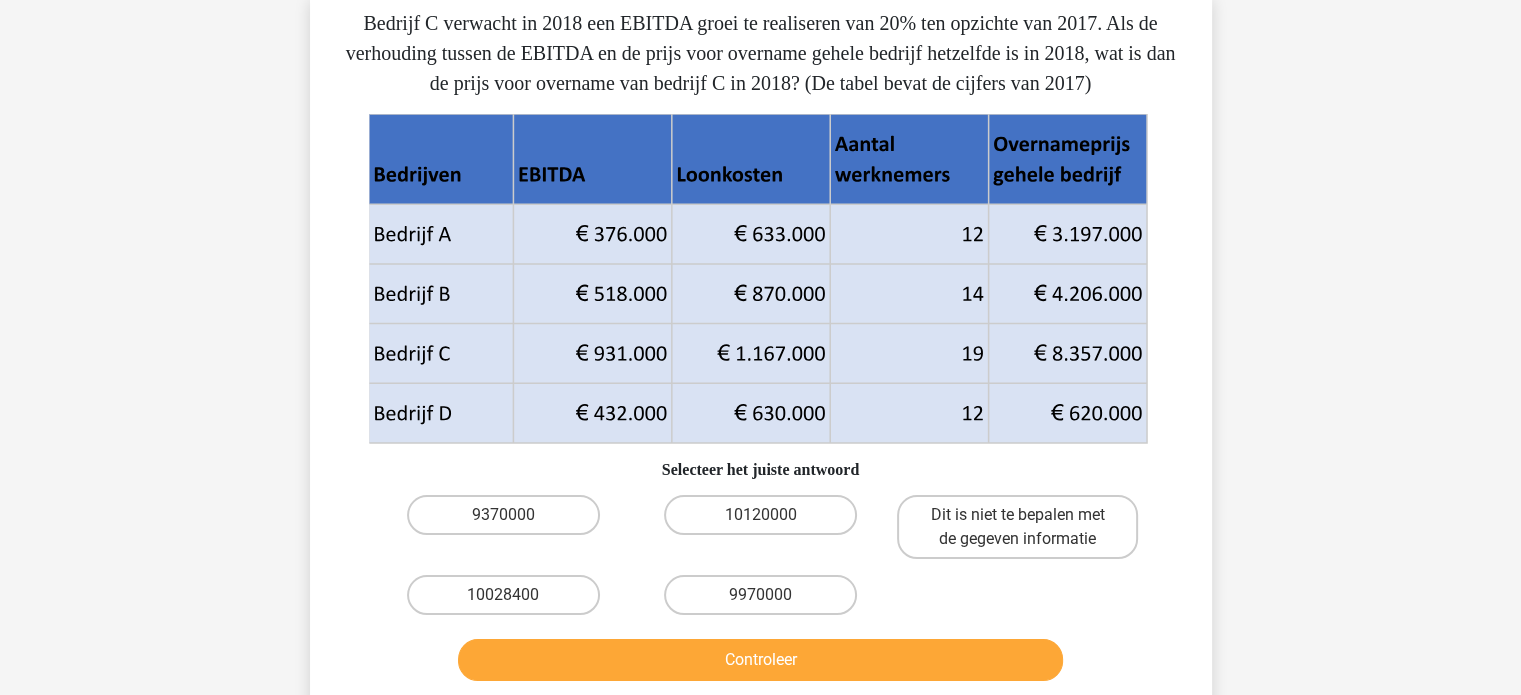 scroll, scrollTop: 92, scrollLeft: 0, axis: vertical 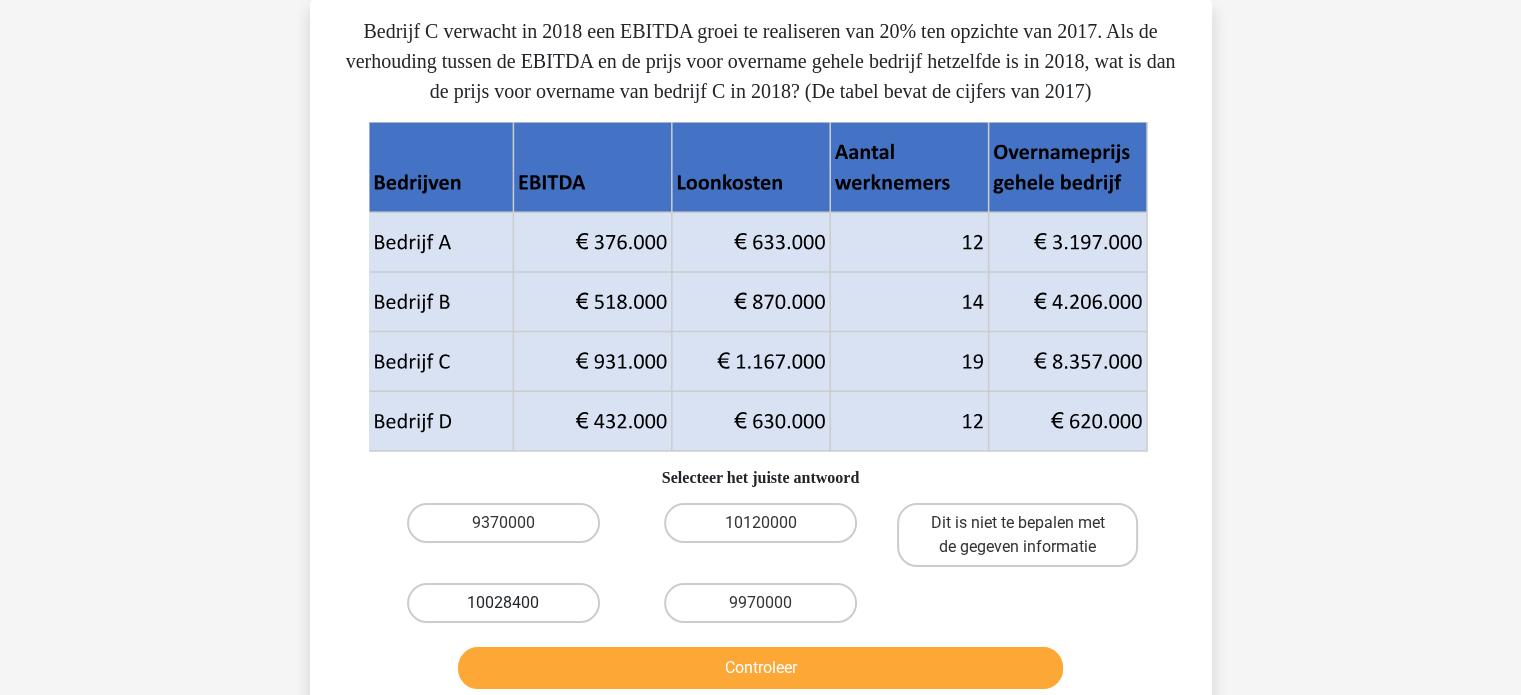 click on "10028400" at bounding box center [503, 603] 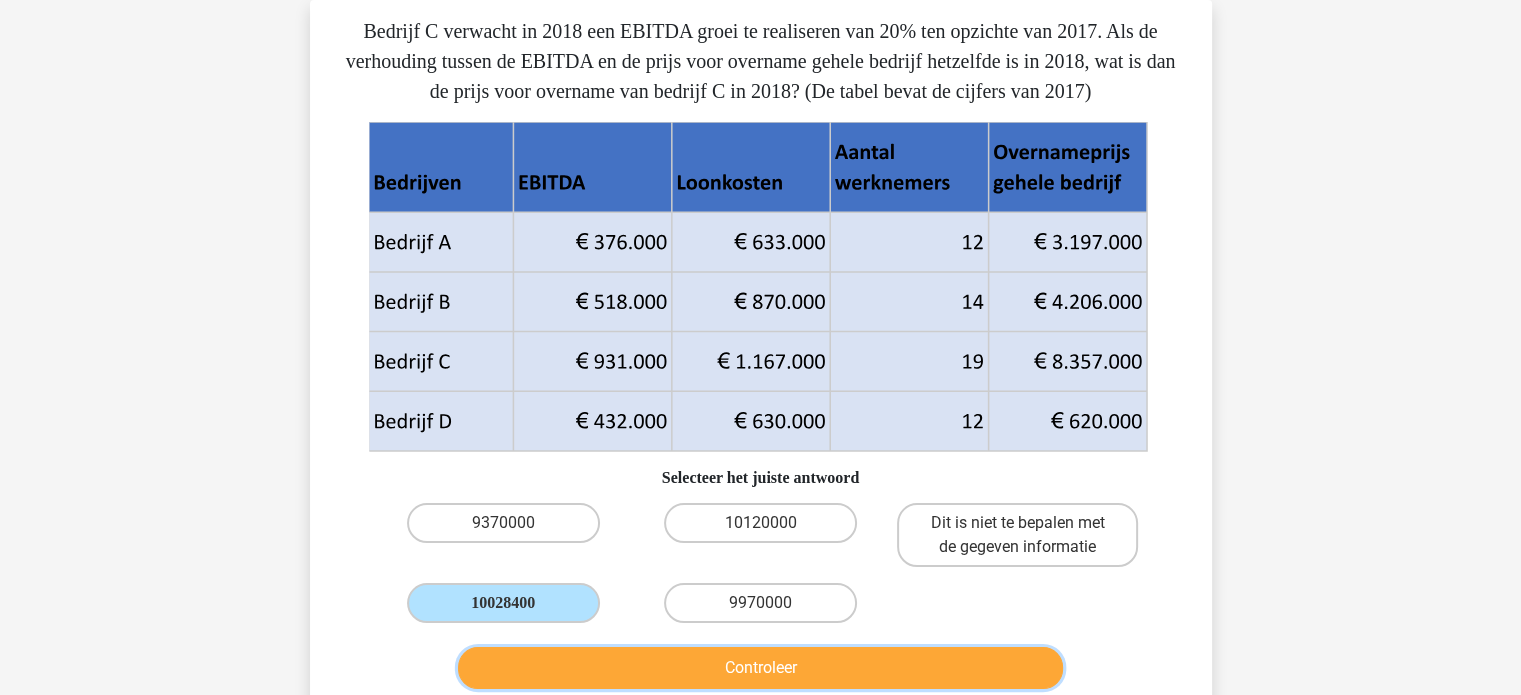 click on "Controleer" at bounding box center [760, 668] 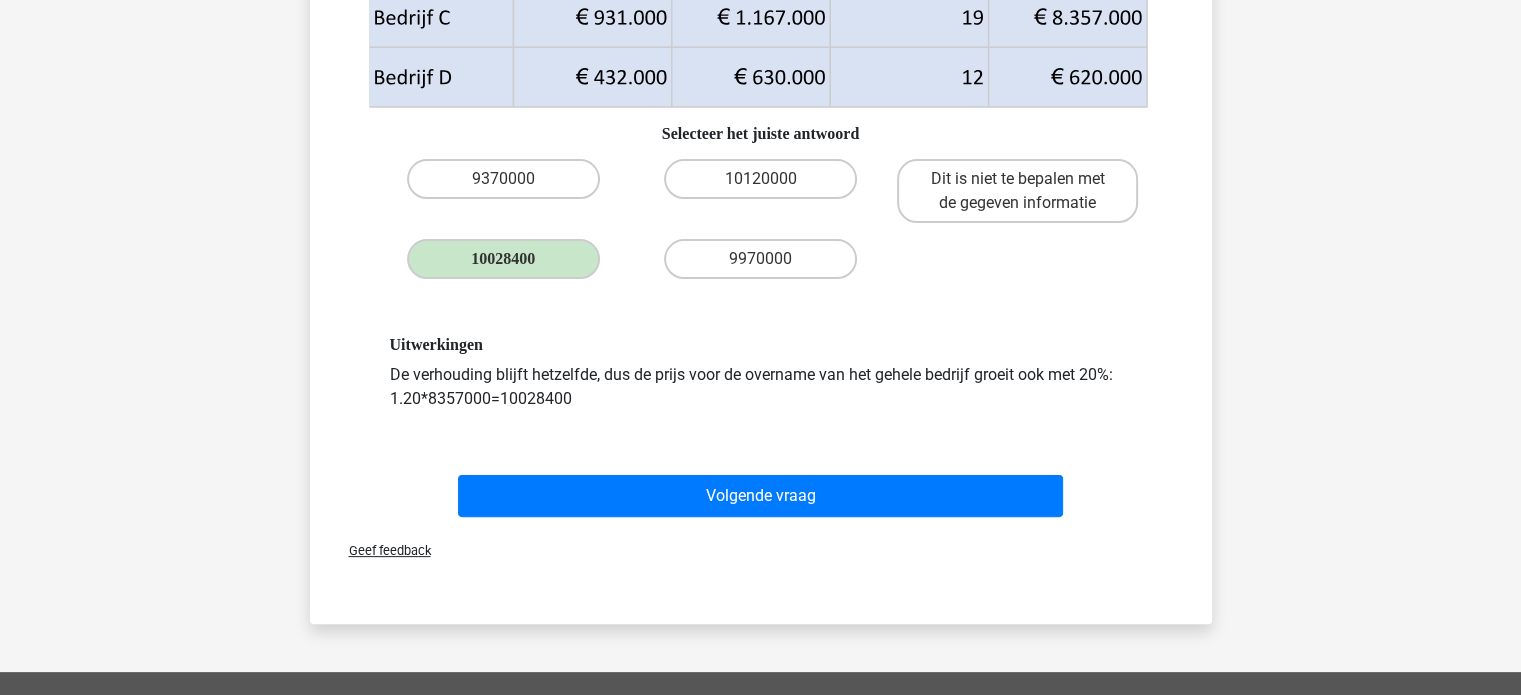 scroll, scrollTop: 436, scrollLeft: 0, axis: vertical 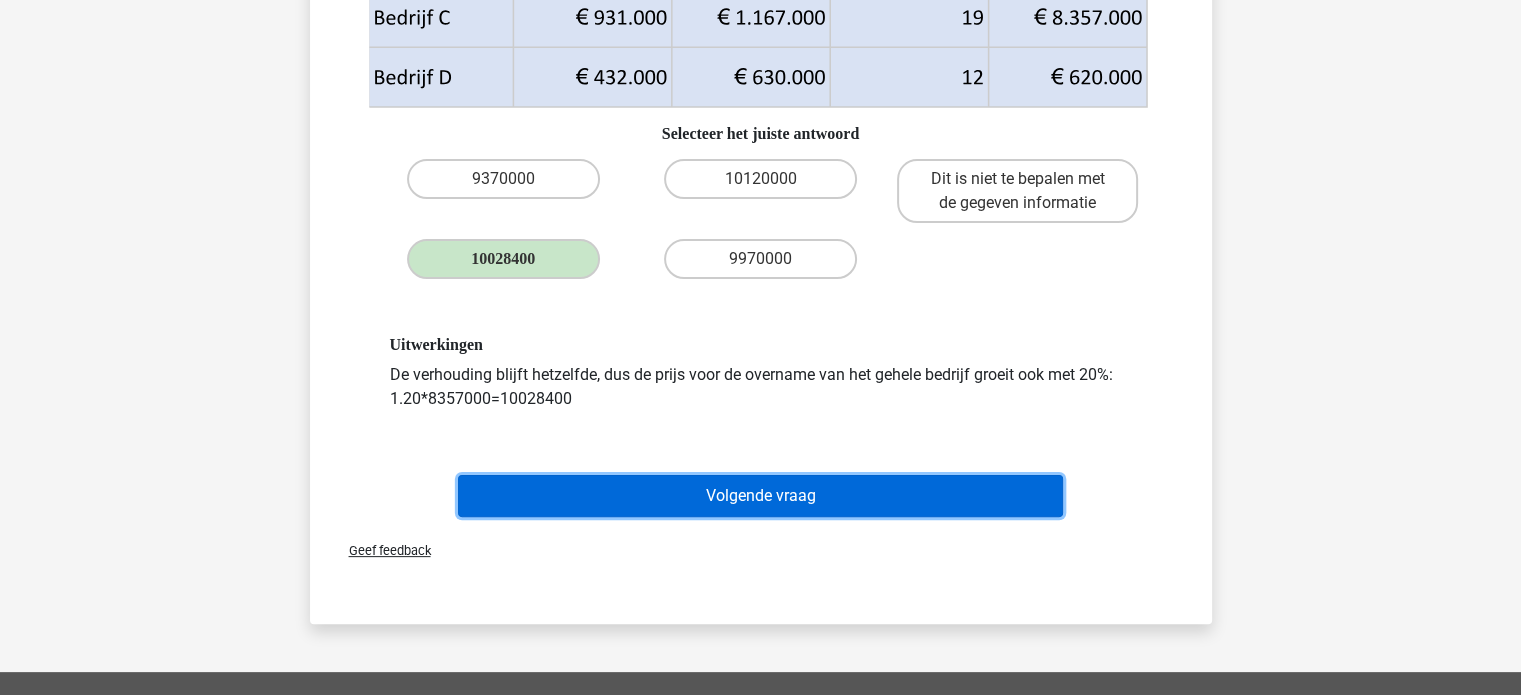 click on "Volgende vraag" at bounding box center (760, 496) 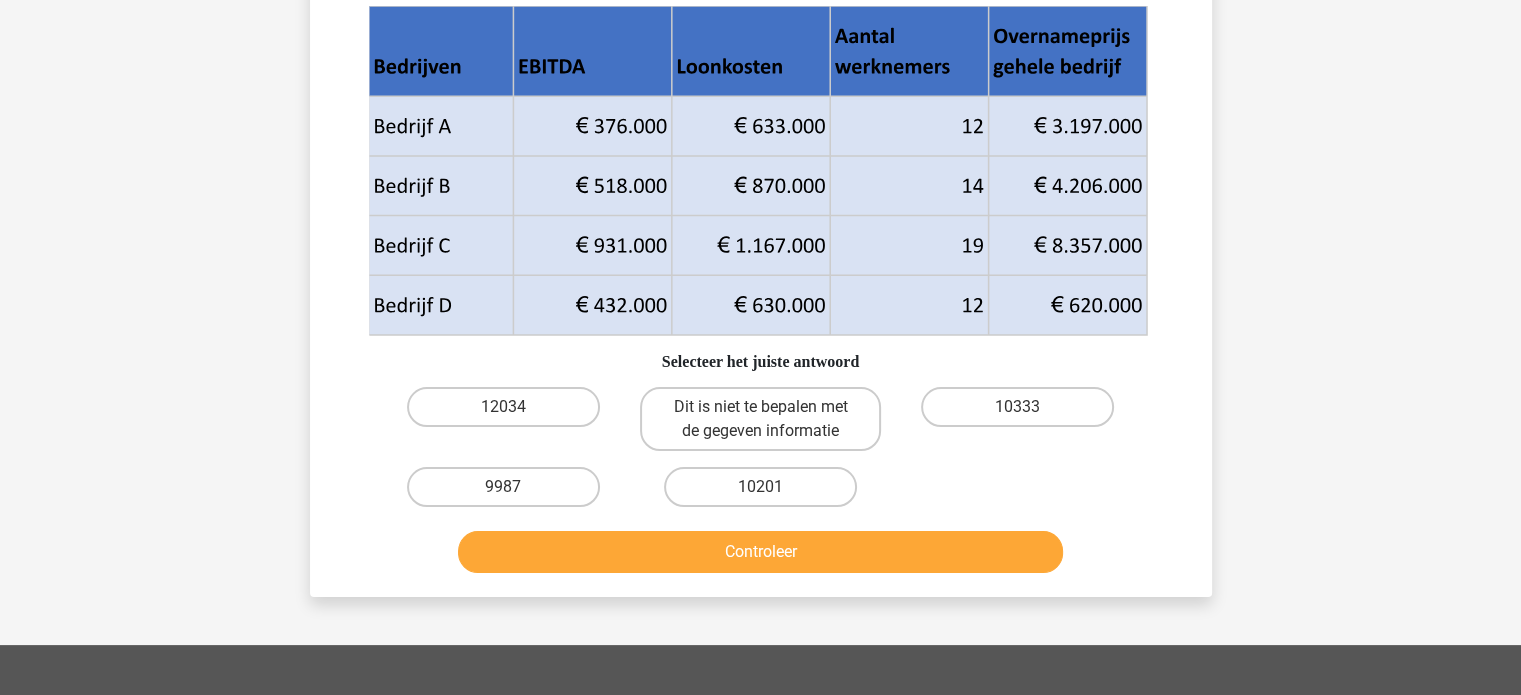 scroll, scrollTop: 92, scrollLeft: 0, axis: vertical 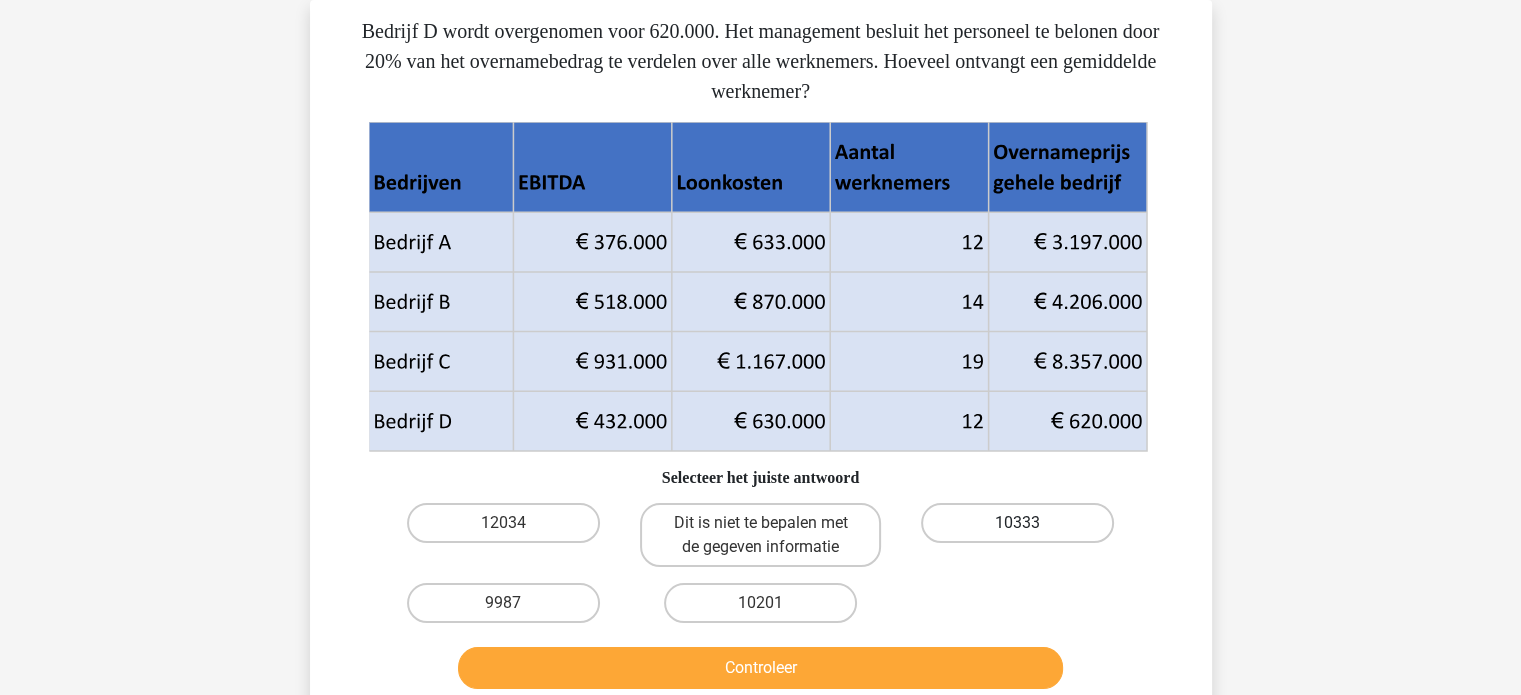 click on "10333" at bounding box center [1017, 523] 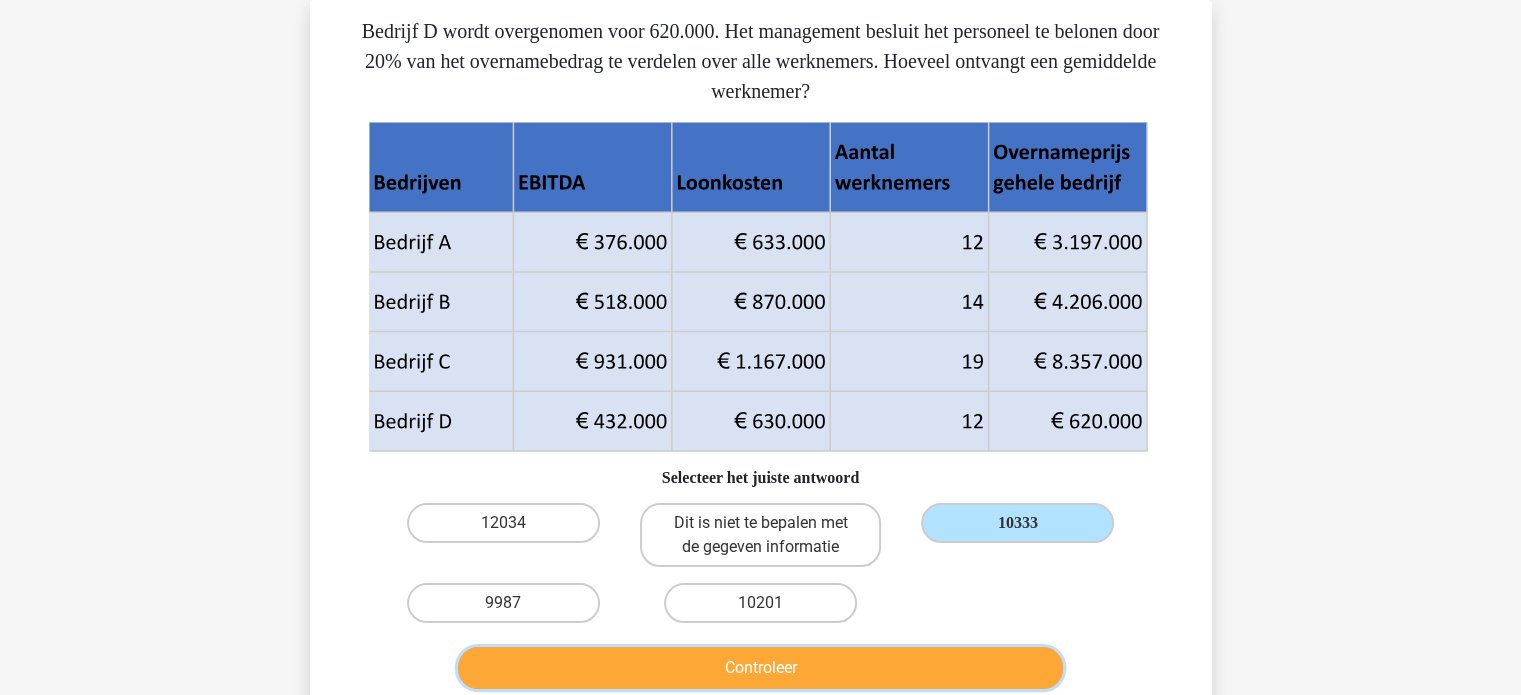 click on "Controleer" at bounding box center (760, 668) 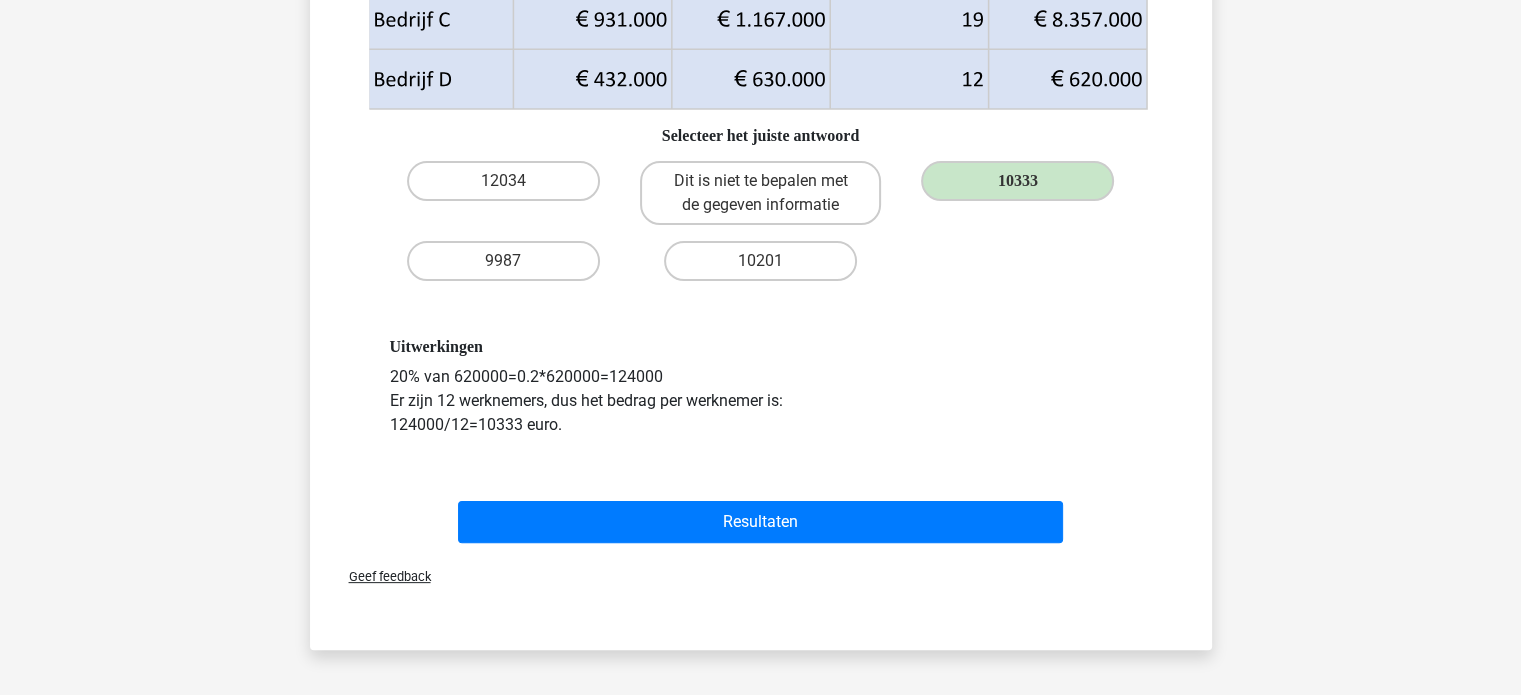 scroll, scrollTop: 458, scrollLeft: 0, axis: vertical 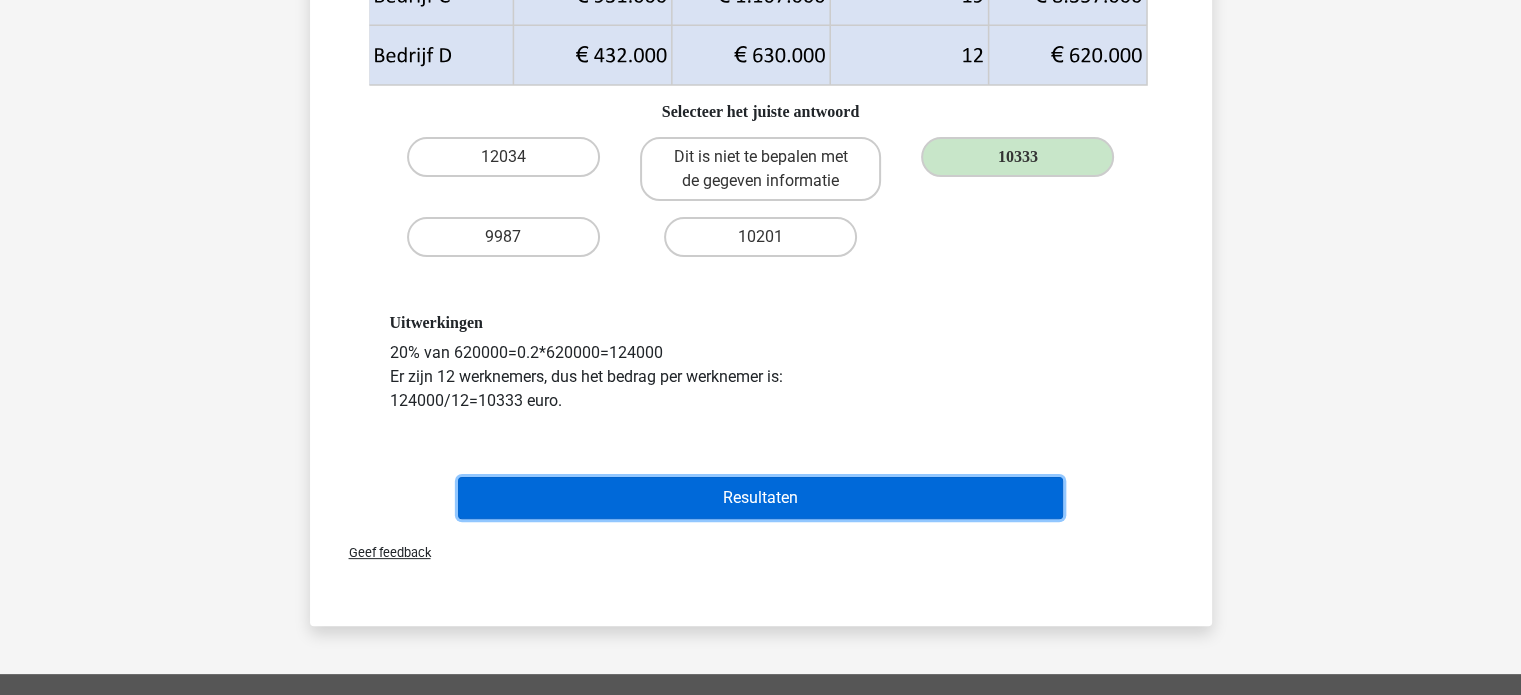 click on "Resultaten" at bounding box center (760, 498) 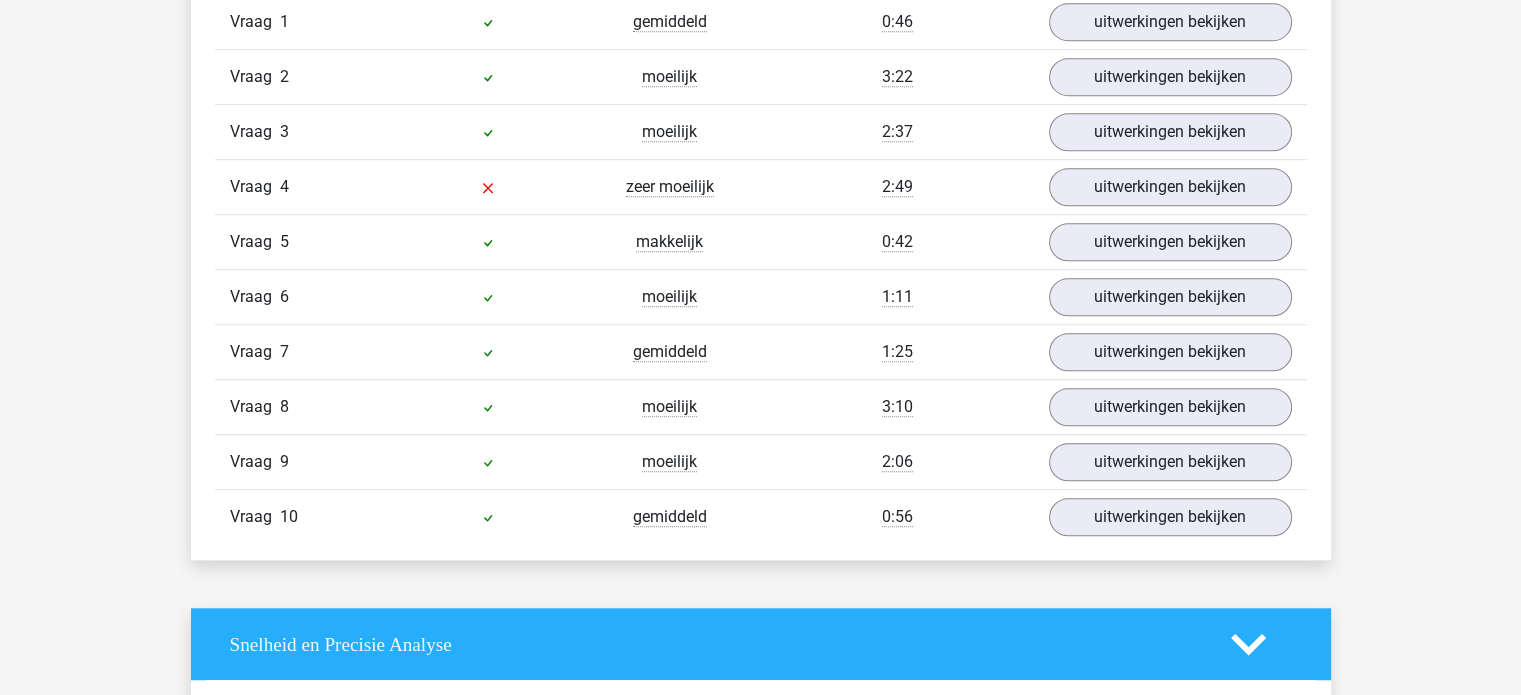 scroll, scrollTop: 1334, scrollLeft: 0, axis: vertical 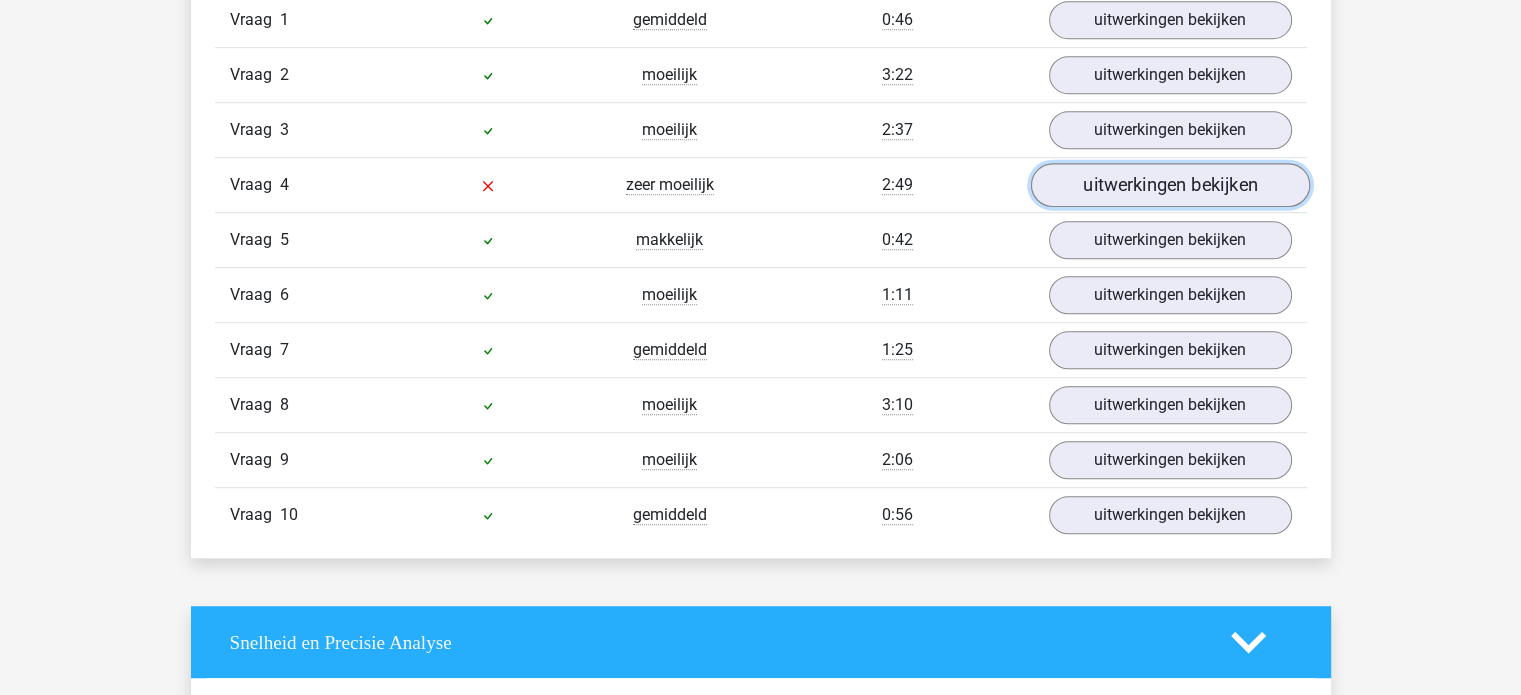 click on "uitwerkingen bekijken" at bounding box center [1169, 186] 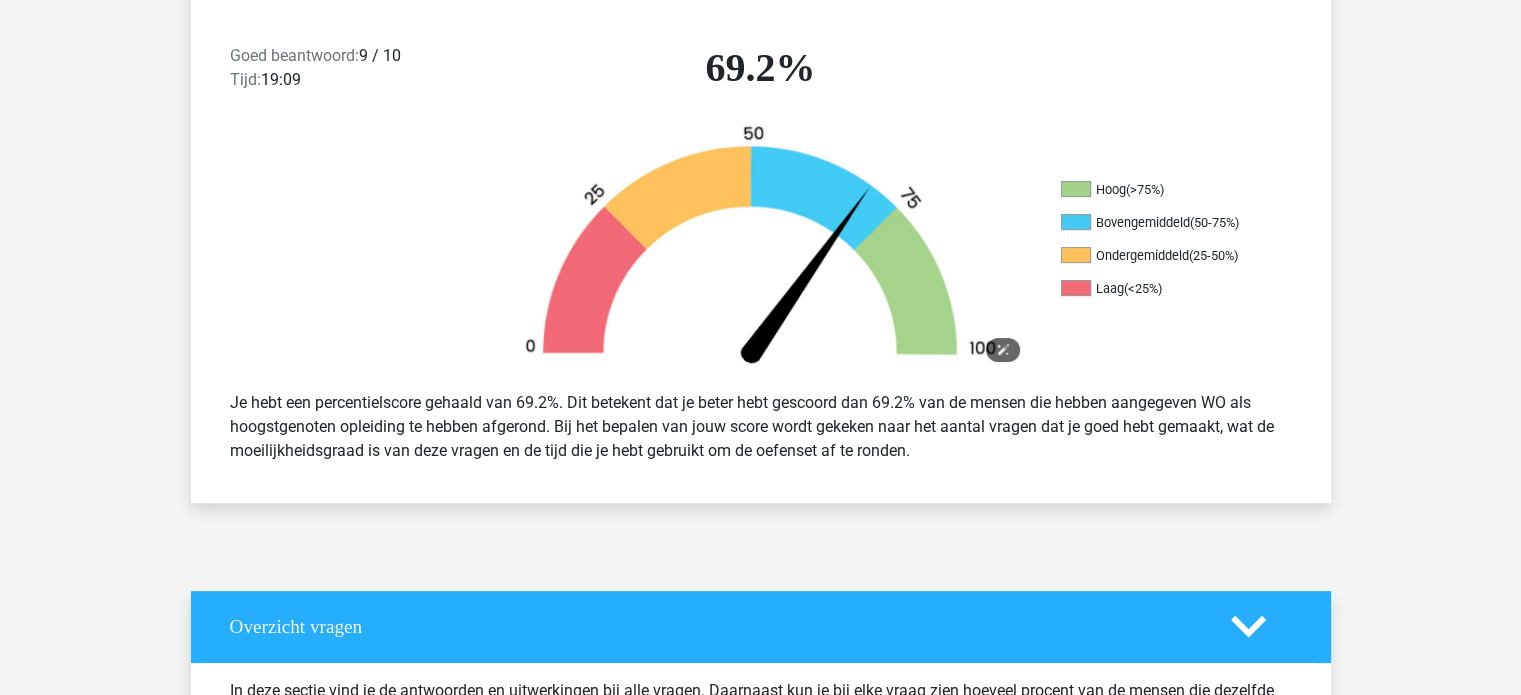 scroll, scrollTop: 0, scrollLeft: 0, axis: both 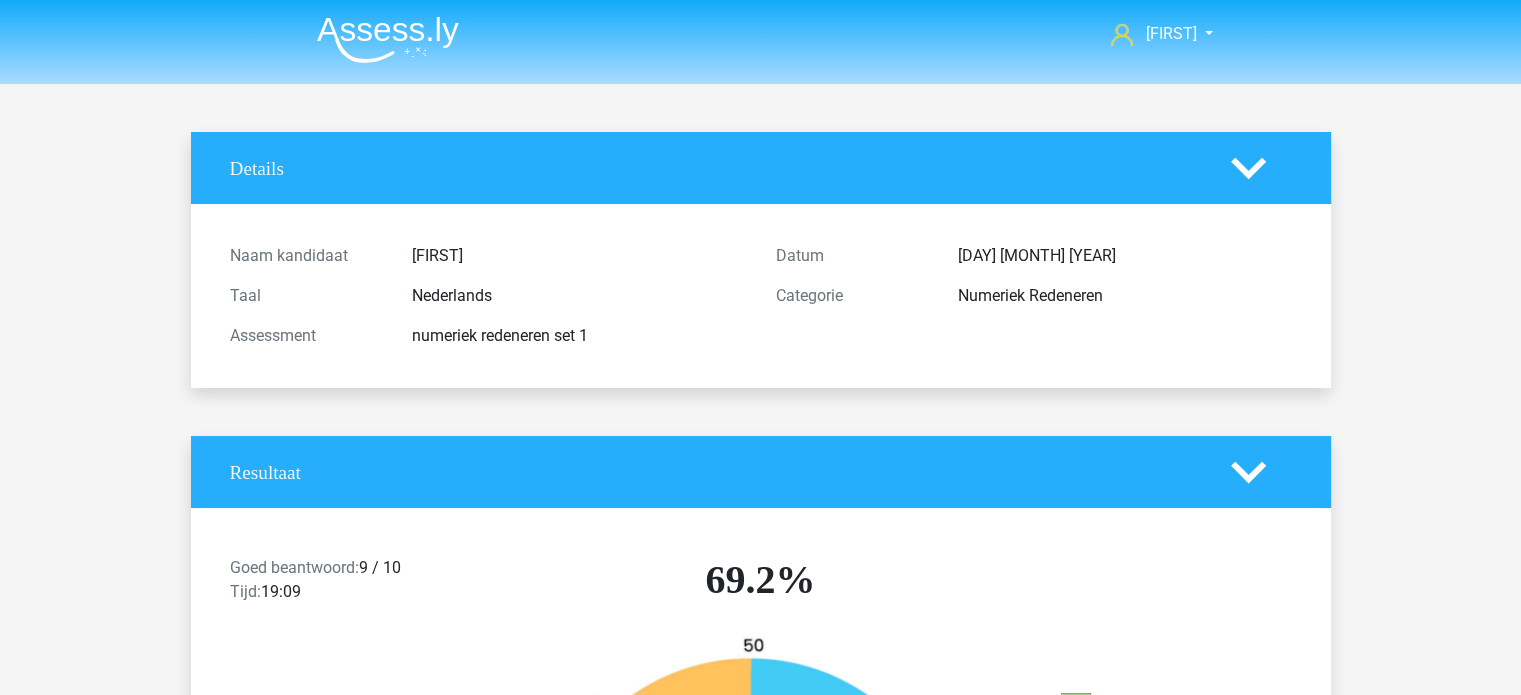 click at bounding box center (388, 39) 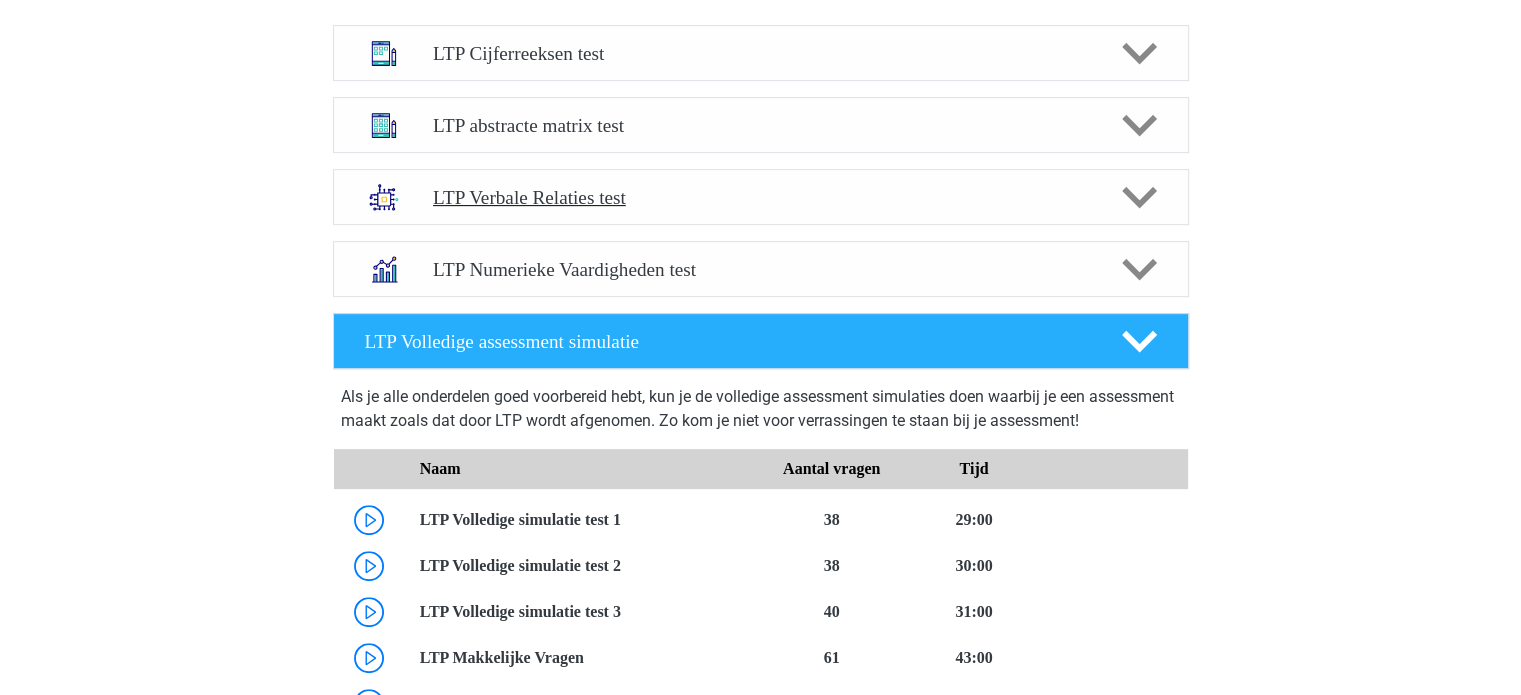 scroll, scrollTop: 760, scrollLeft: 0, axis: vertical 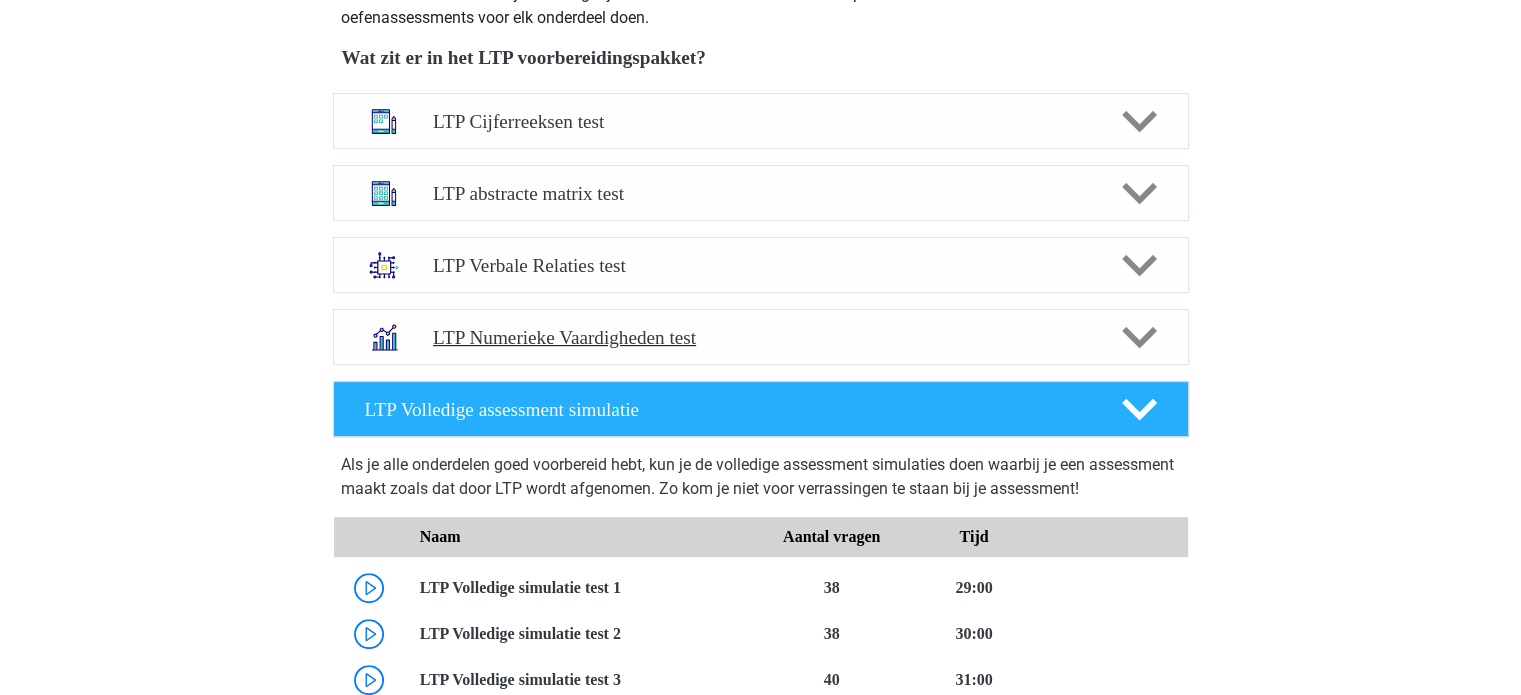 click on "LTP Numerieke Vaardigheden test" at bounding box center (760, 337) 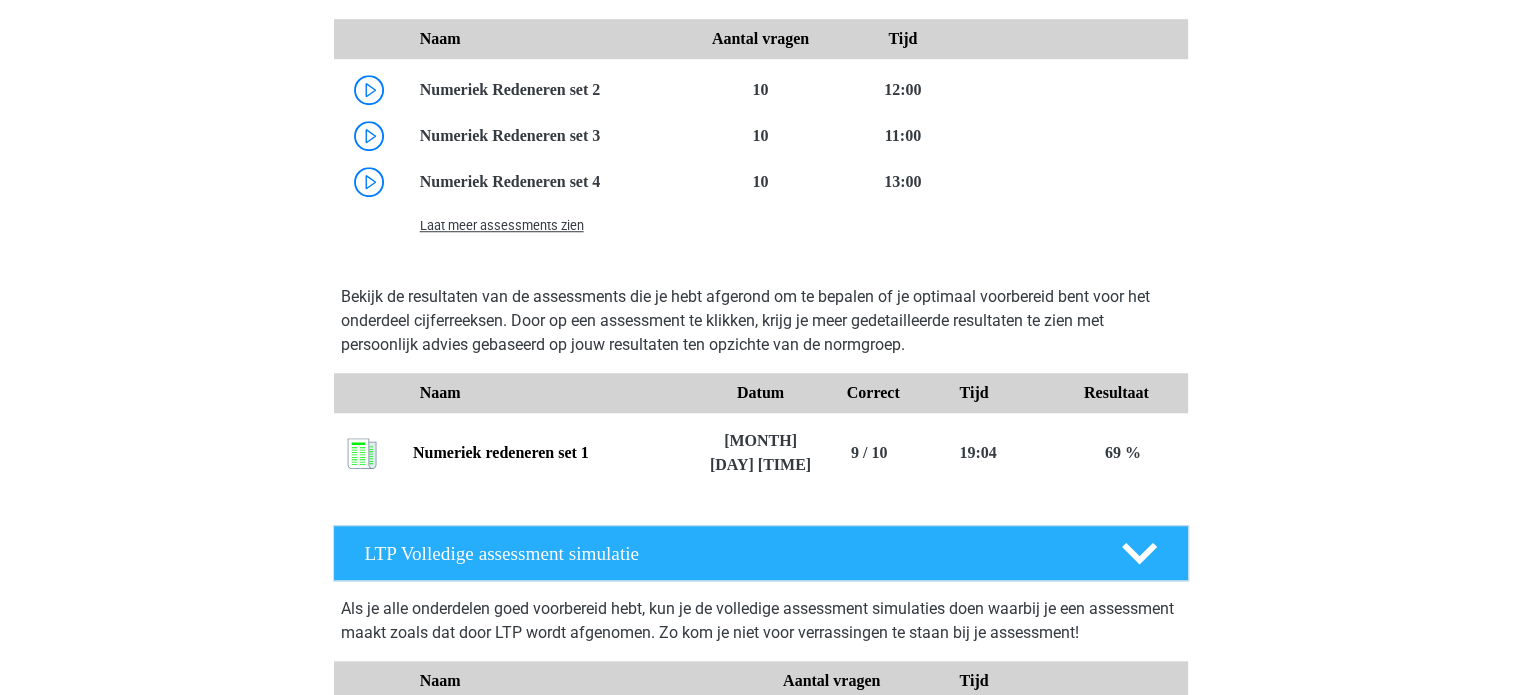 scroll, scrollTop: 1356, scrollLeft: 0, axis: vertical 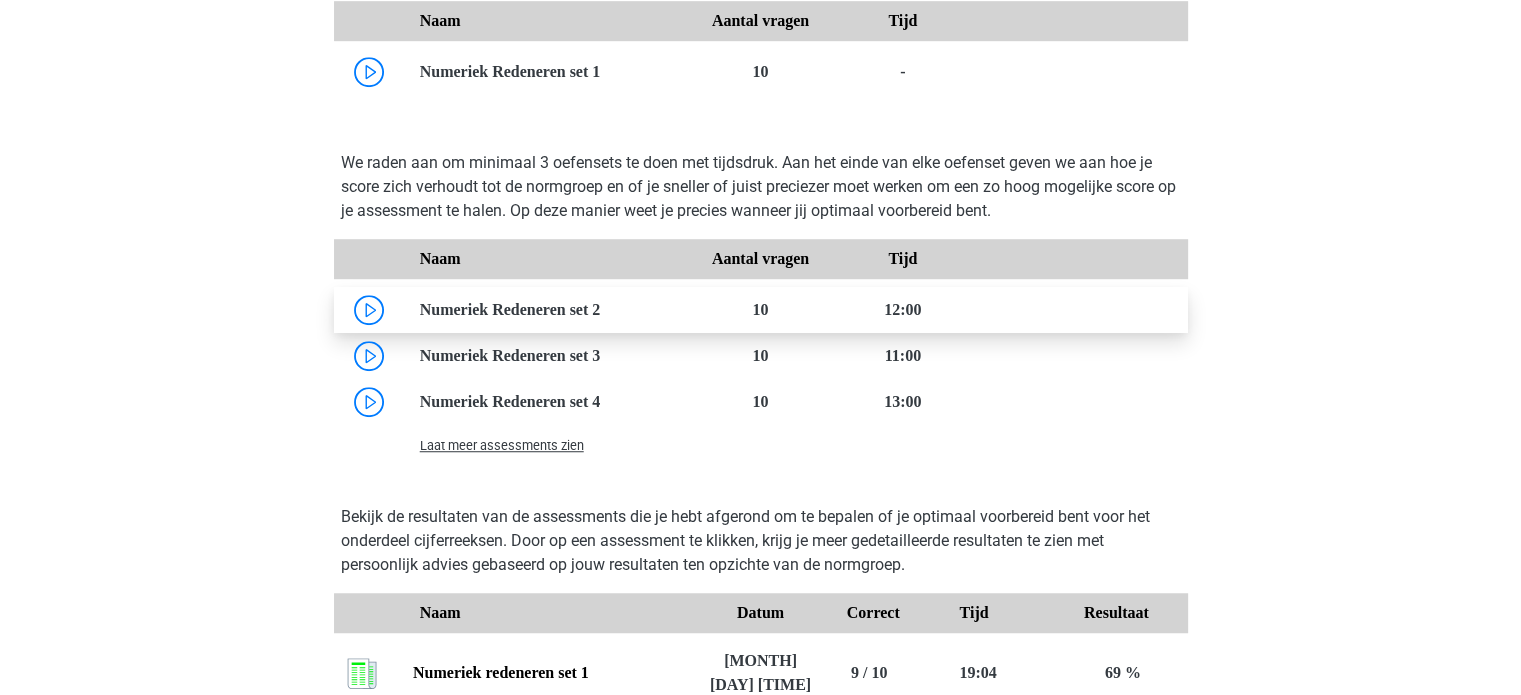 click at bounding box center (600, 309) 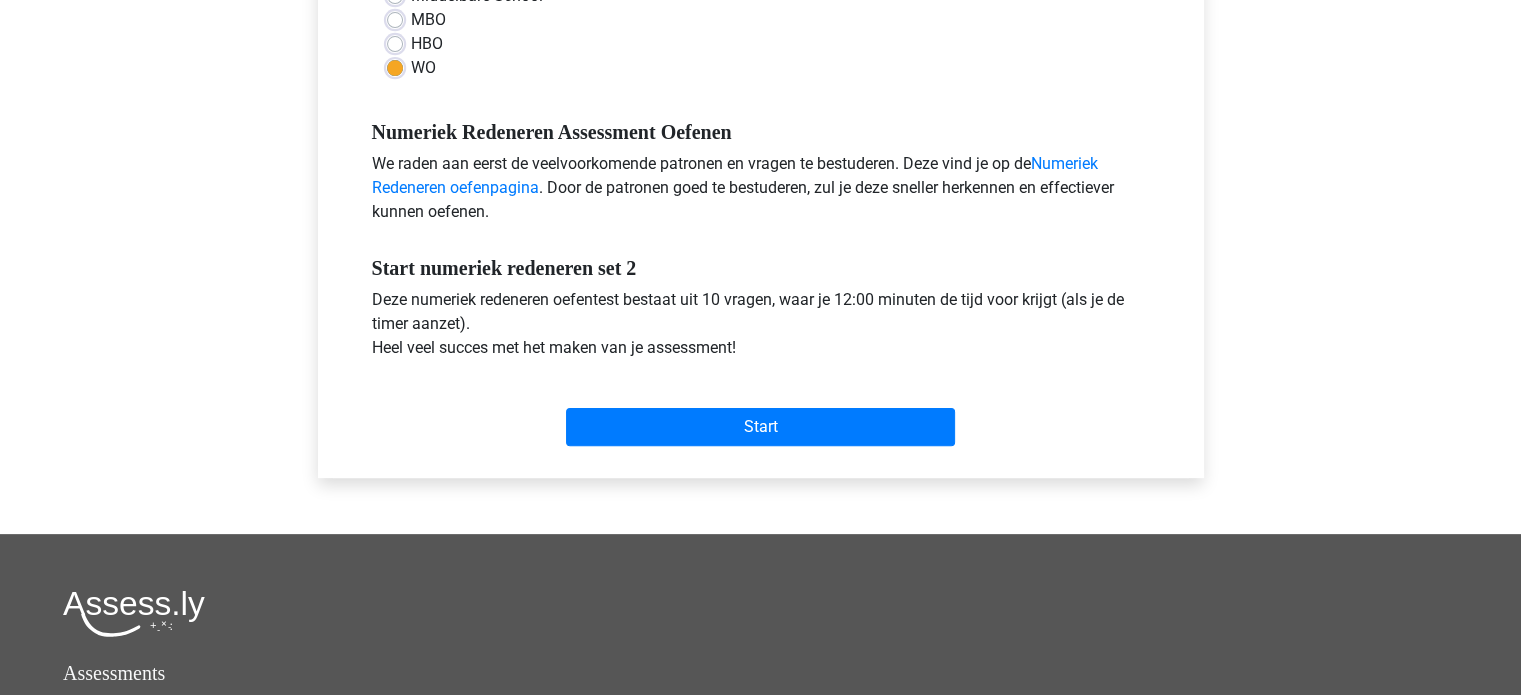 scroll, scrollTop: 520, scrollLeft: 0, axis: vertical 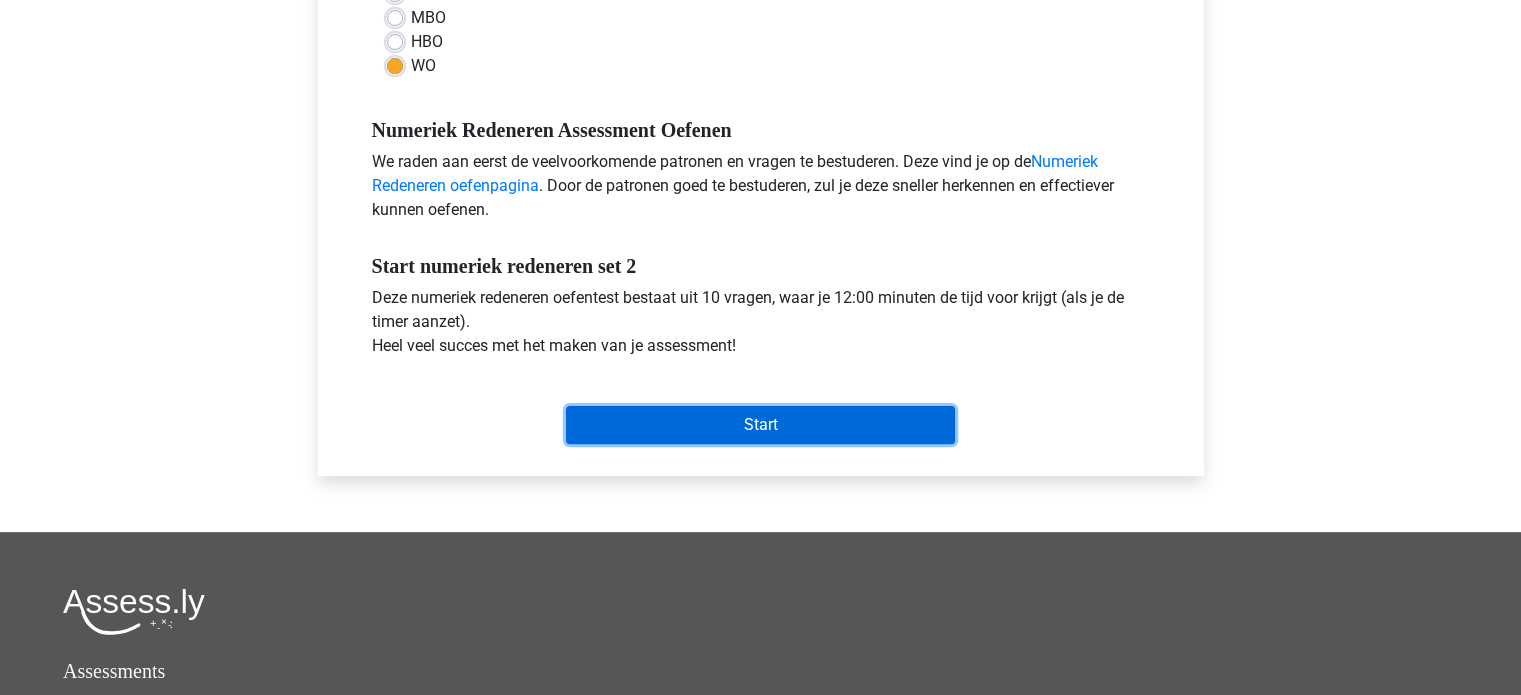 click on "Start" at bounding box center (760, 425) 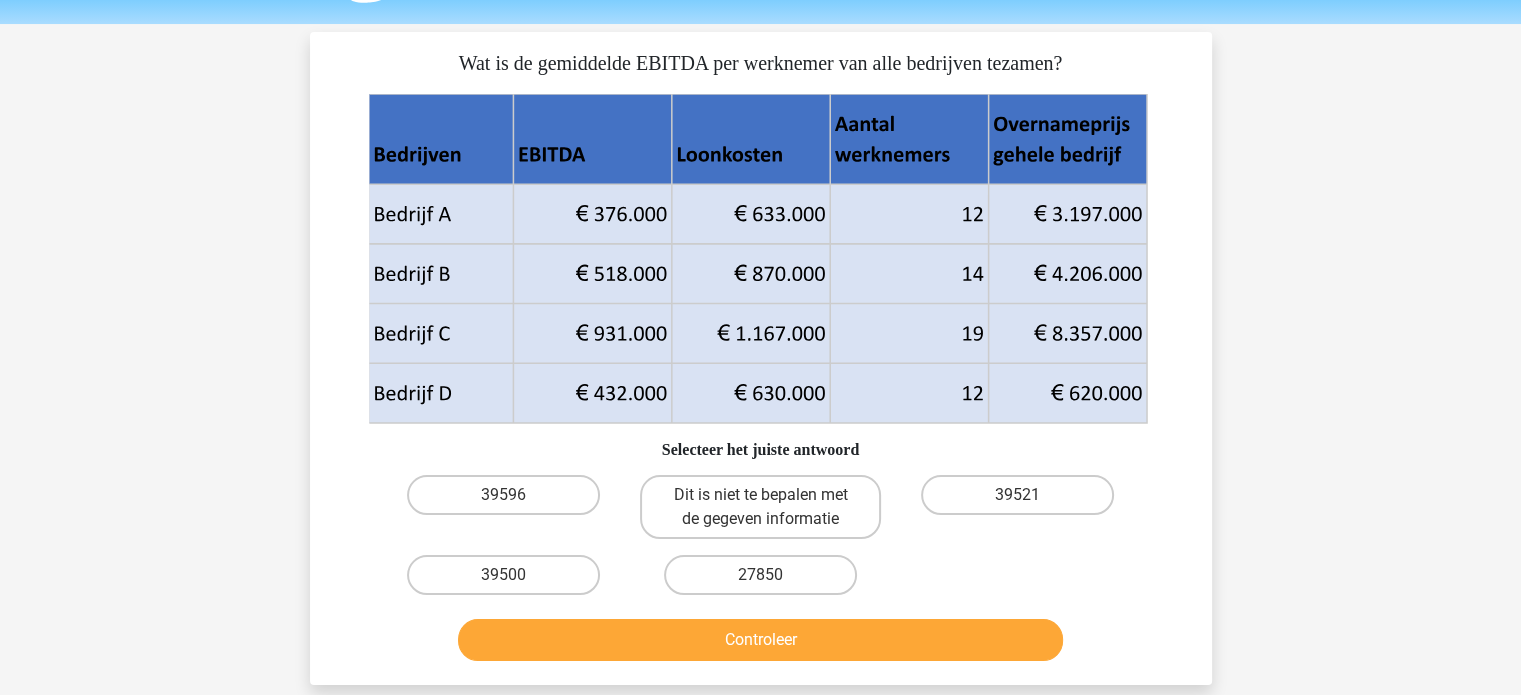 scroll, scrollTop: 62, scrollLeft: 0, axis: vertical 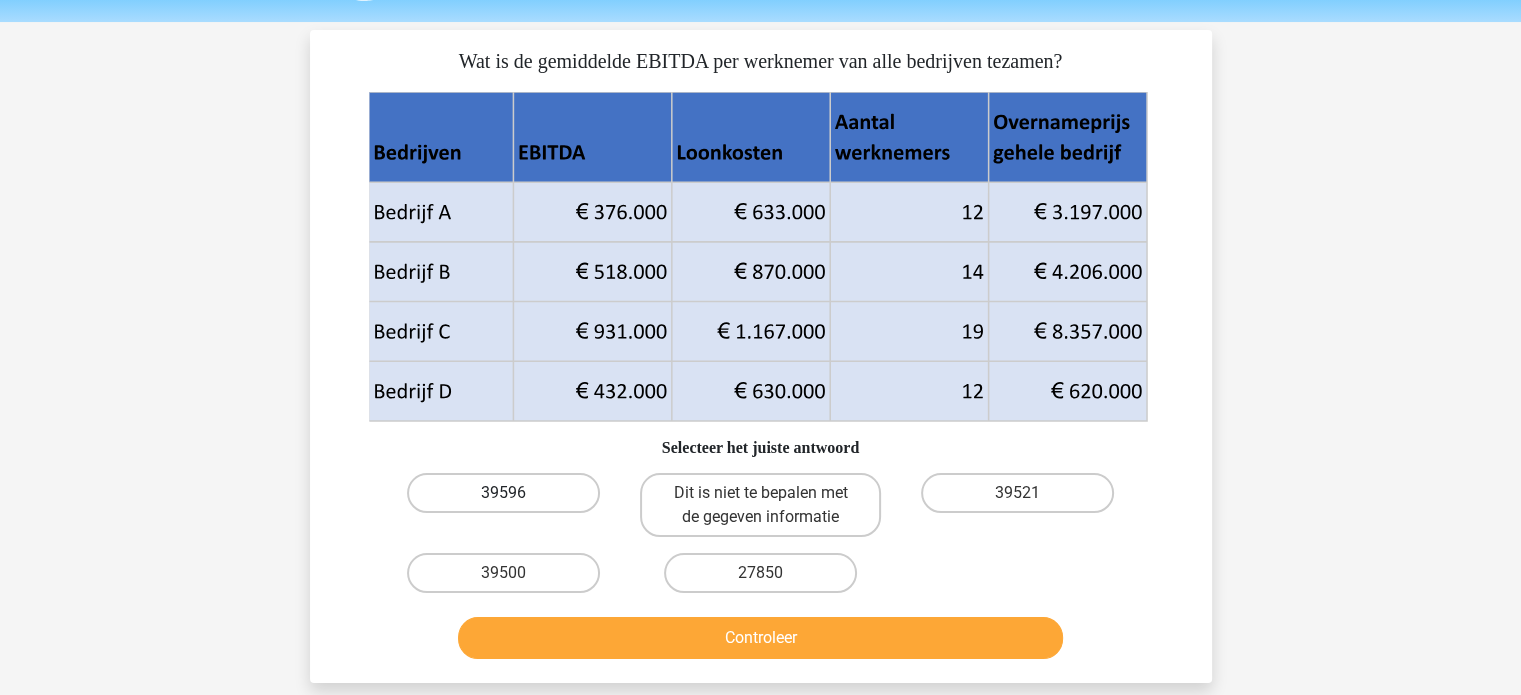 click on "39596" at bounding box center [503, 493] 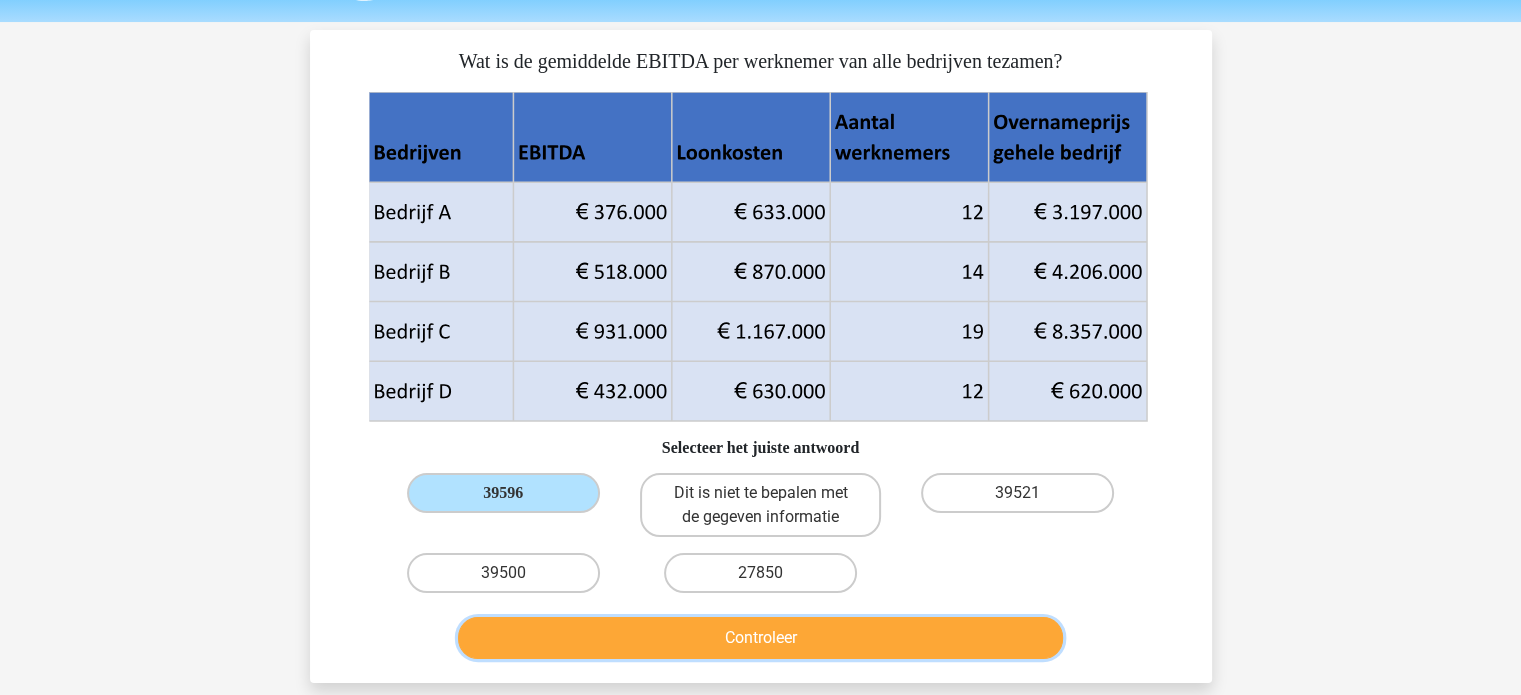 click on "Controleer" at bounding box center (760, 638) 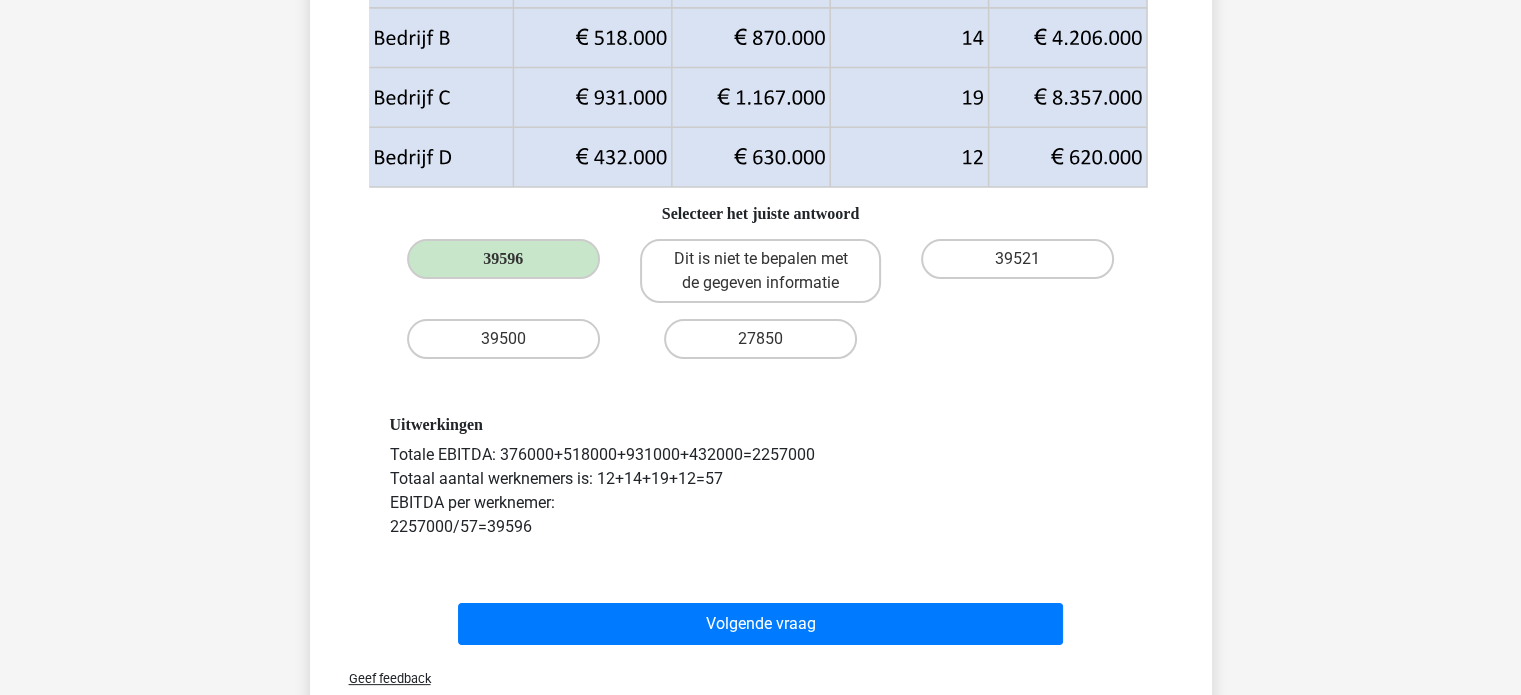 scroll, scrollTop: 296, scrollLeft: 0, axis: vertical 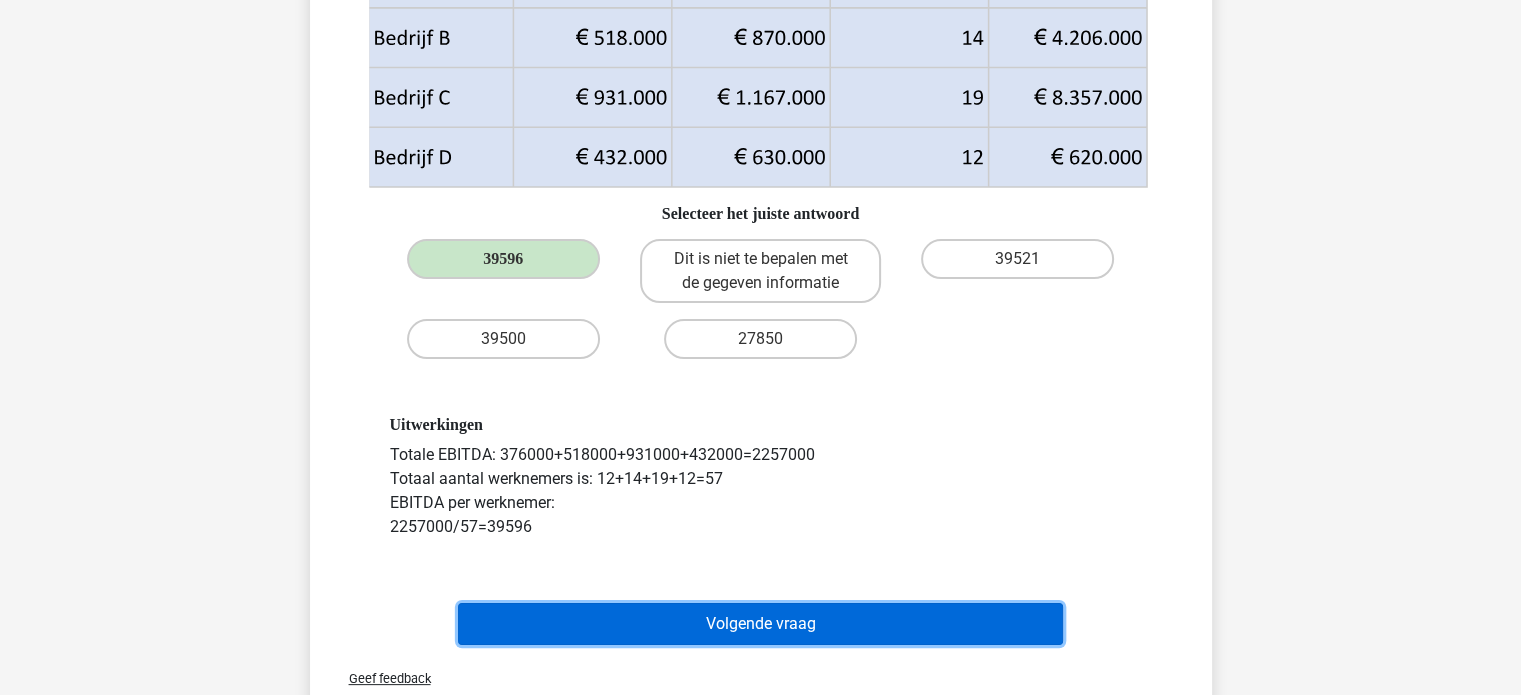 click on "Volgende vraag" at bounding box center [760, 624] 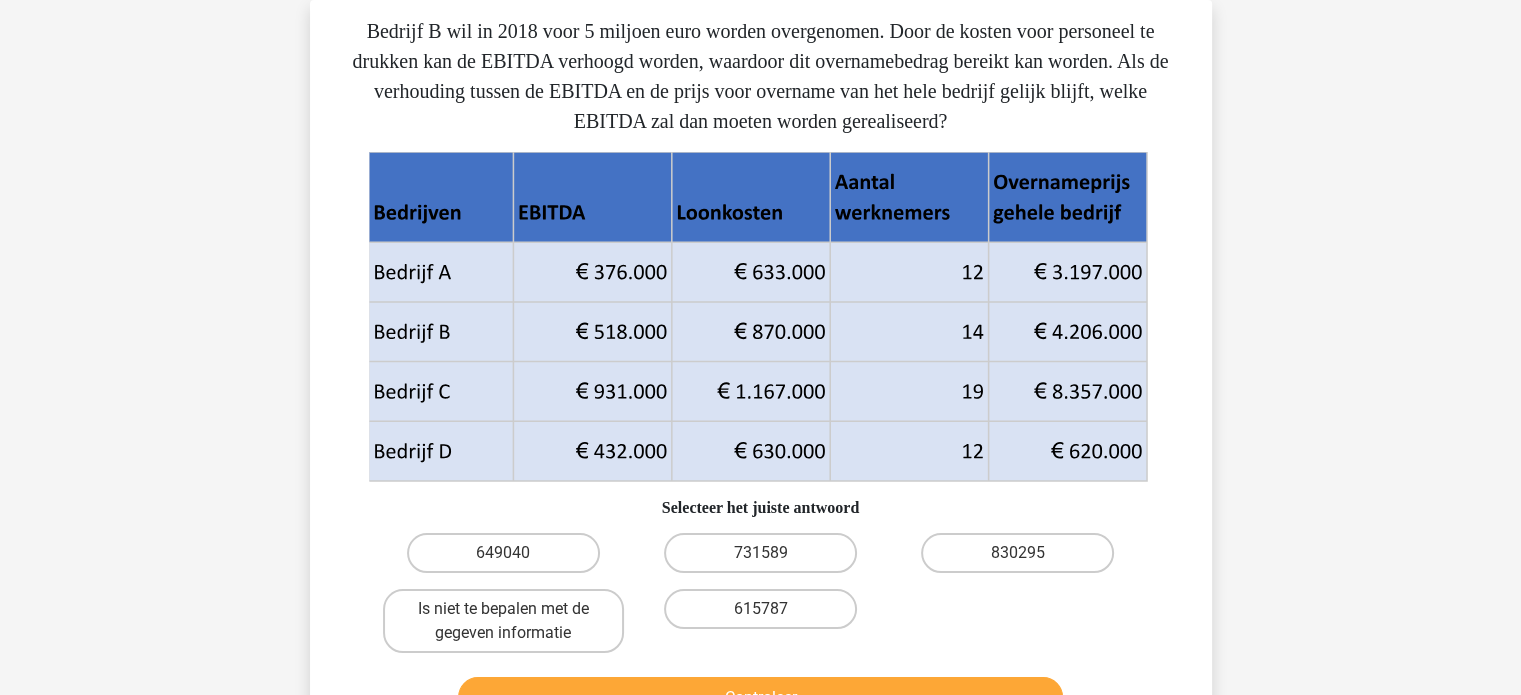scroll, scrollTop: 90, scrollLeft: 0, axis: vertical 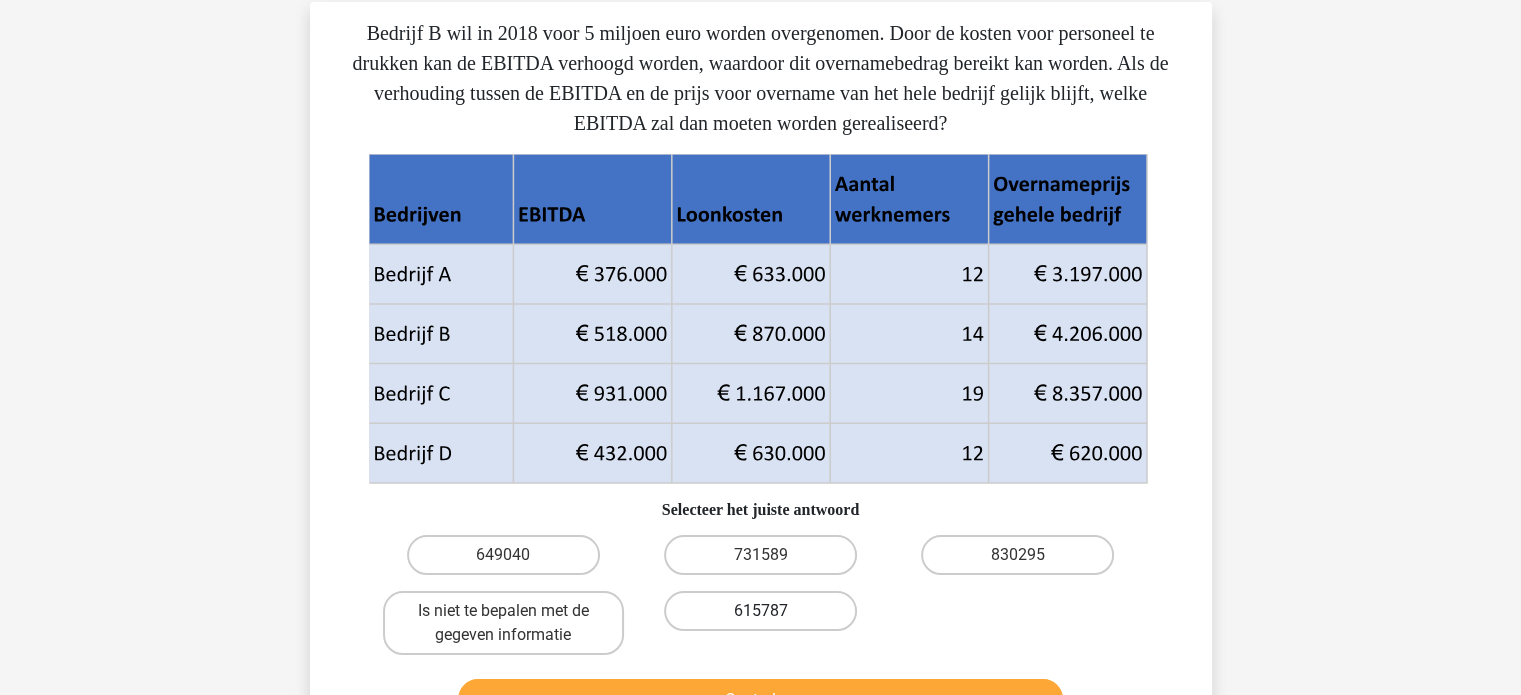 click on "615787" at bounding box center (760, 611) 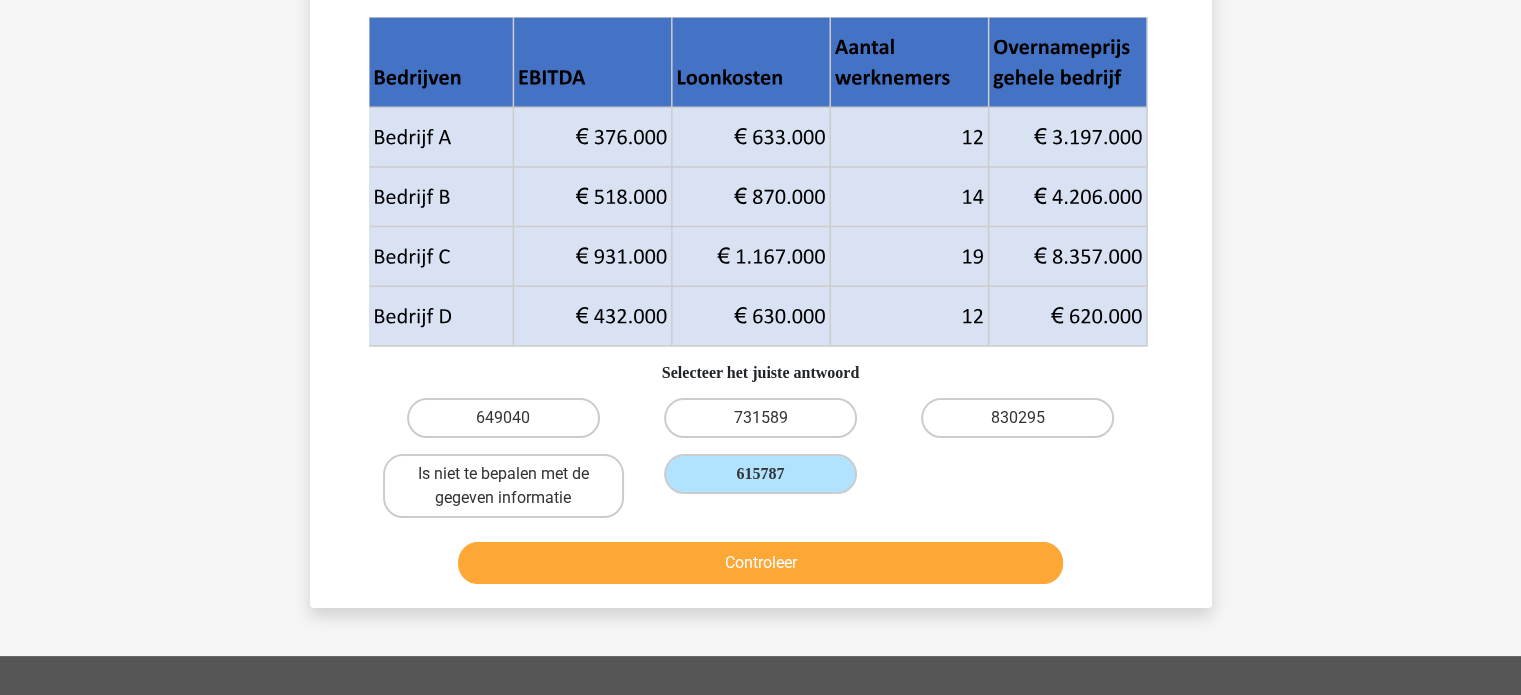 scroll, scrollTop: 228, scrollLeft: 0, axis: vertical 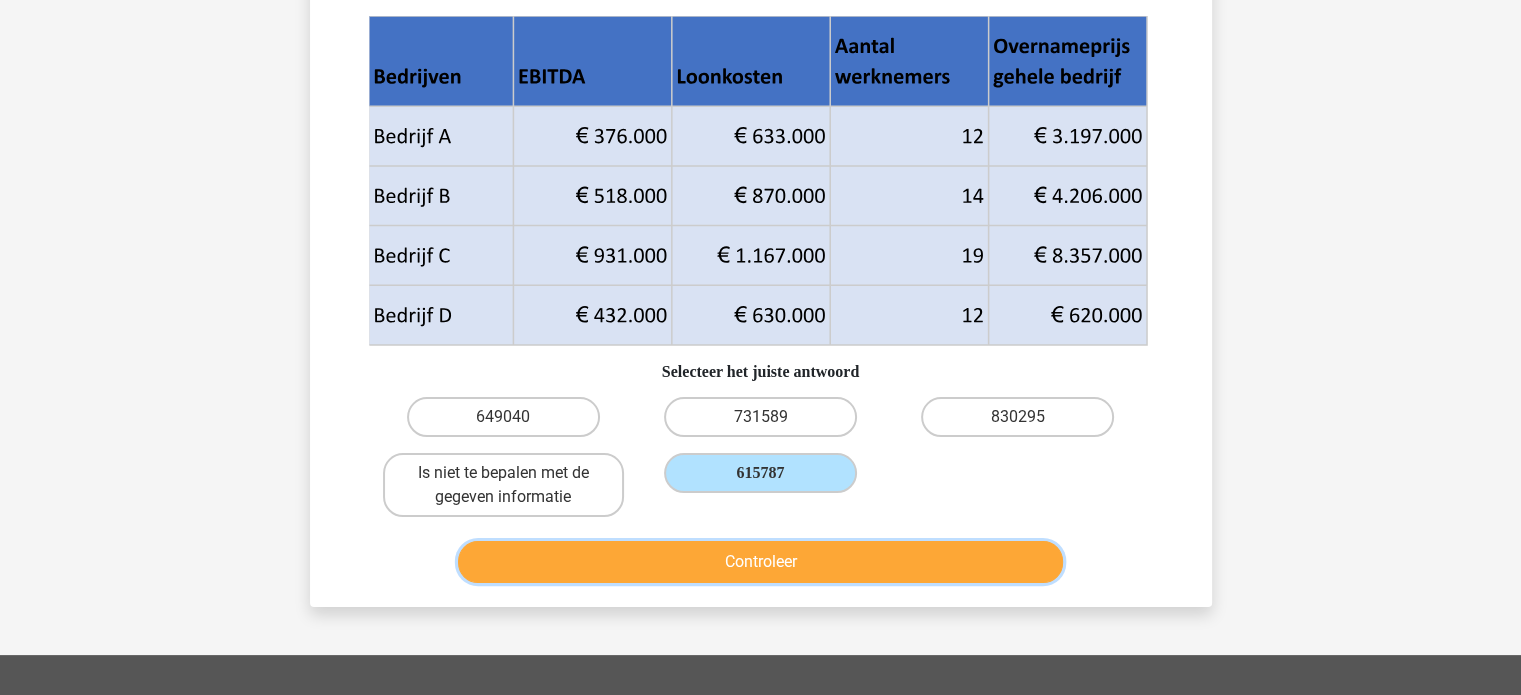 click on "Controleer" at bounding box center [760, 562] 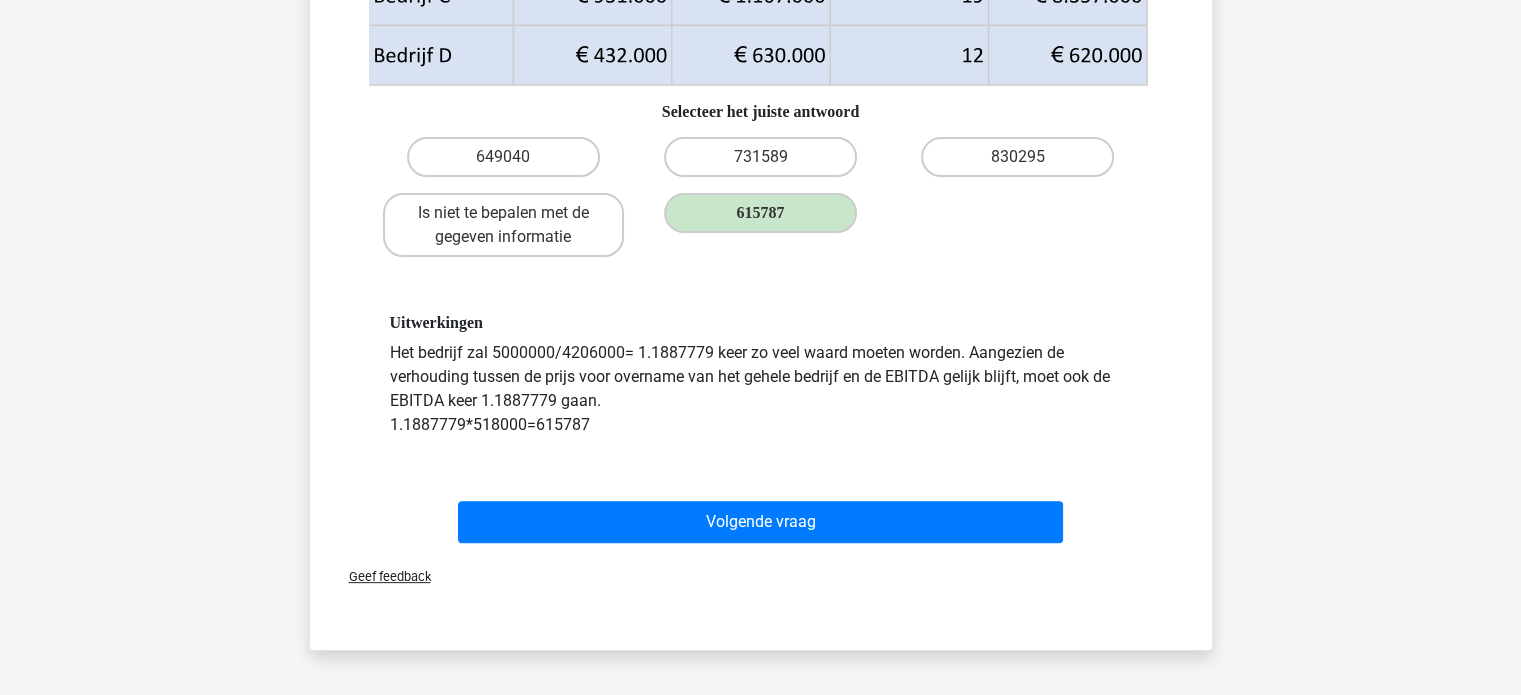 scroll, scrollTop: 489, scrollLeft: 0, axis: vertical 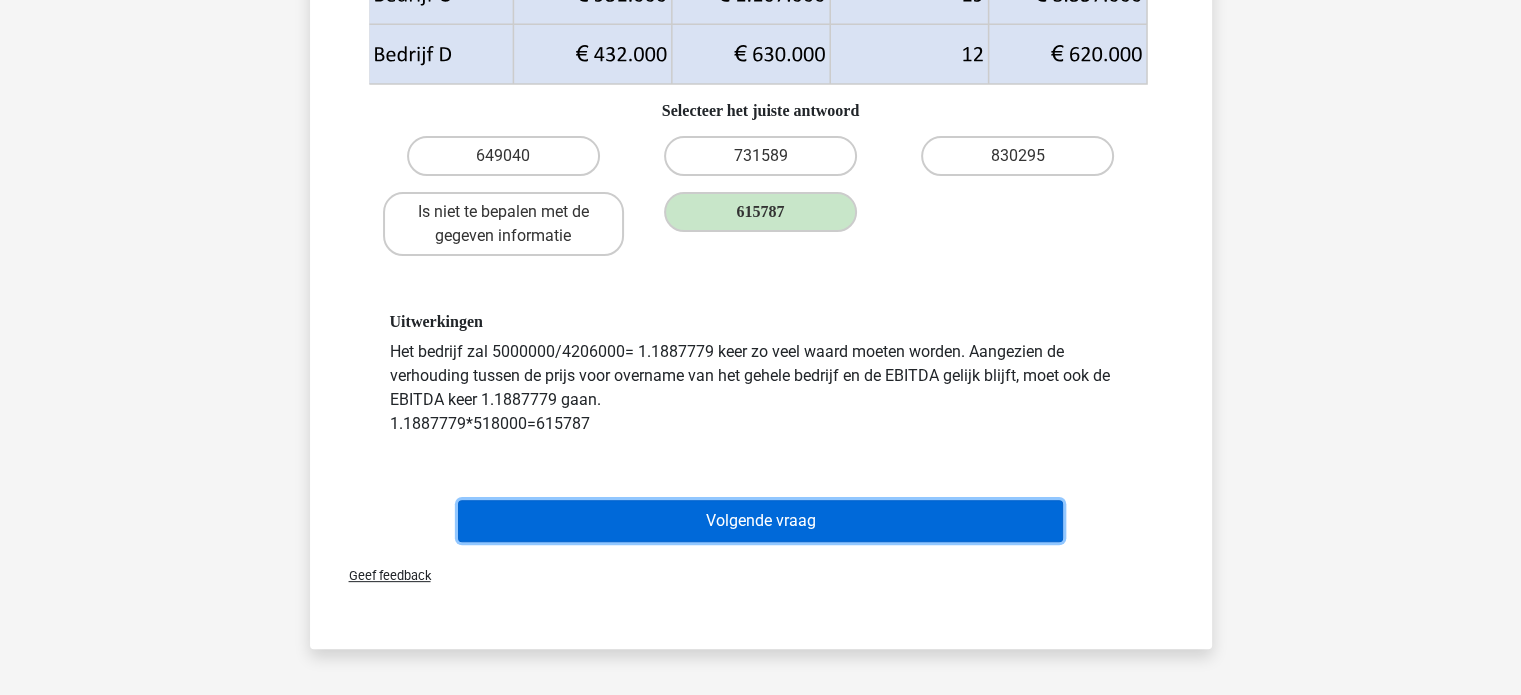 click on "Volgende vraag" at bounding box center [760, 521] 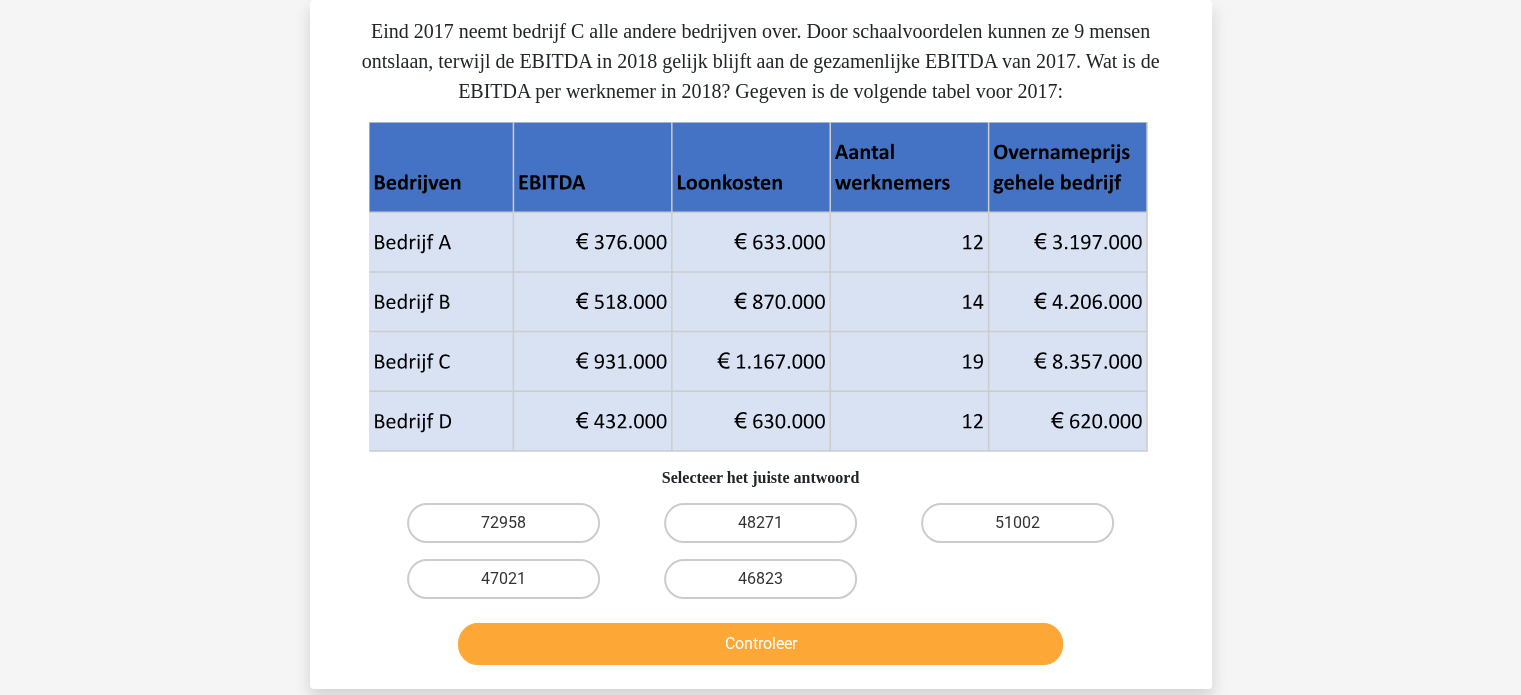 scroll, scrollTop: 92, scrollLeft: 0, axis: vertical 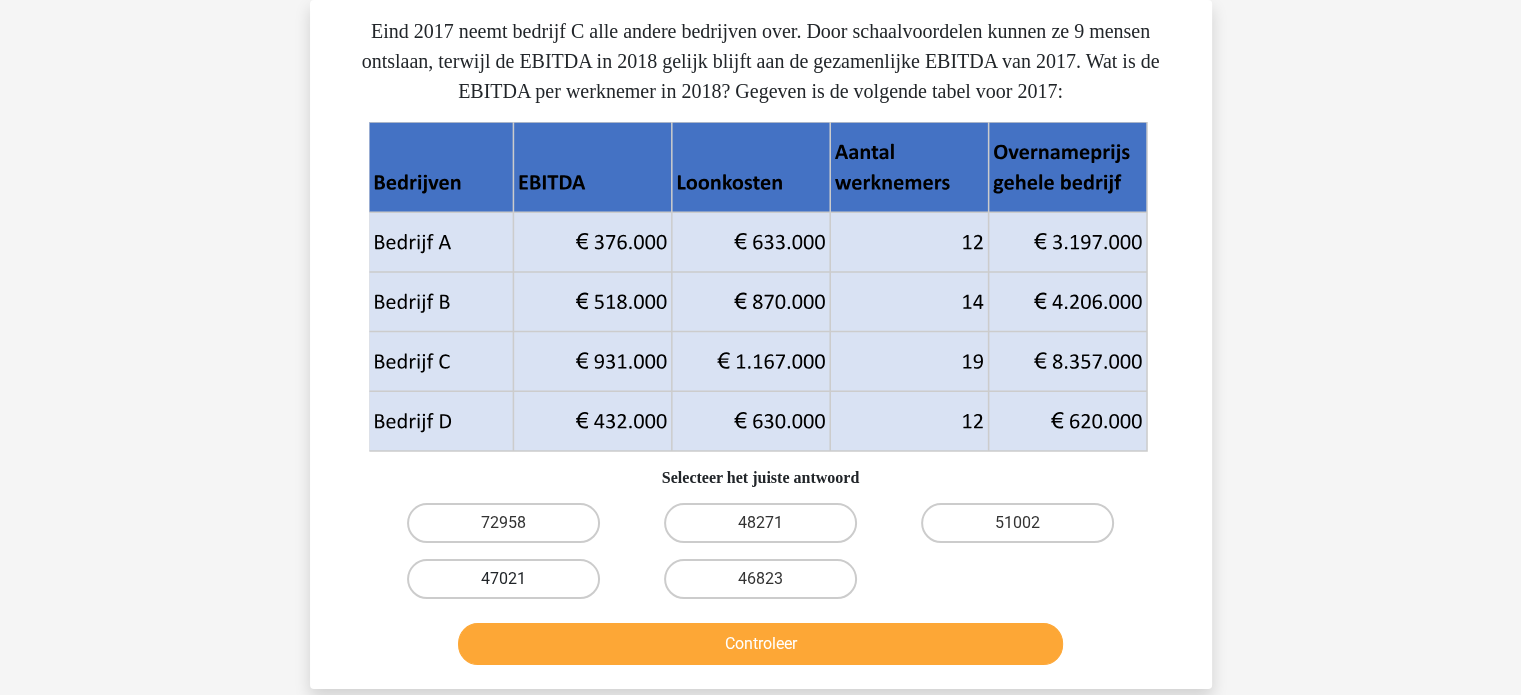 click on "47021" at bounding box center (503, 579) 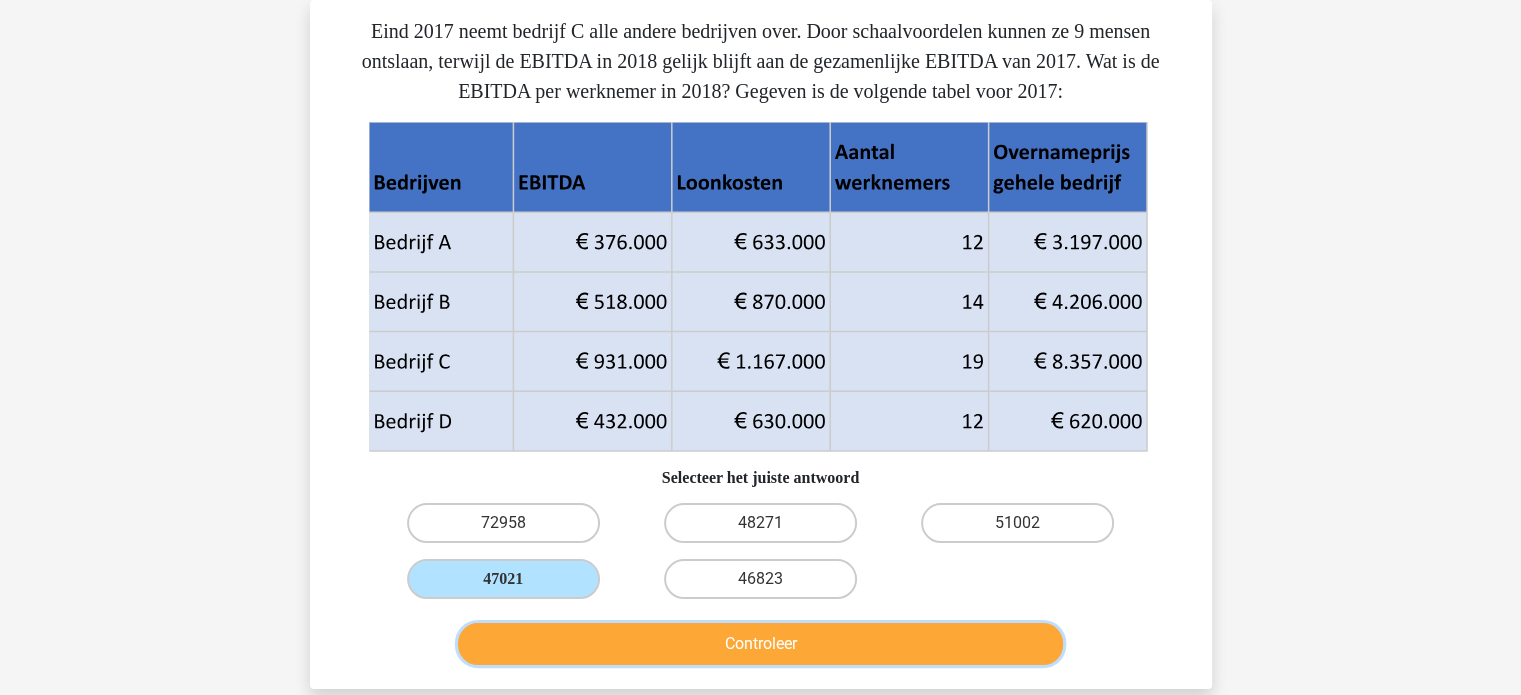click on "Controleer" at bounding box center (760, 644) 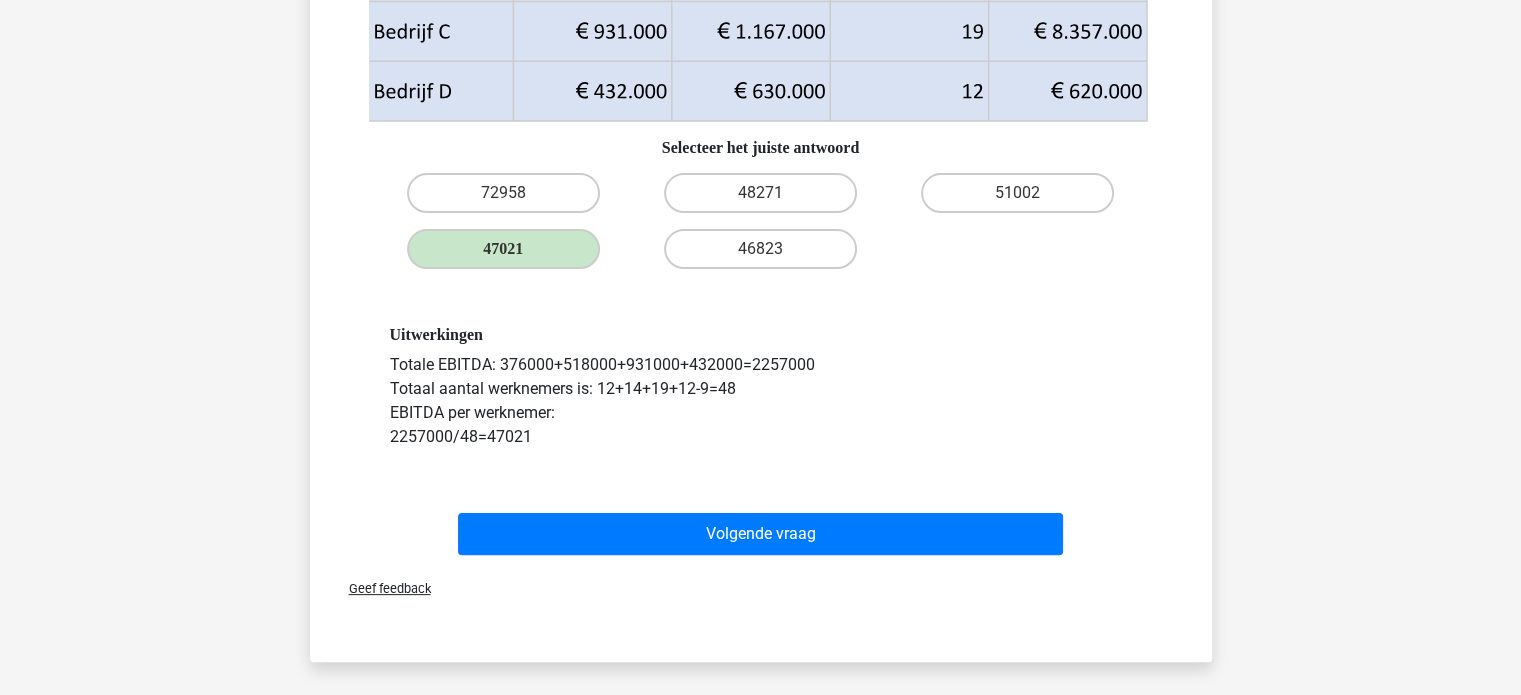 scroll, scrollTop: 423, scrollLeft: 0, axis: vertical 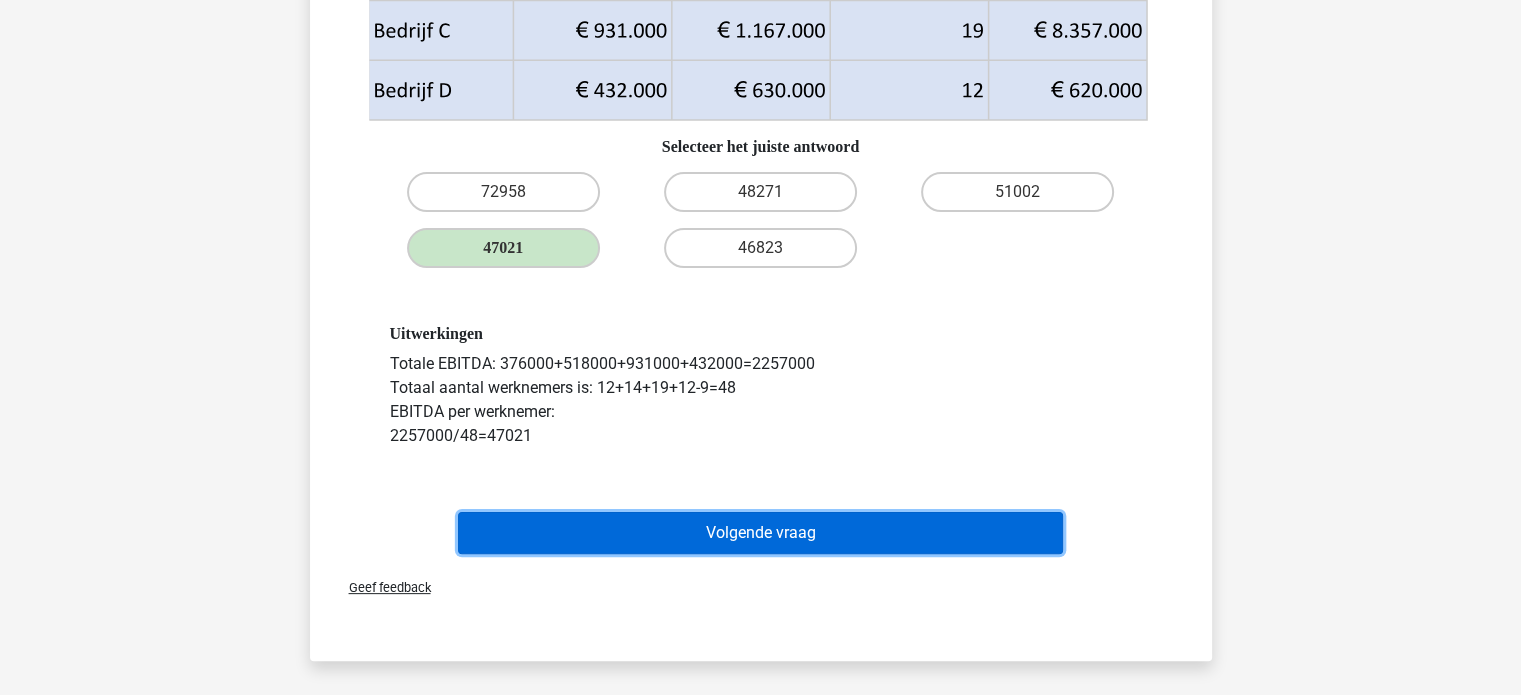 click on "Volgende vraag" at bounding box center (760, 533) 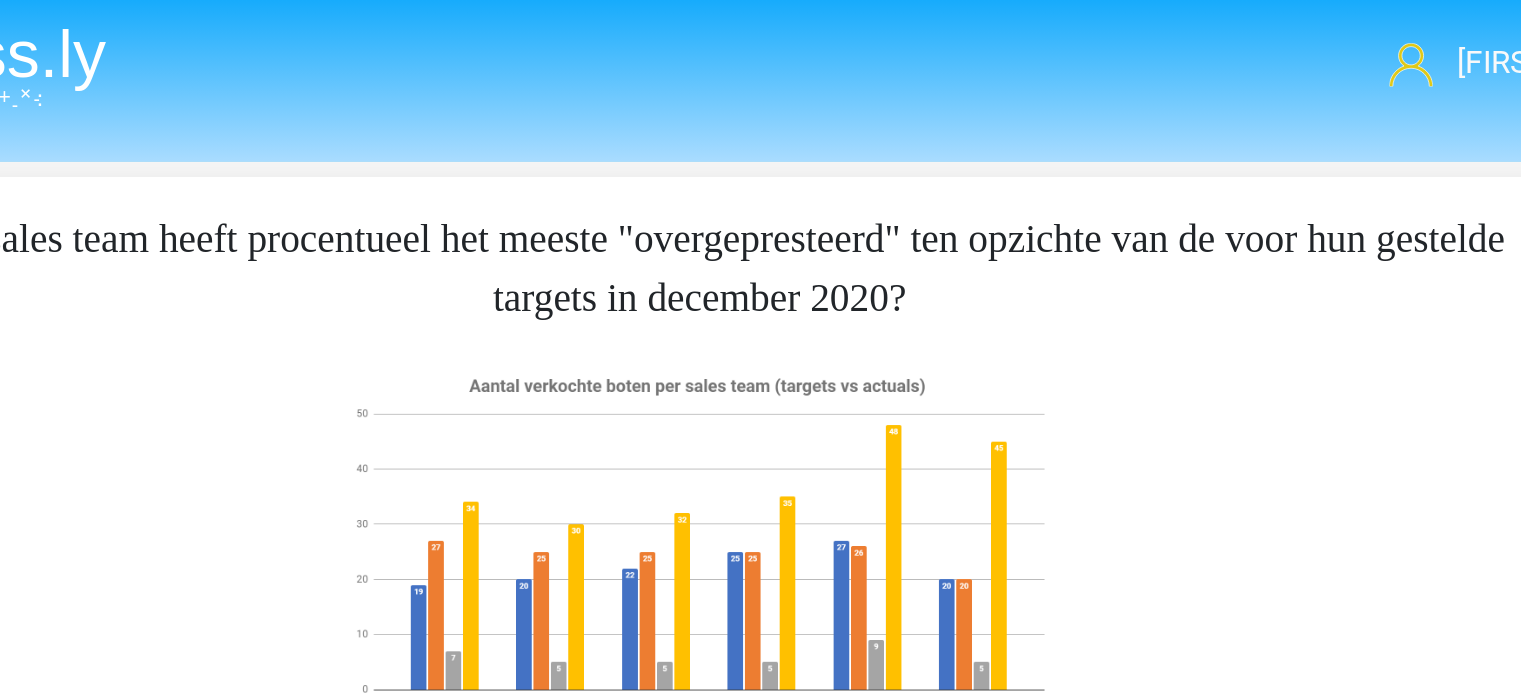 scroll, scrollTop: 0, scrollLeft: 0, axis: both 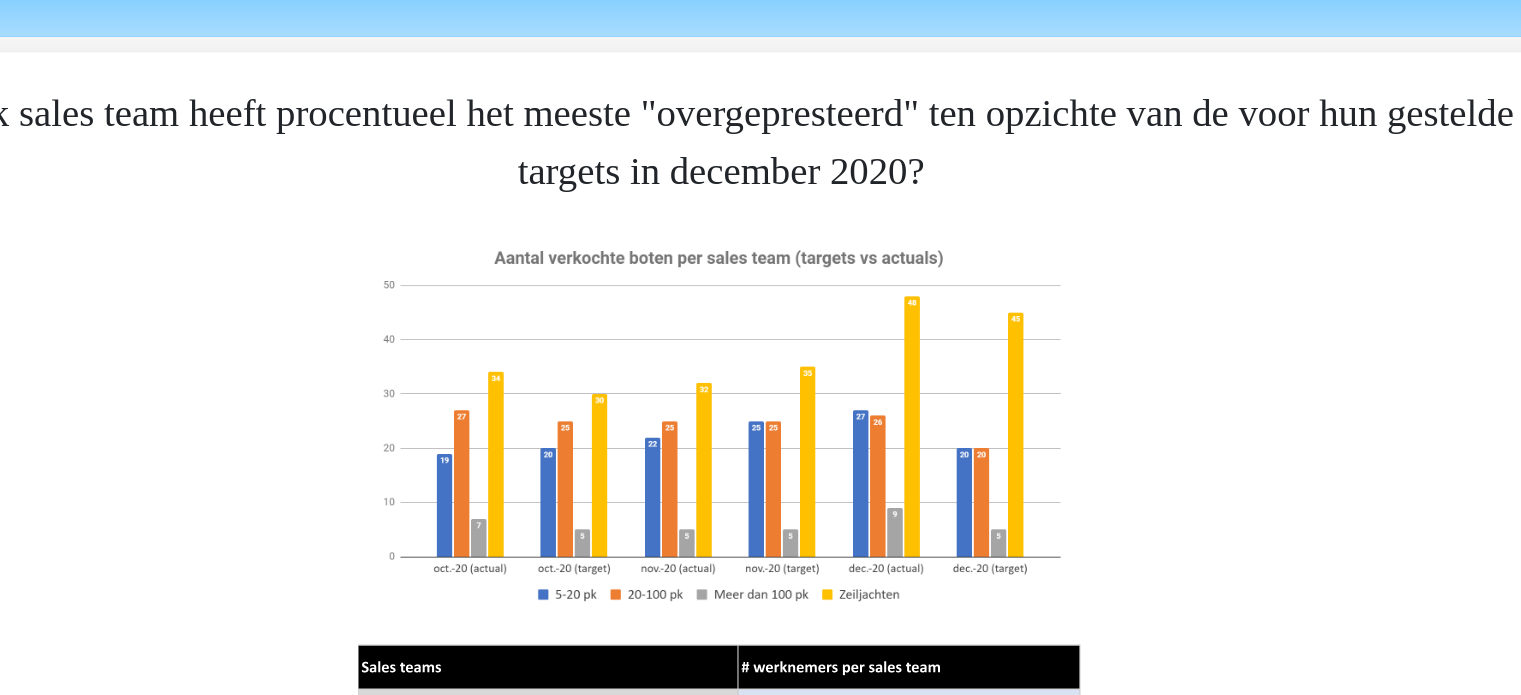 click on "Welk sales team heeft procentueel het meeste "overgepresteerd" ten opzichte van de voor hun gestelde targets in december 2020?" at bounding box center (761, 138) 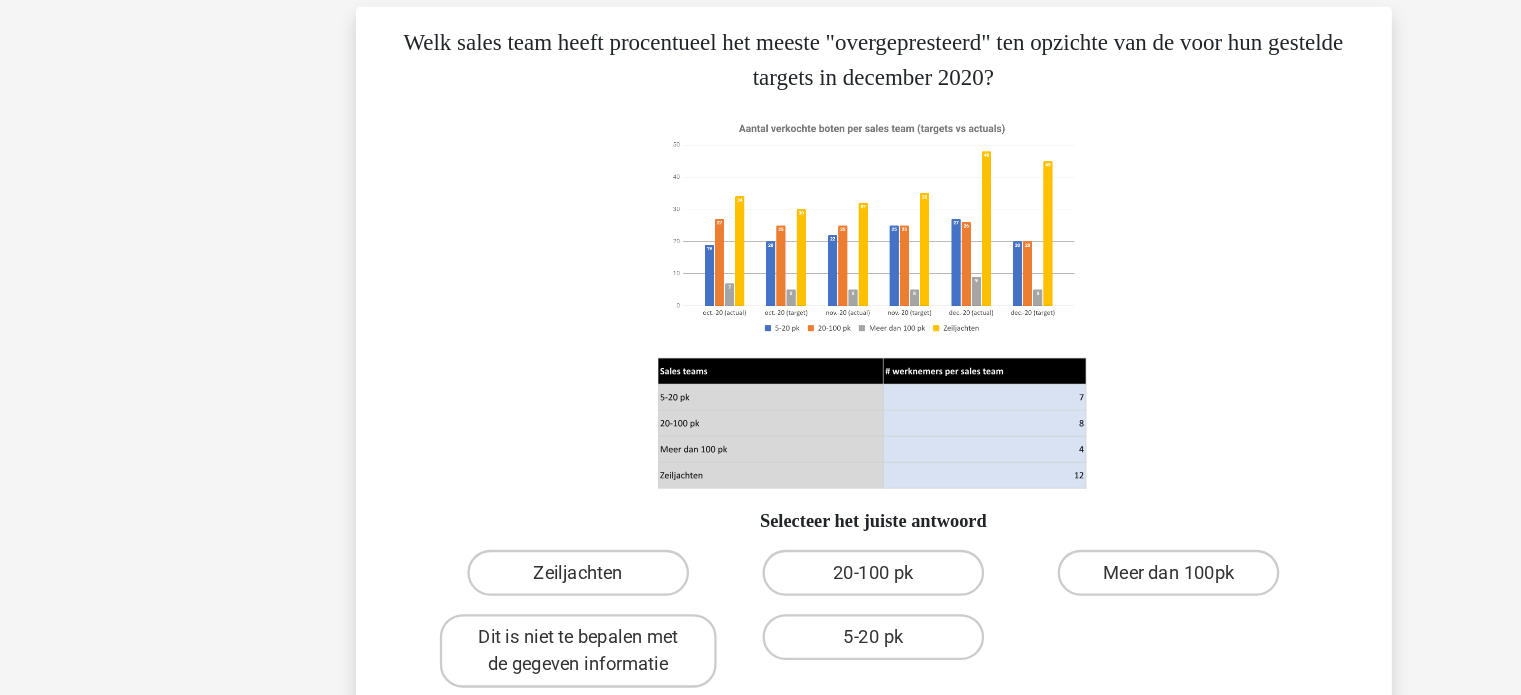 scroll, scrollTop: 23, scrollLeft: 0, axis: vertical 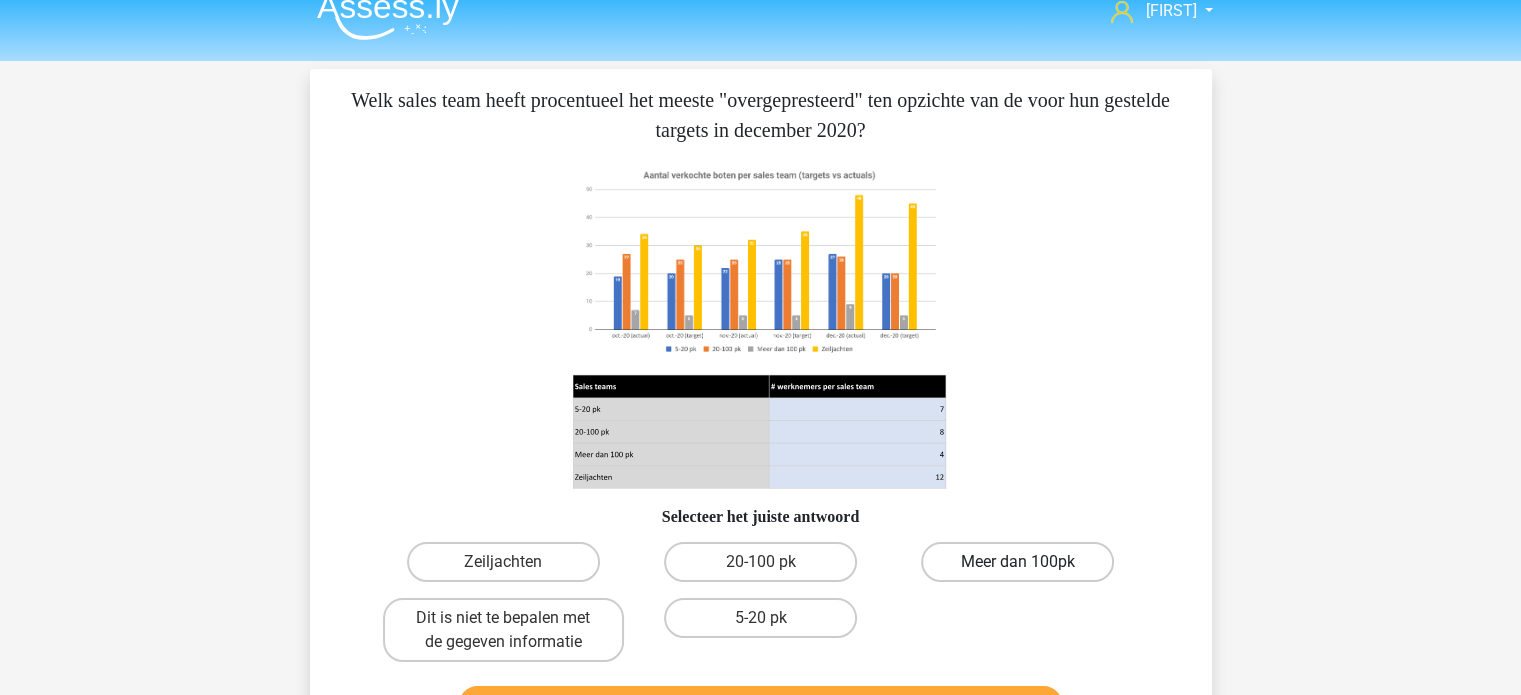 click on "Meer dan 100pk" at bounding box center [1017, 562] 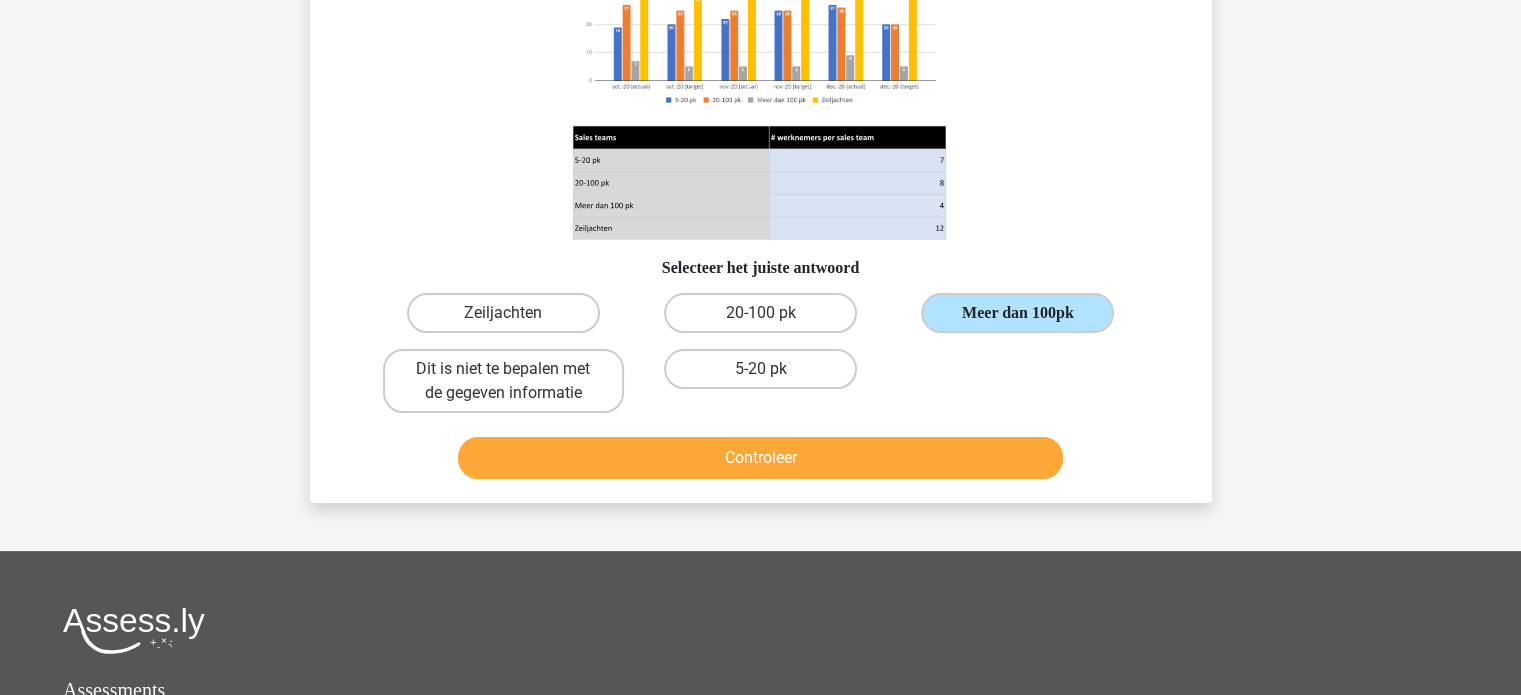 scroll, scrollTop: 271, scrollLeft: 0, axis: vertical 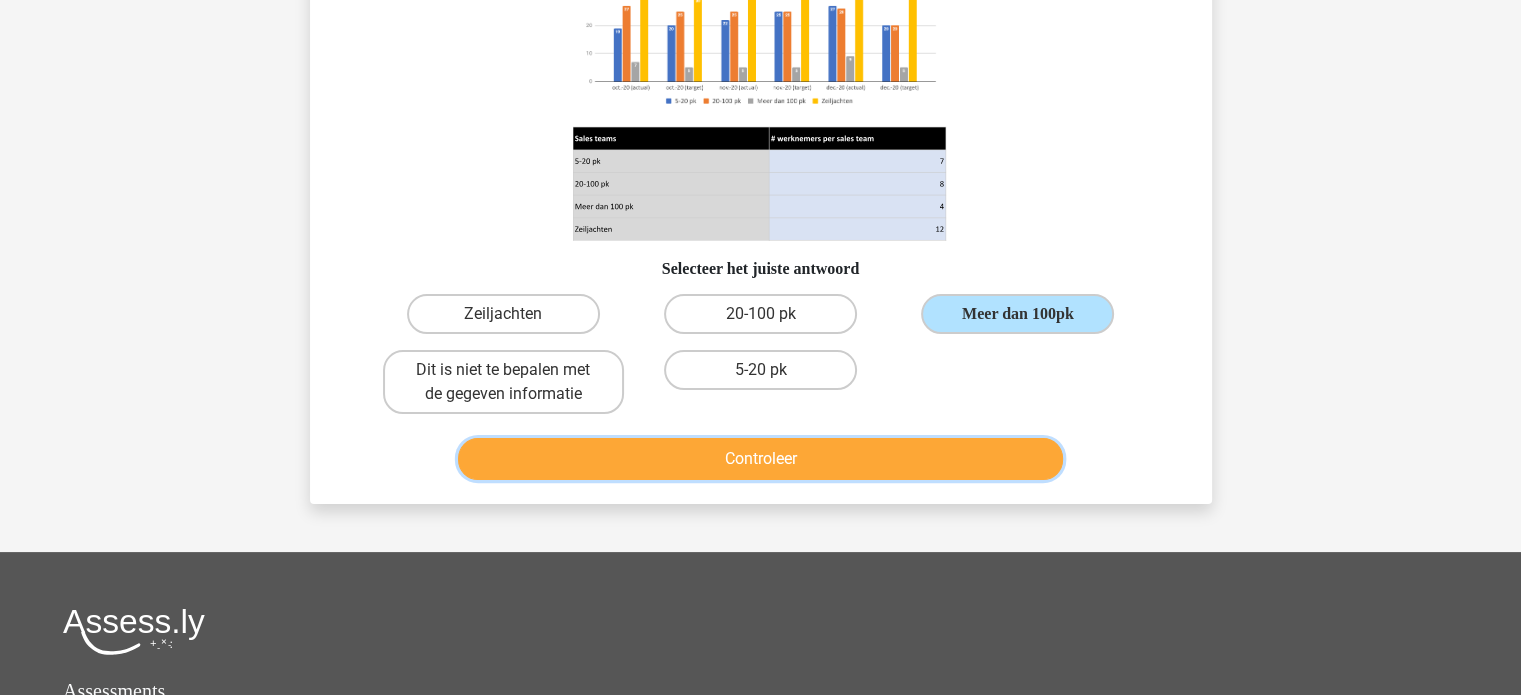 click on "Controleer" at bounding box center [760, 459] 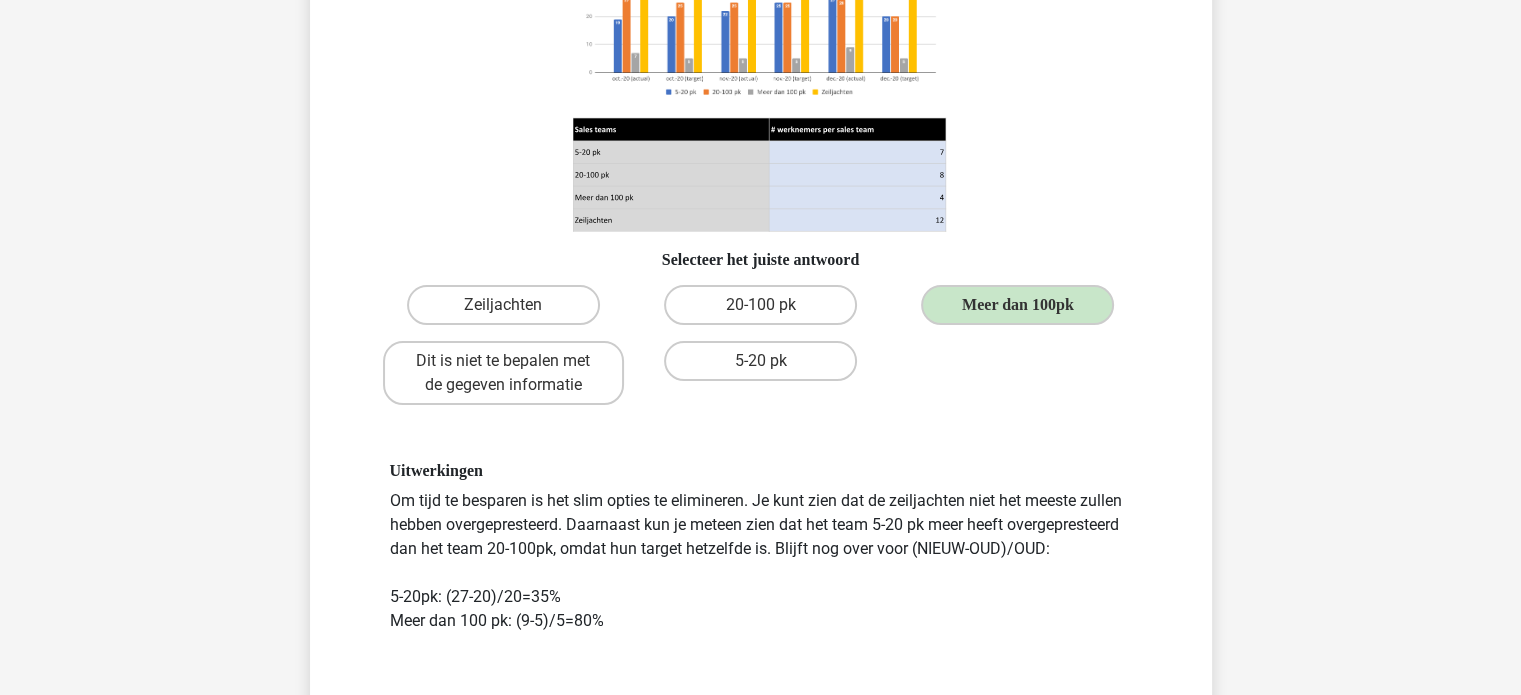 scroll, scrollTop: 412, scrollLeft: 0, axis: vertical 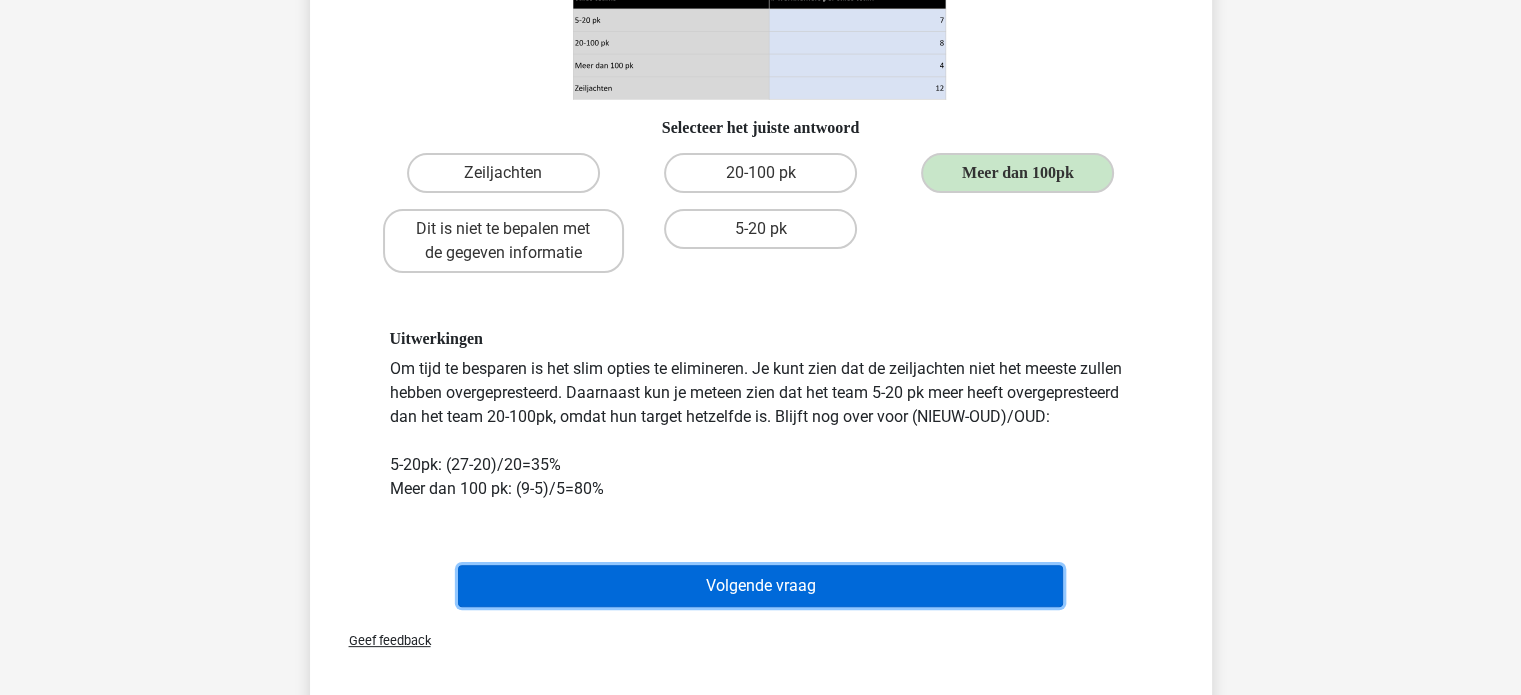 click on "Volgende vraag" at bounding box center (760, 586) 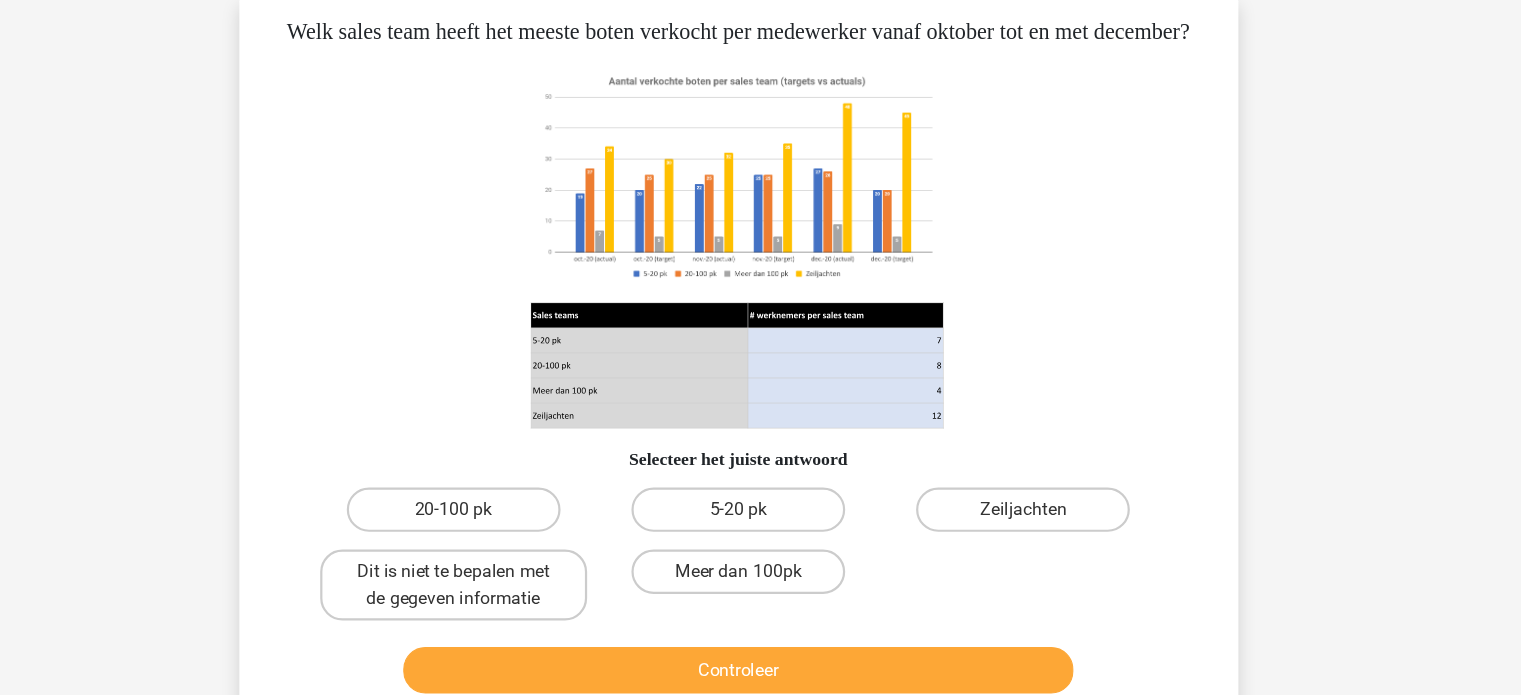 scroll, scrollTop: 48, scrollLeft: 0, axis: vertical 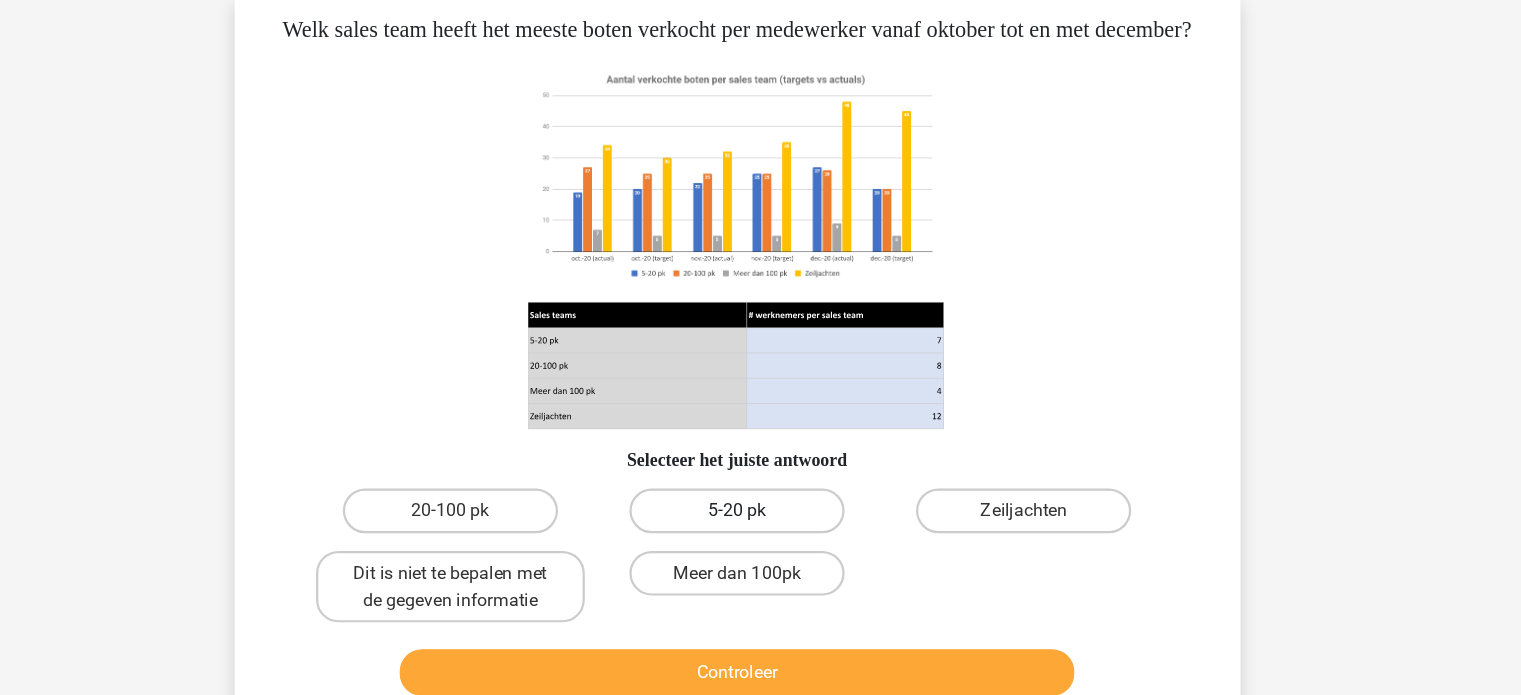 click on "5-20 pk" at bounding box center [760, 507] 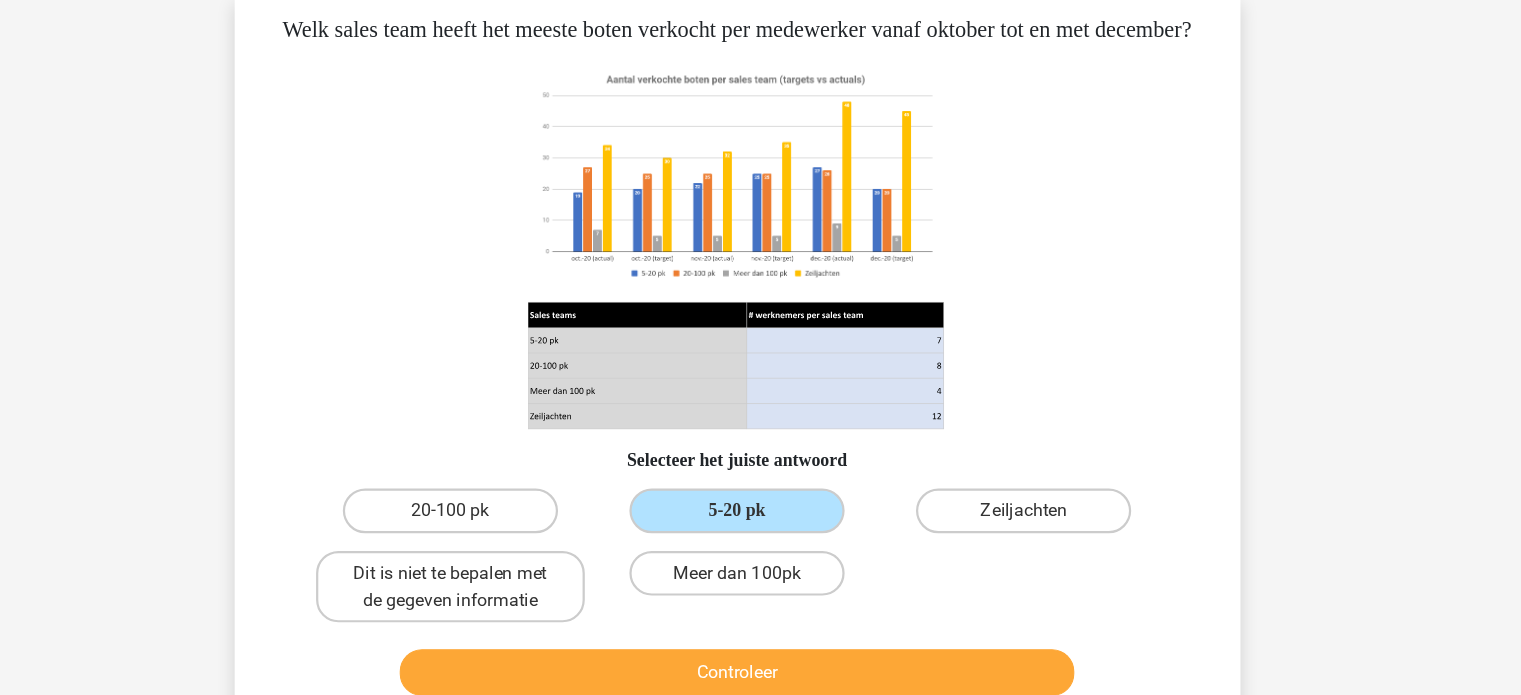 scroll, scrollTop: 127, scrollLeft: 0, axis: vertical 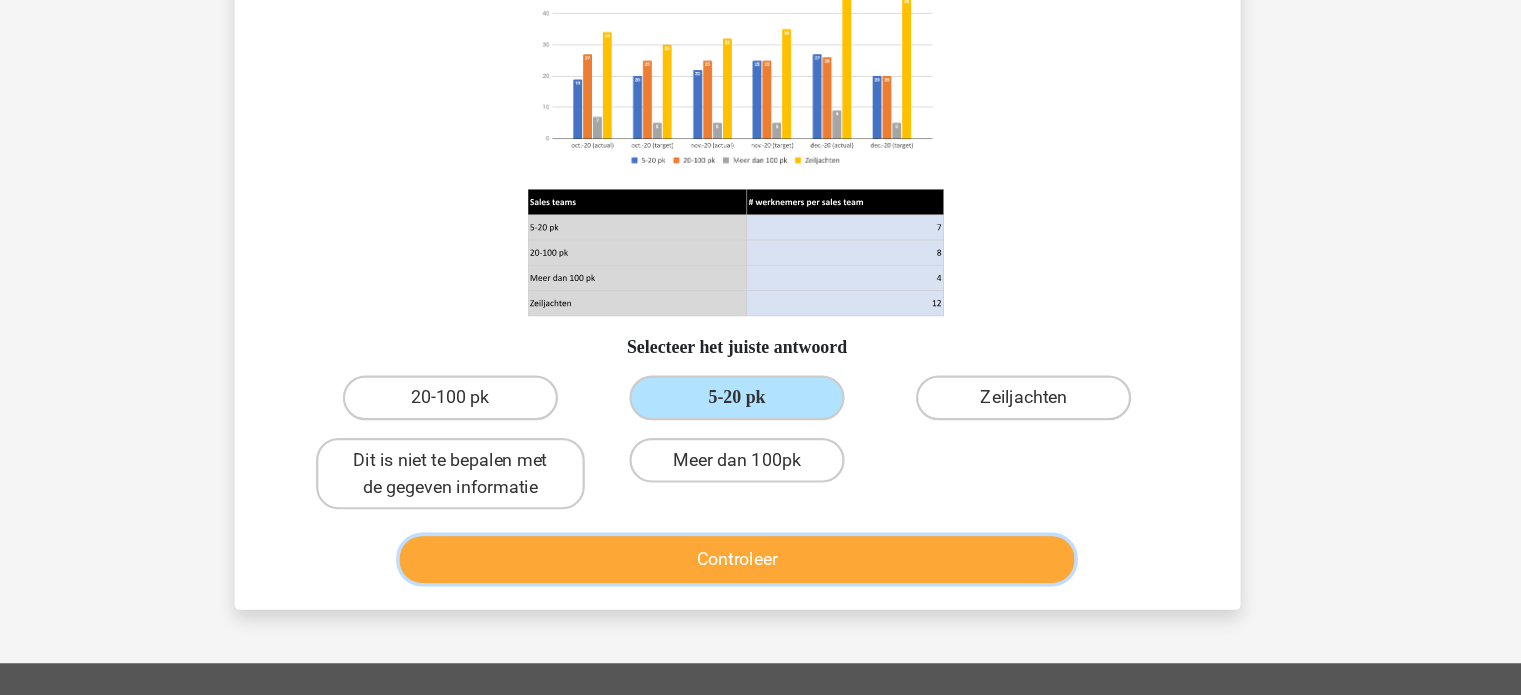 click on "Controleer" at bounding box center [760, 573] 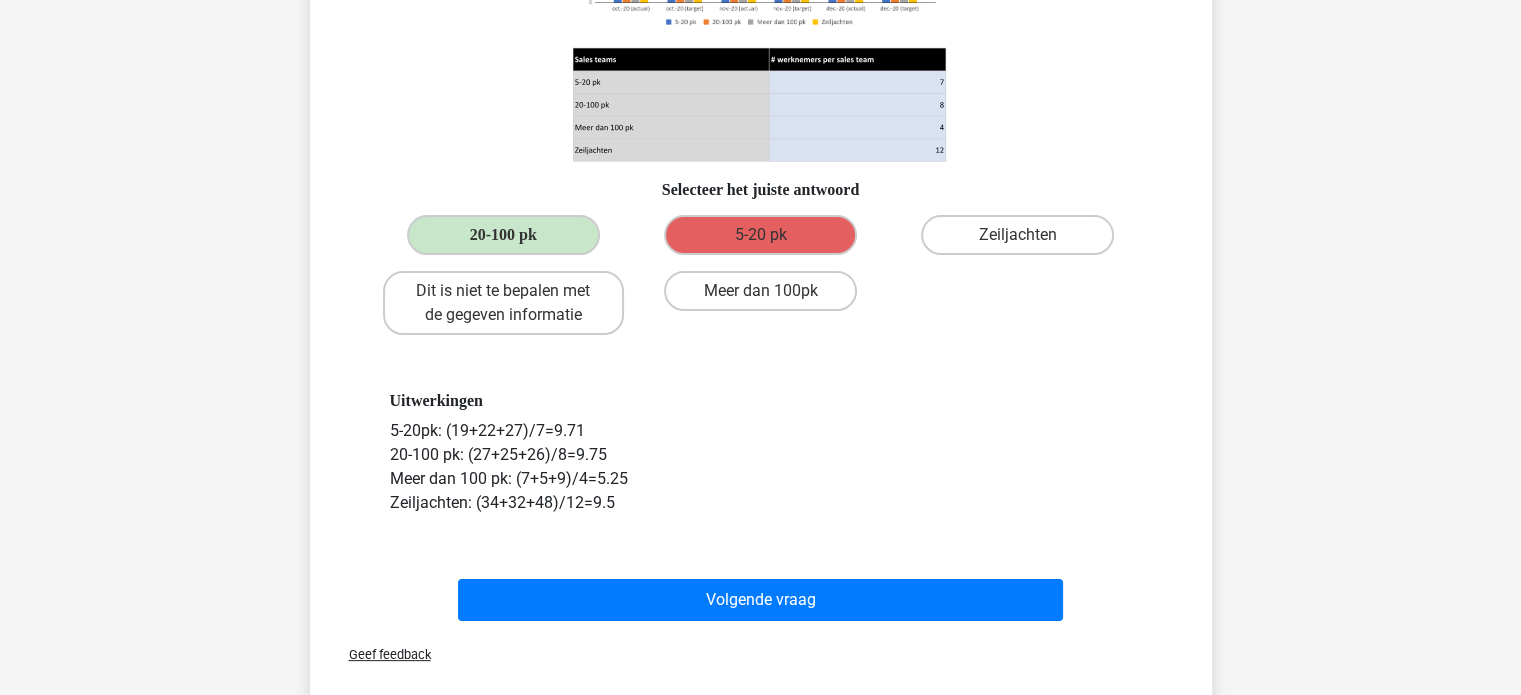 scroll, scrollTop: 322, scrollLeft: 0, axis: vertical 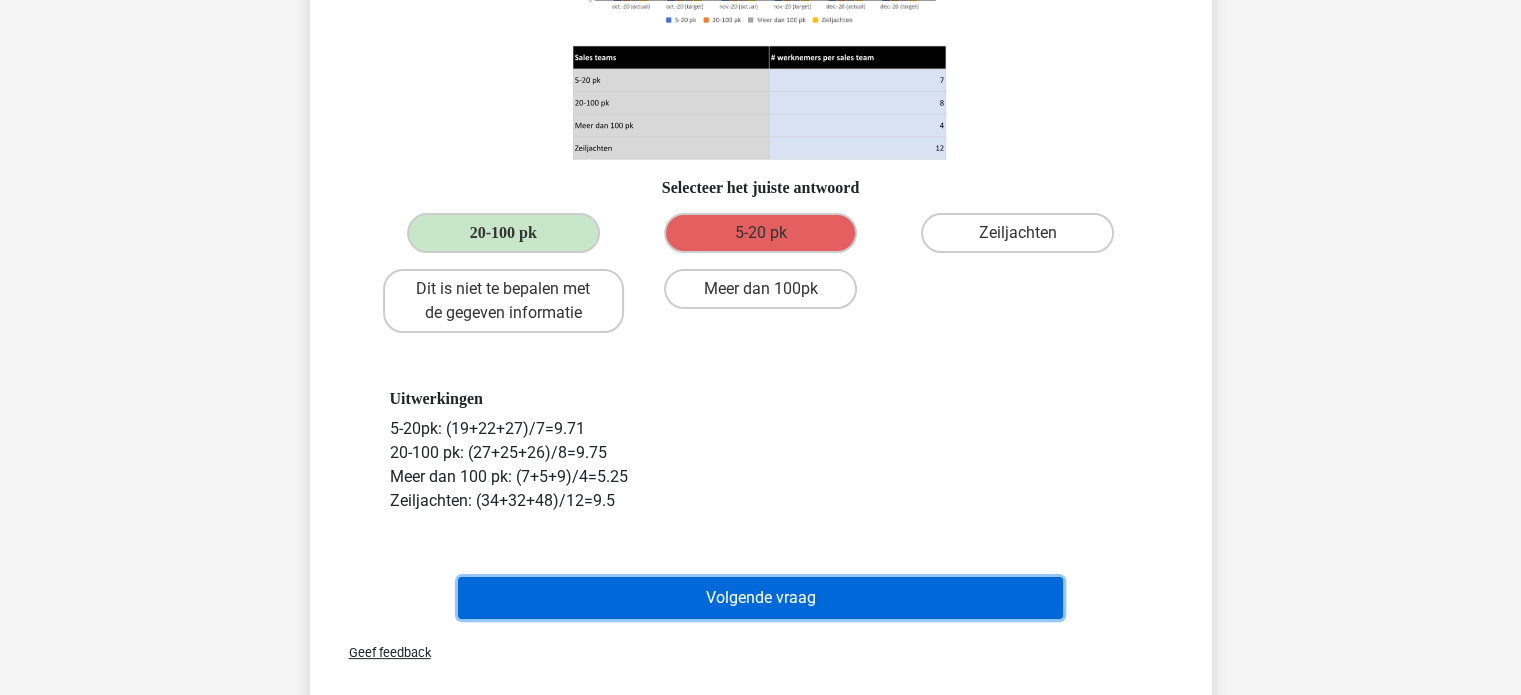 click on "Volgende vraag" at bounding box center [760, 598] 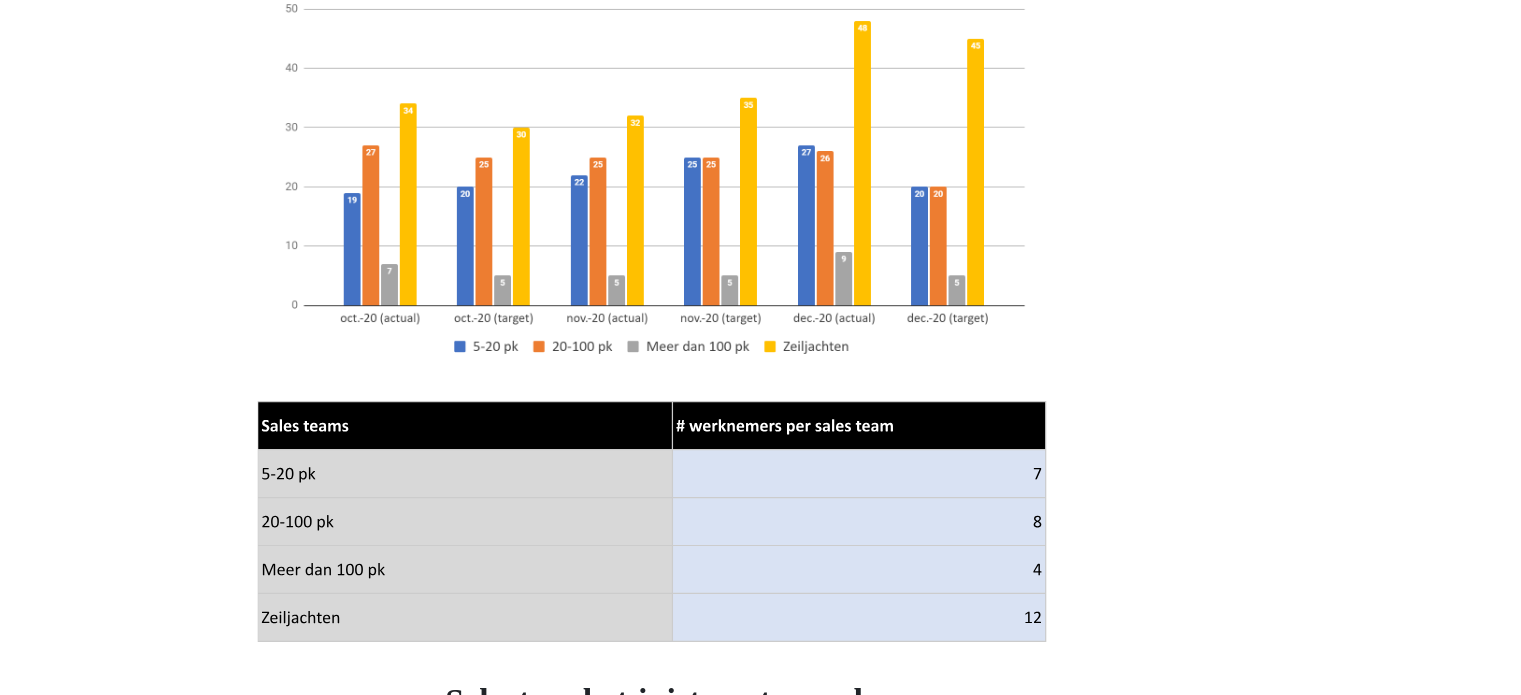 scroll, scrollTop: 176, scrollLeft: 0, axis: vertical 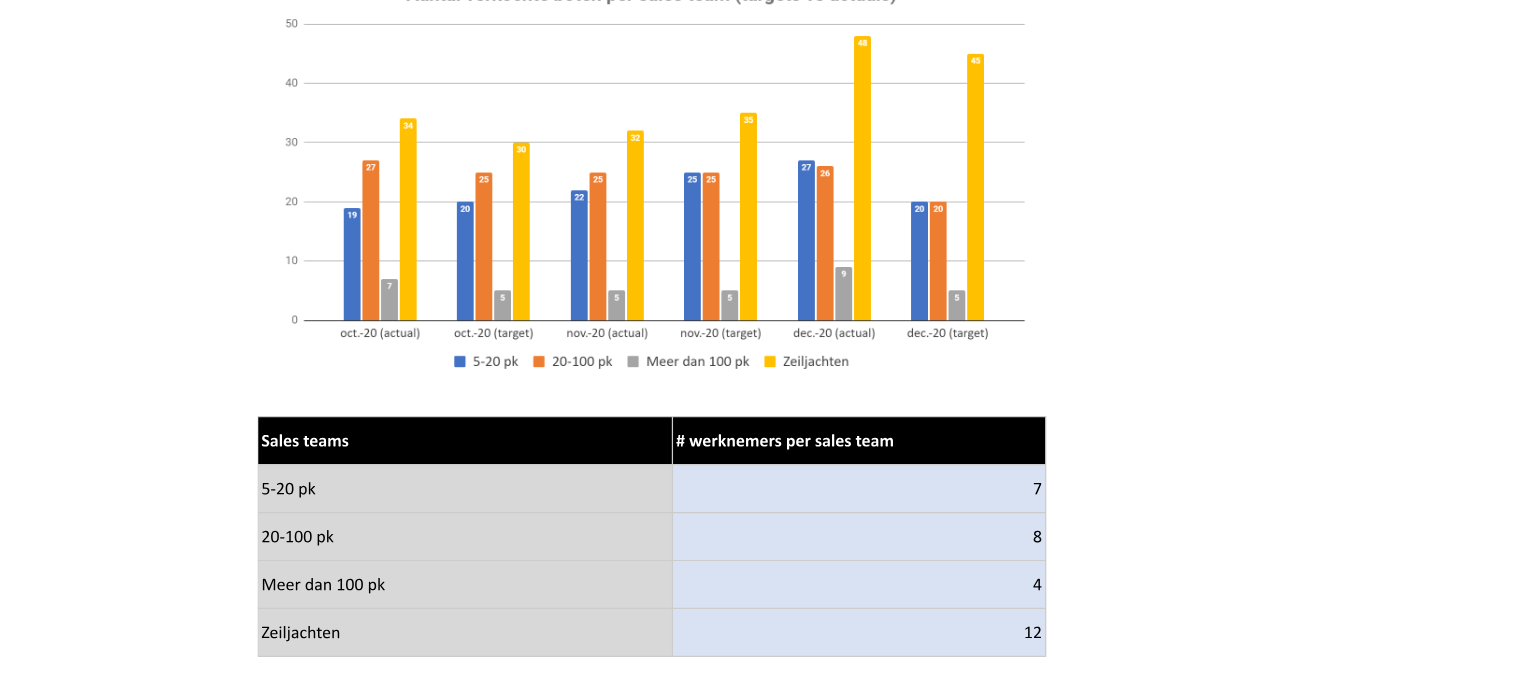 click 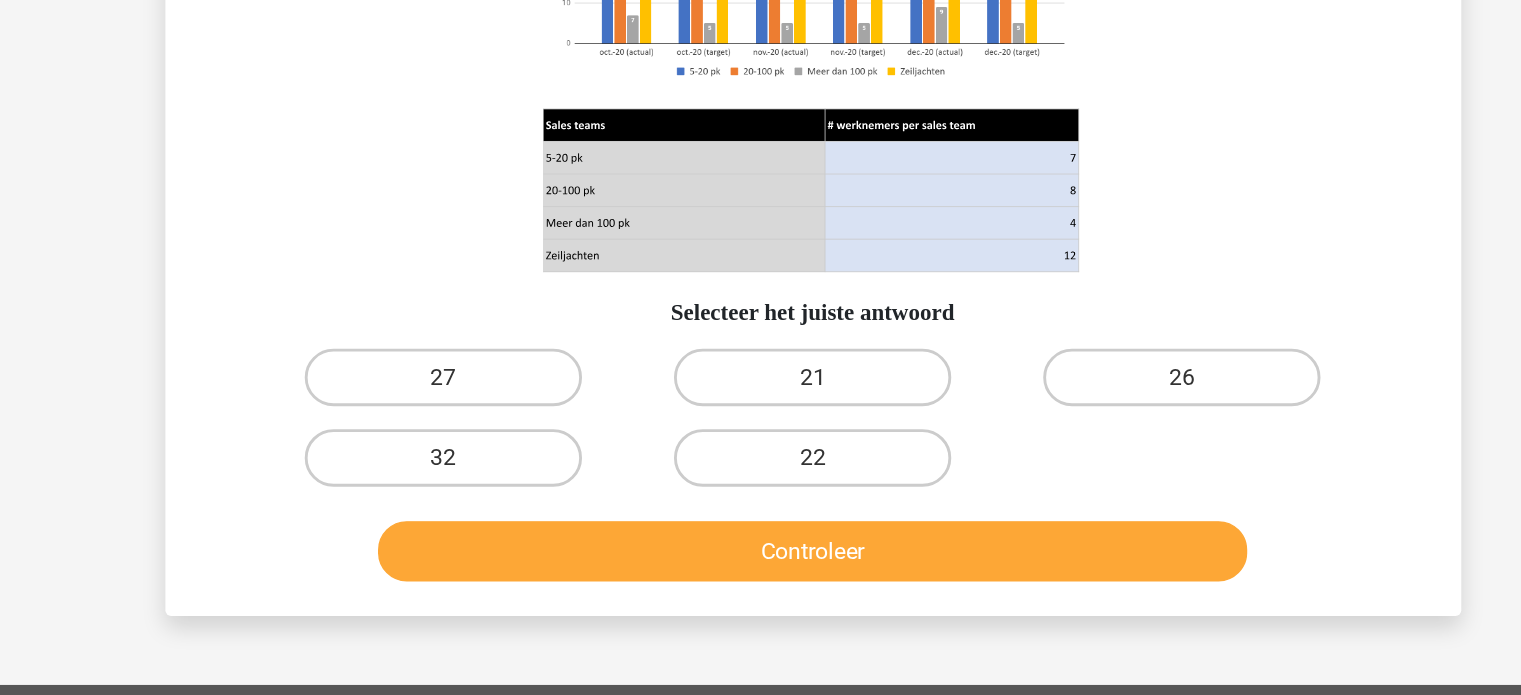 scroll, scrollTop: 176, scrollLeft: 0, axis: vertical 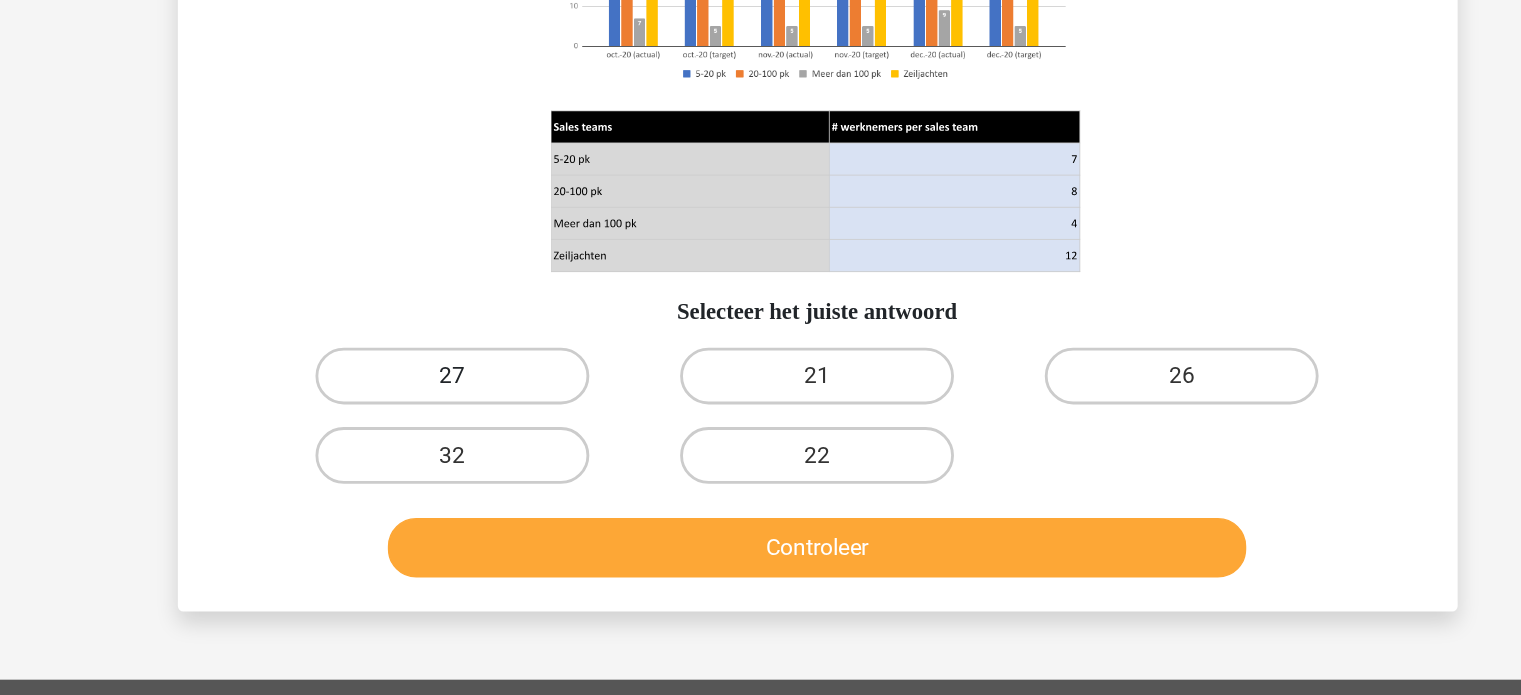 click on "27" at bounding box center (503, 409) 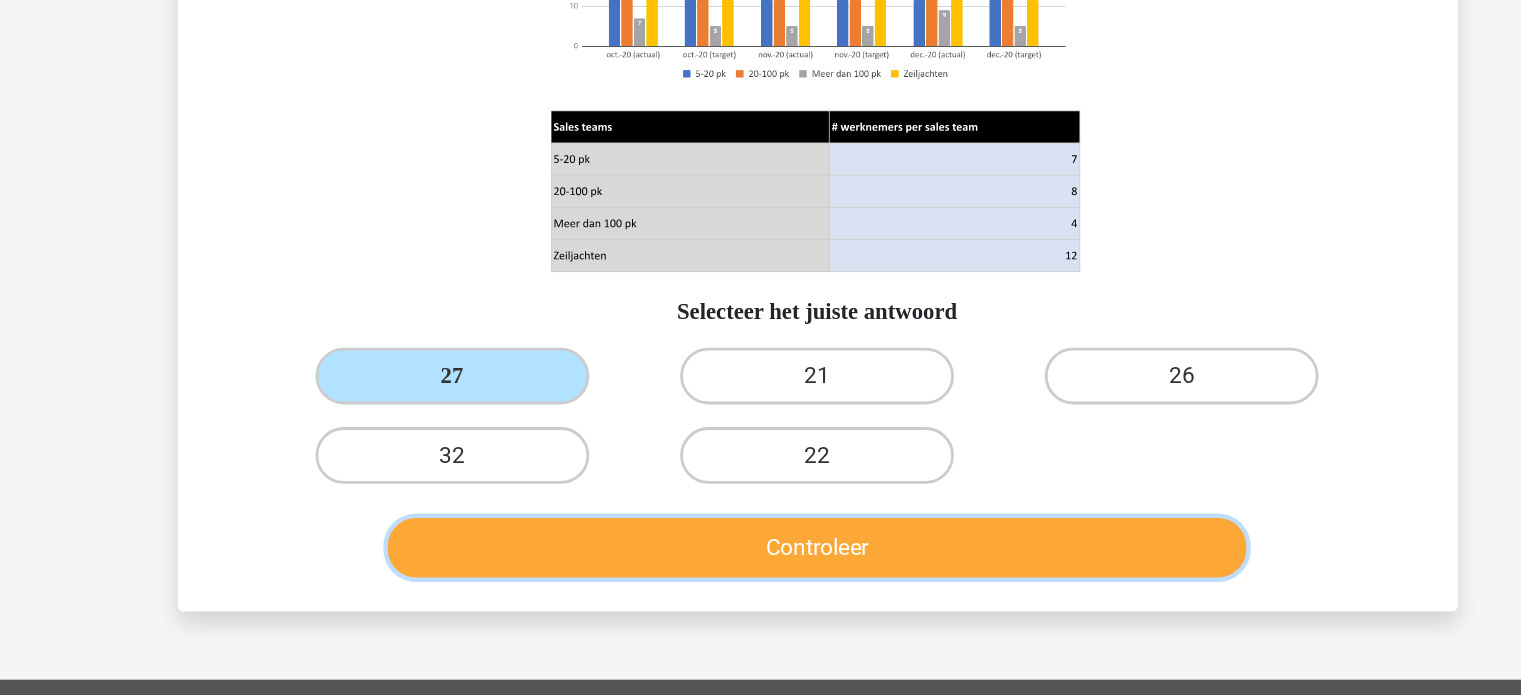 click on "Controleer" at bounding box center [760, 530] 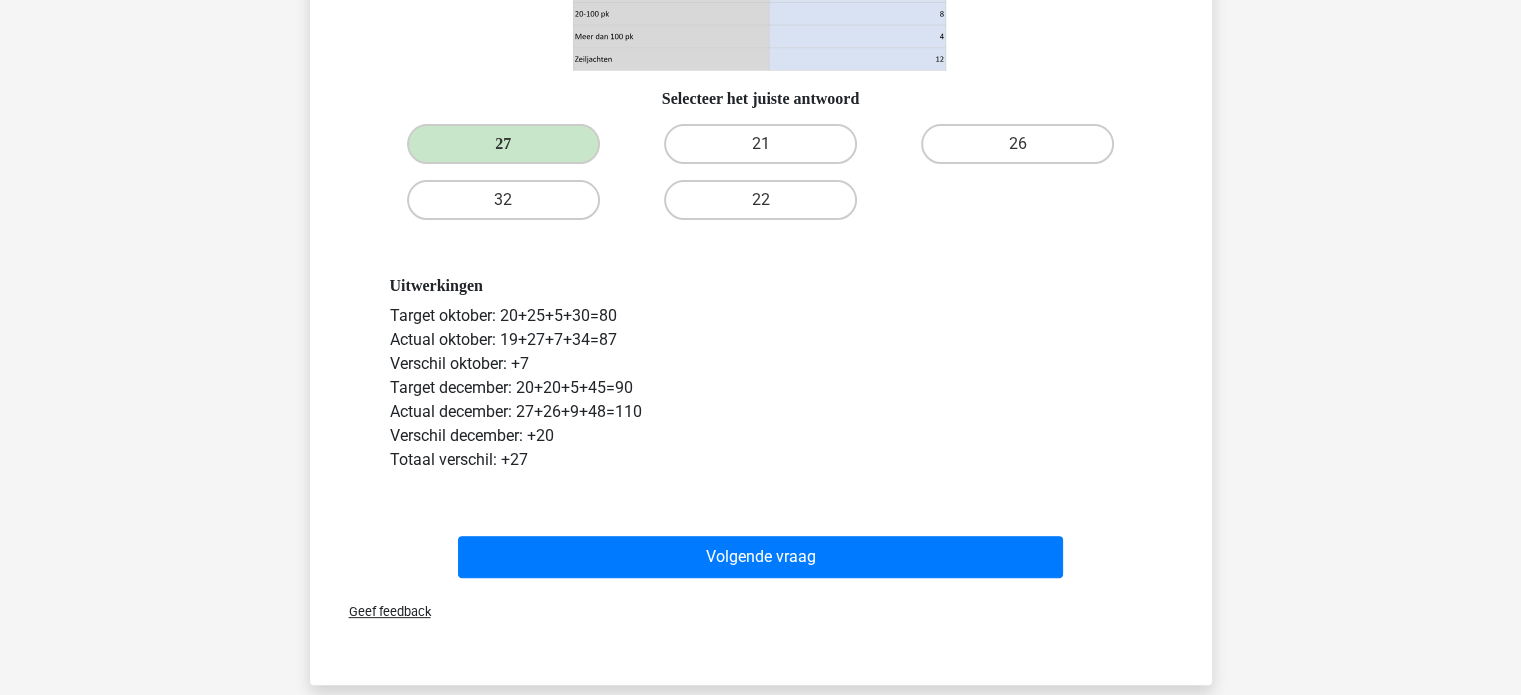 scroll, scrollTop: 442, scrollLeft: 0, axis: vertical 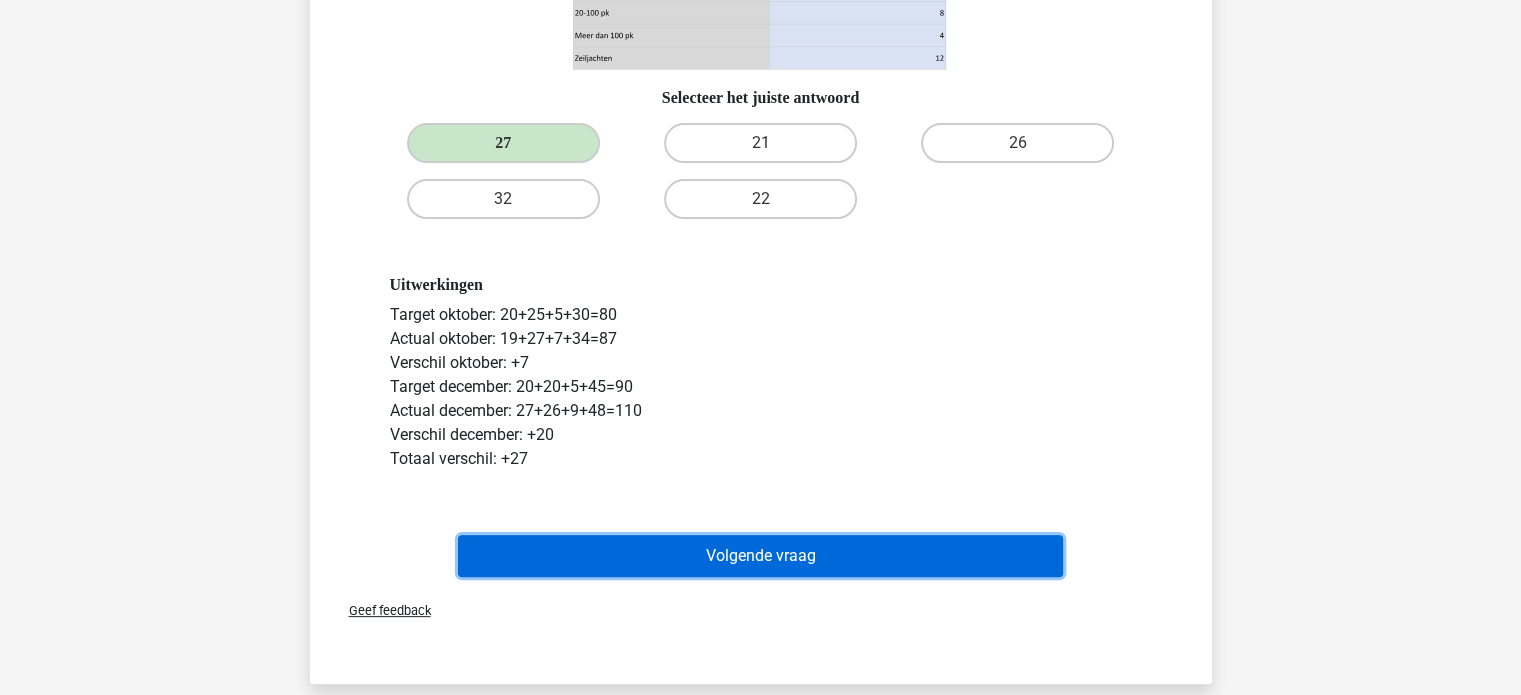 click on "Volgende vraag" at bounding box center (760, 556) 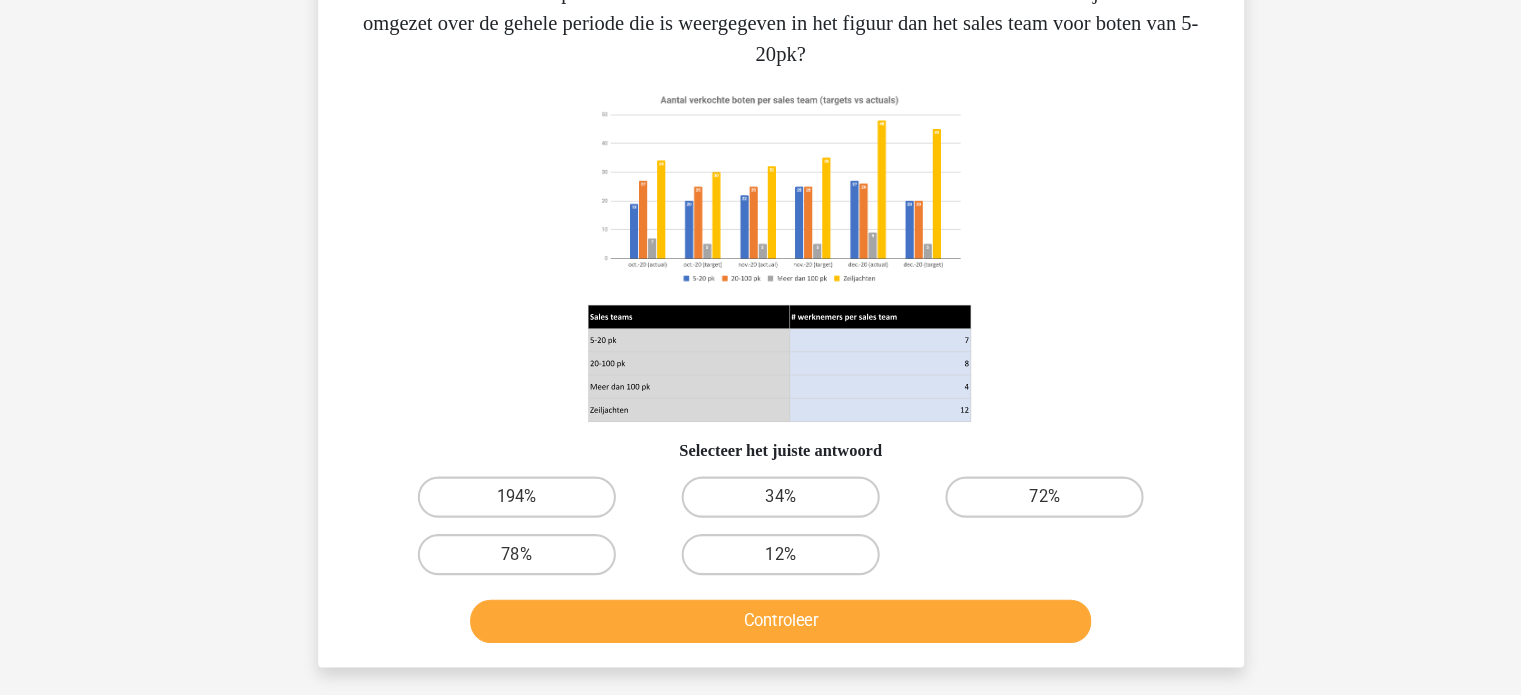scroll, scrollTop: 151, scrollLeft: 0, axis: vertical 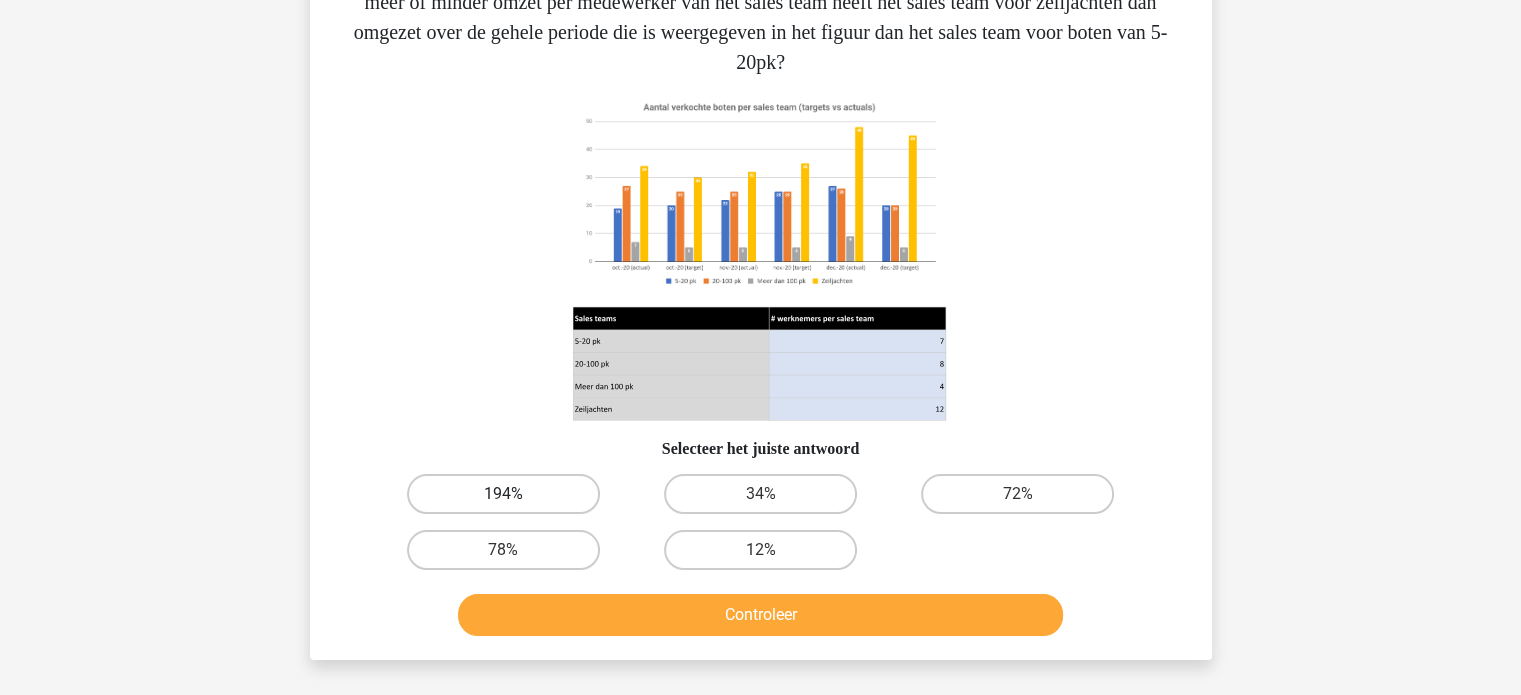 click on "194%" at bounding box center (503, 494) 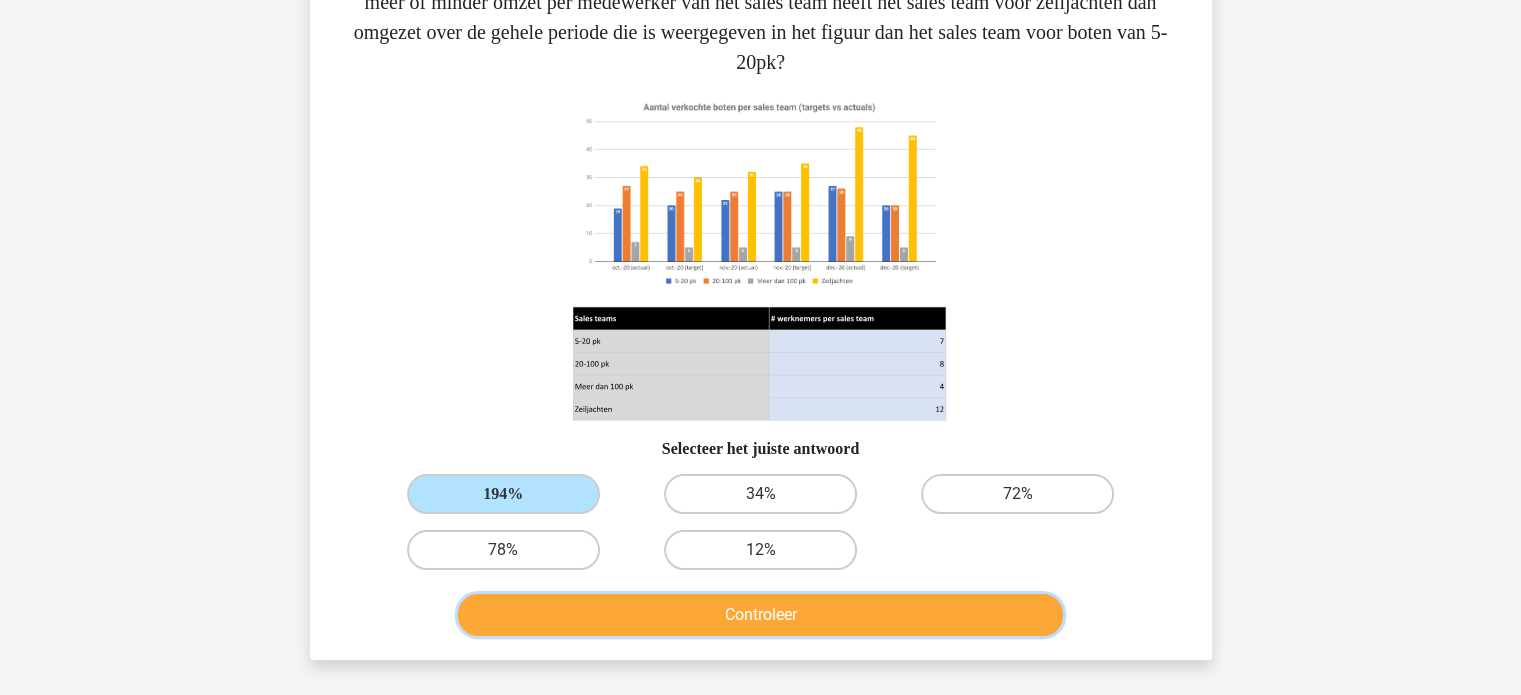 click on "Controleer" at bounding box center (760, 615) 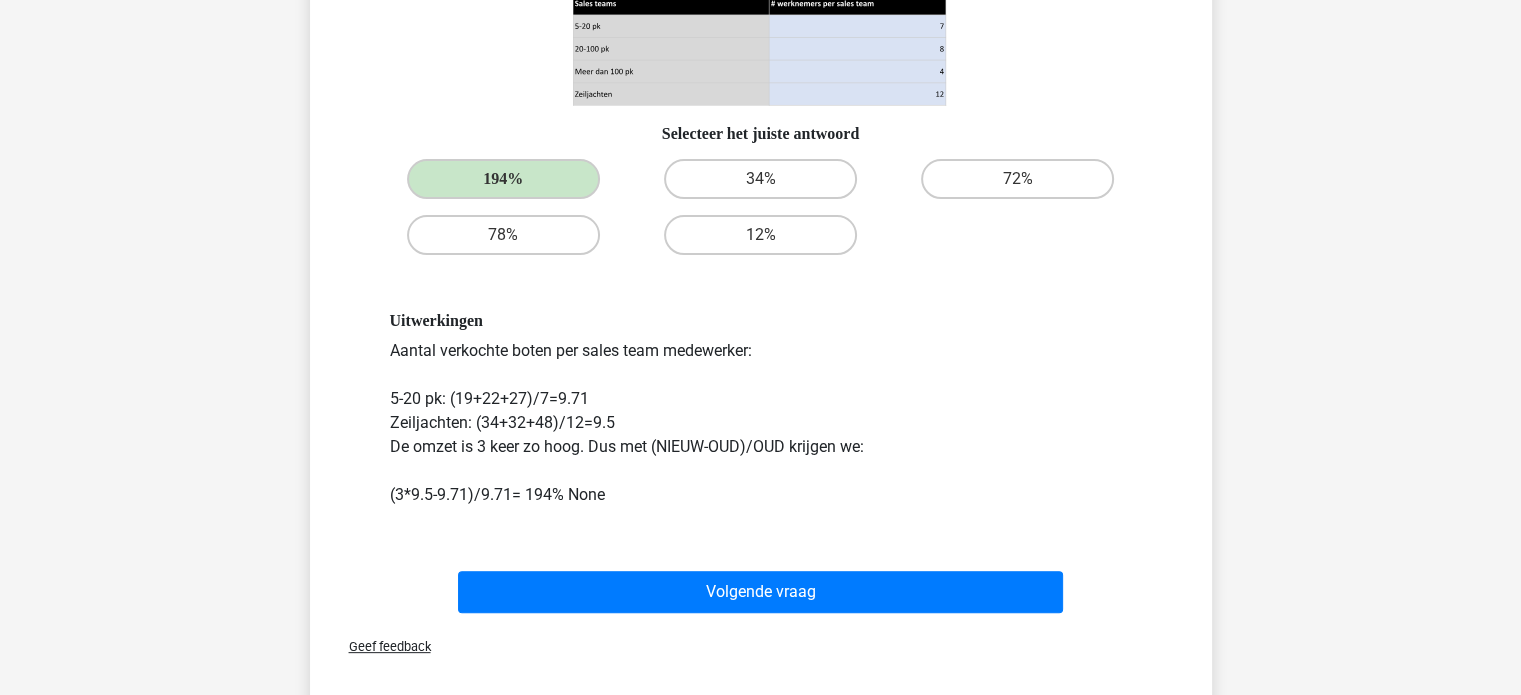 scroll, scrollTop: 466, scrollLeft: 0, axis: vertical 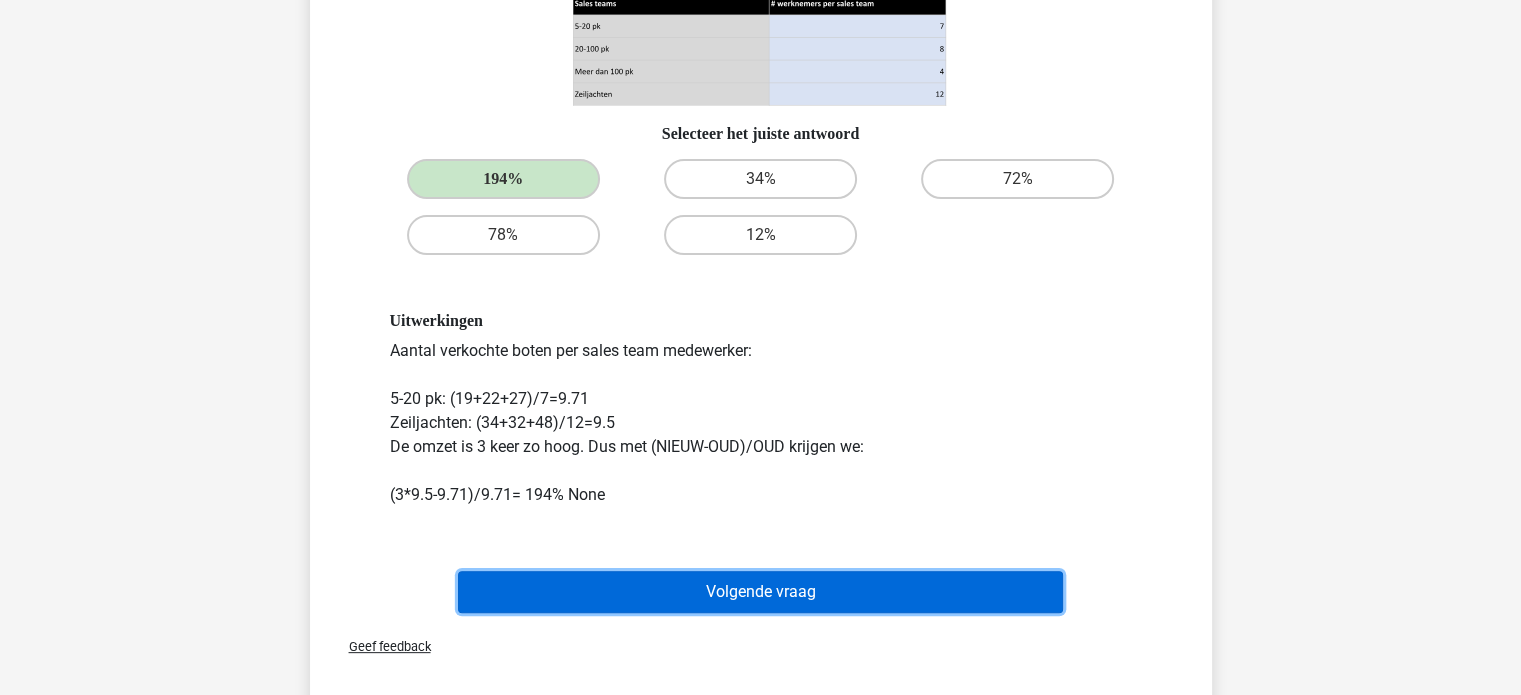 click on "Volgende vraag" at bounding box center [760, 592] 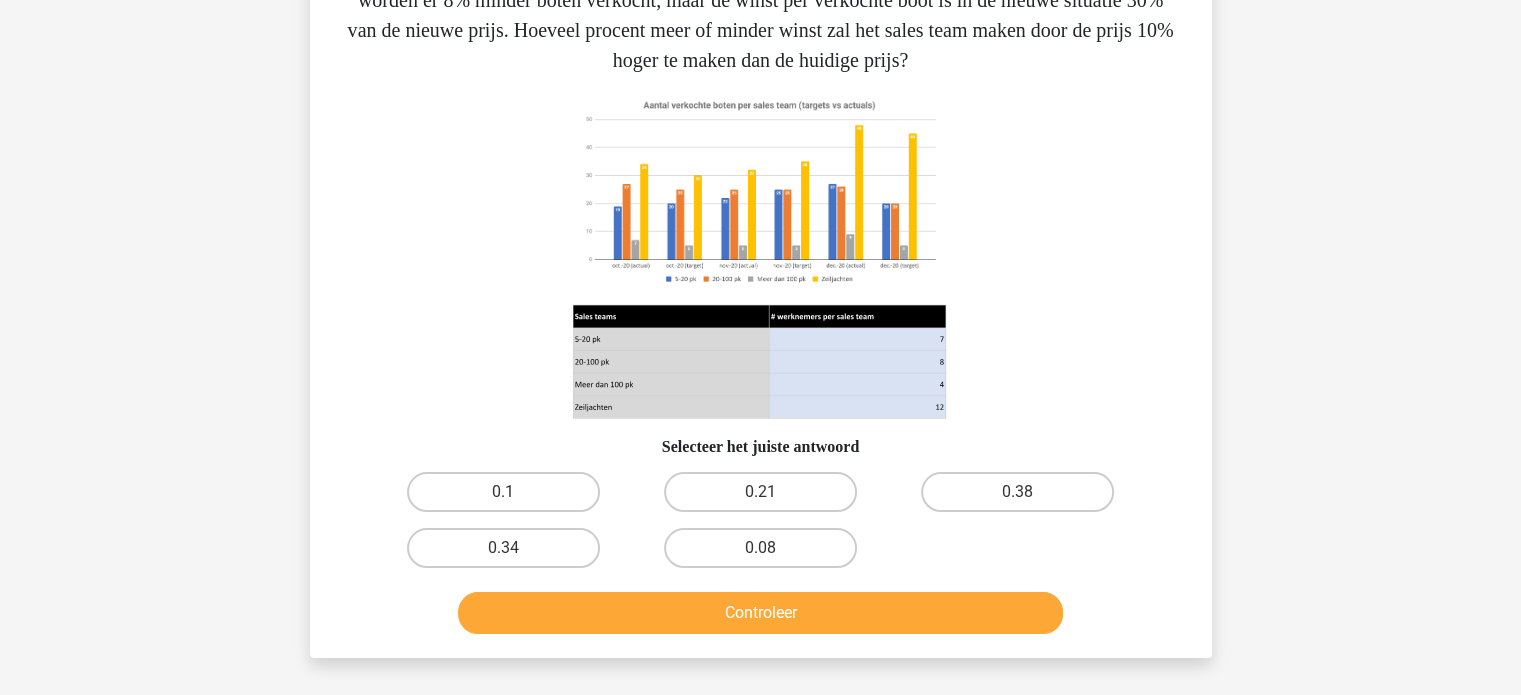 scroll, scrollTop: 182, scrollLeft: 0, axis: vertical 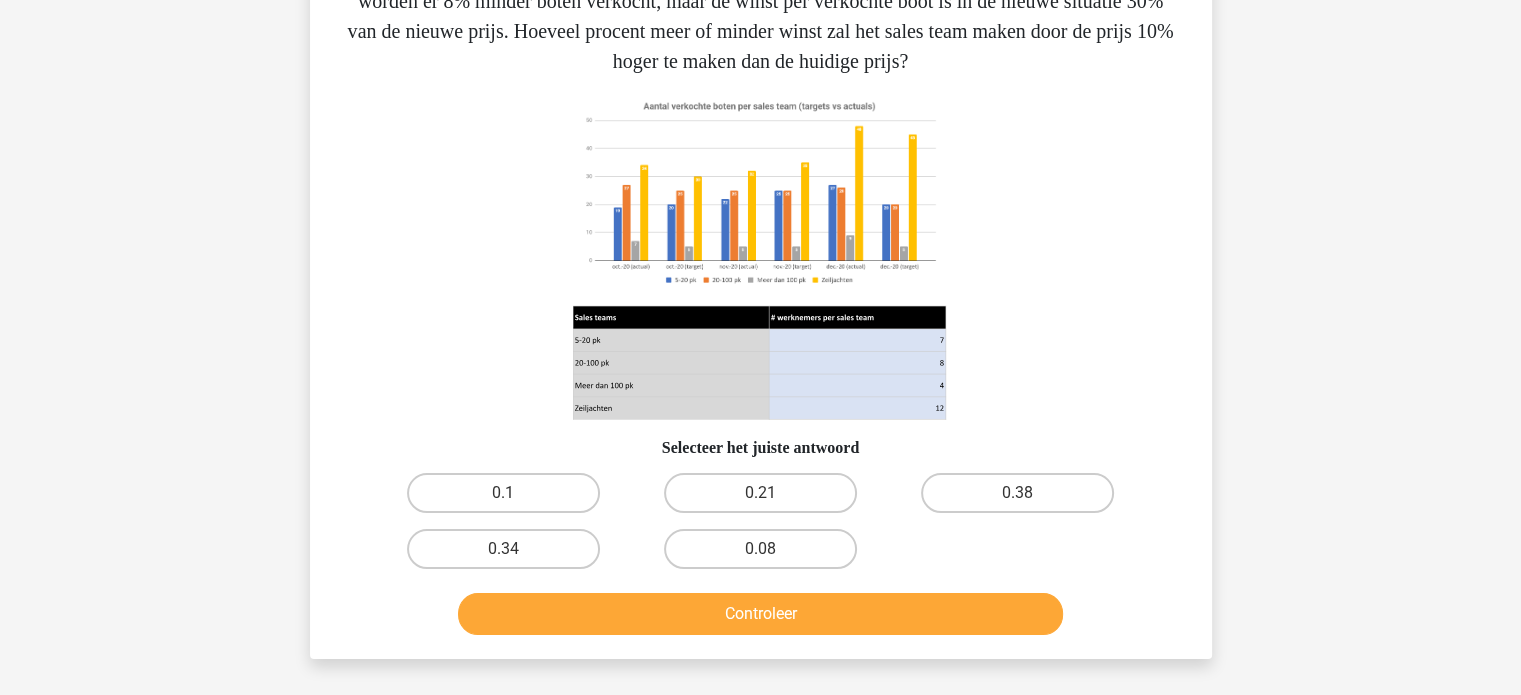 type 